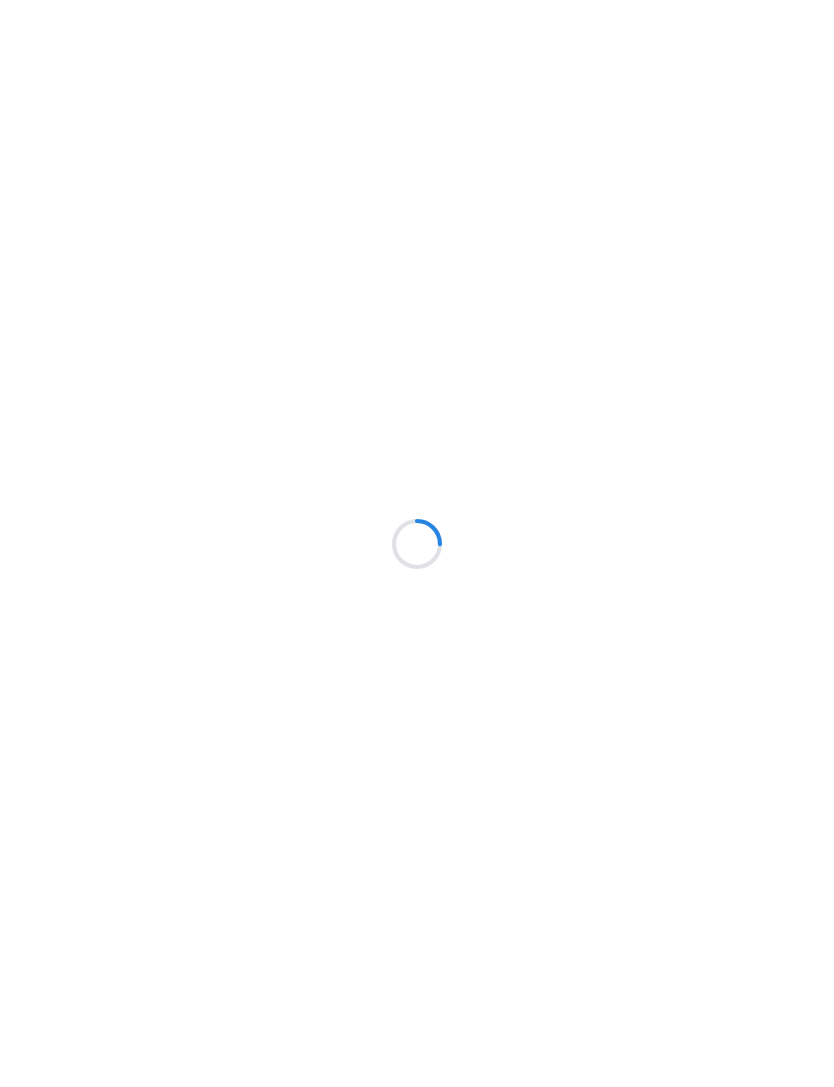 scroll, scrollTop: 0, scrollLeft: 0, axis: both 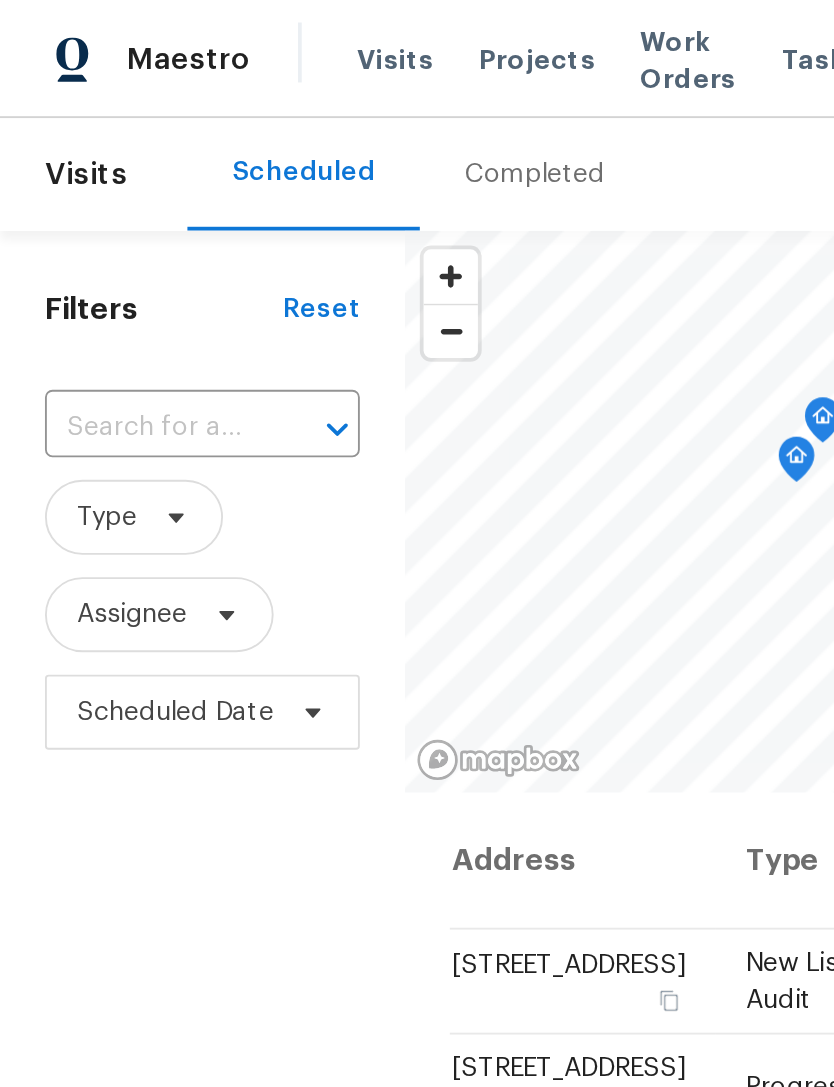 click at bounding box center (80, 228) 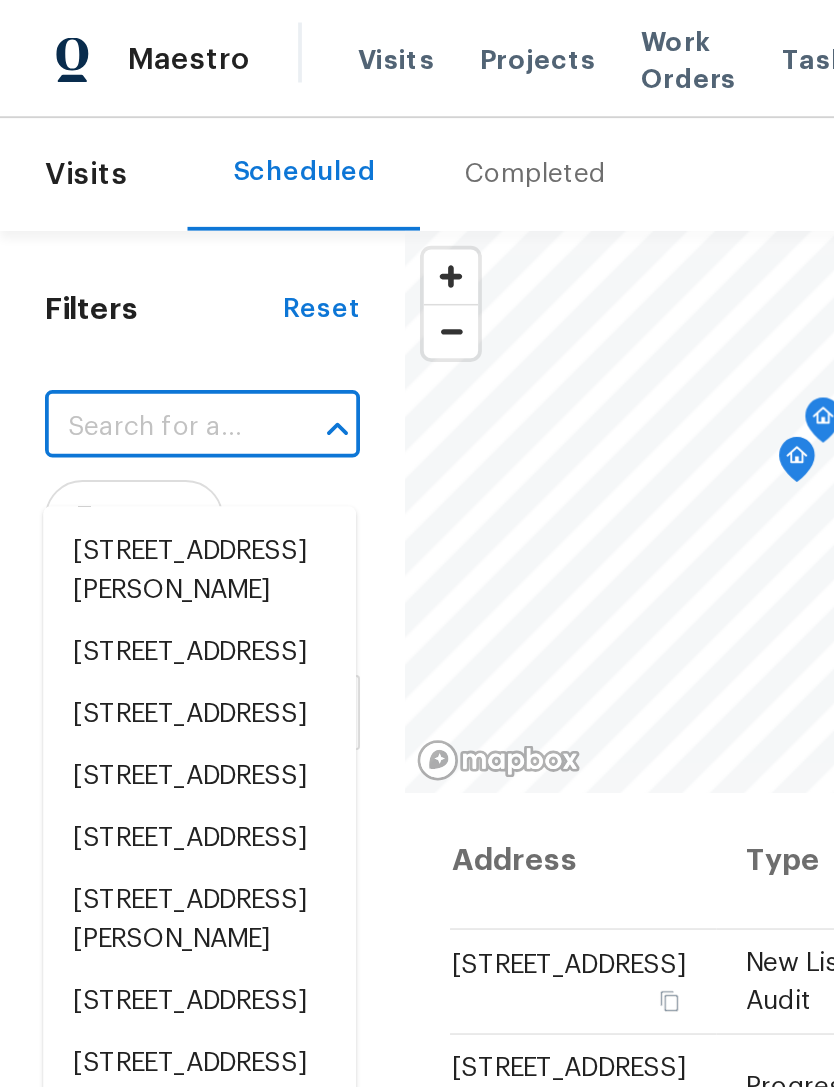 click at bounding box center (80, 228) 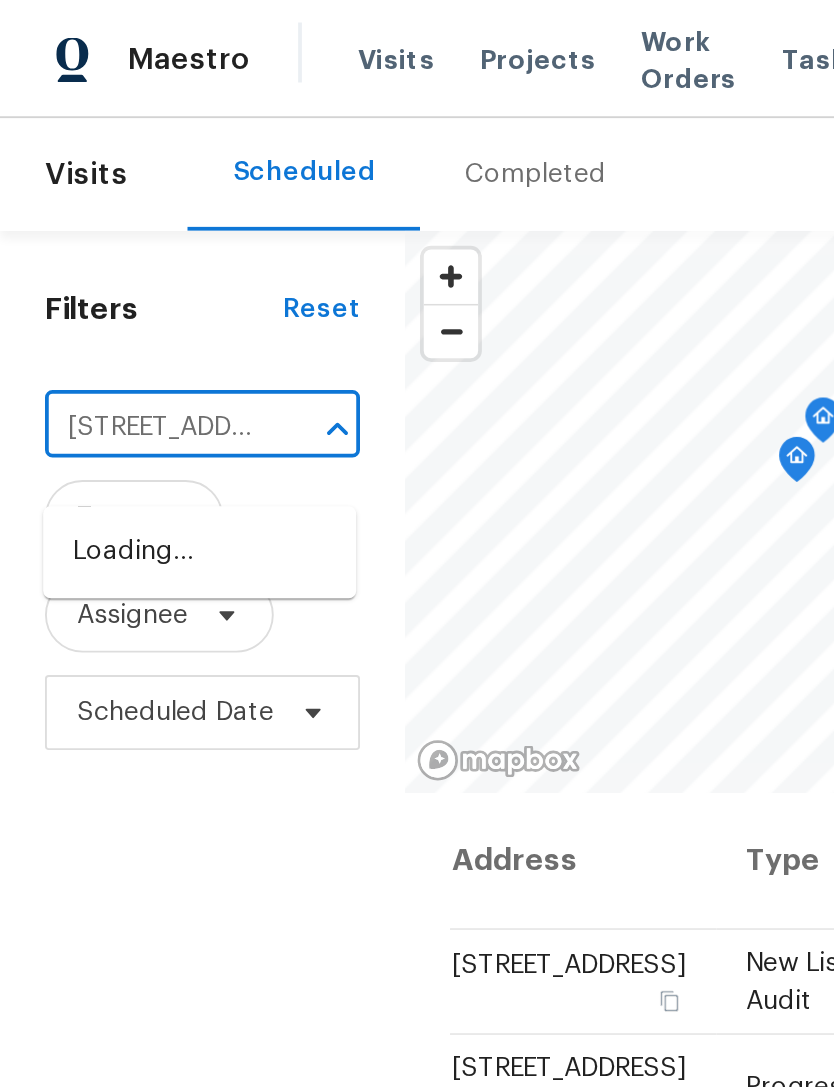 type on "3636 E Stampede Dr, Gilbert, AZ 85297" 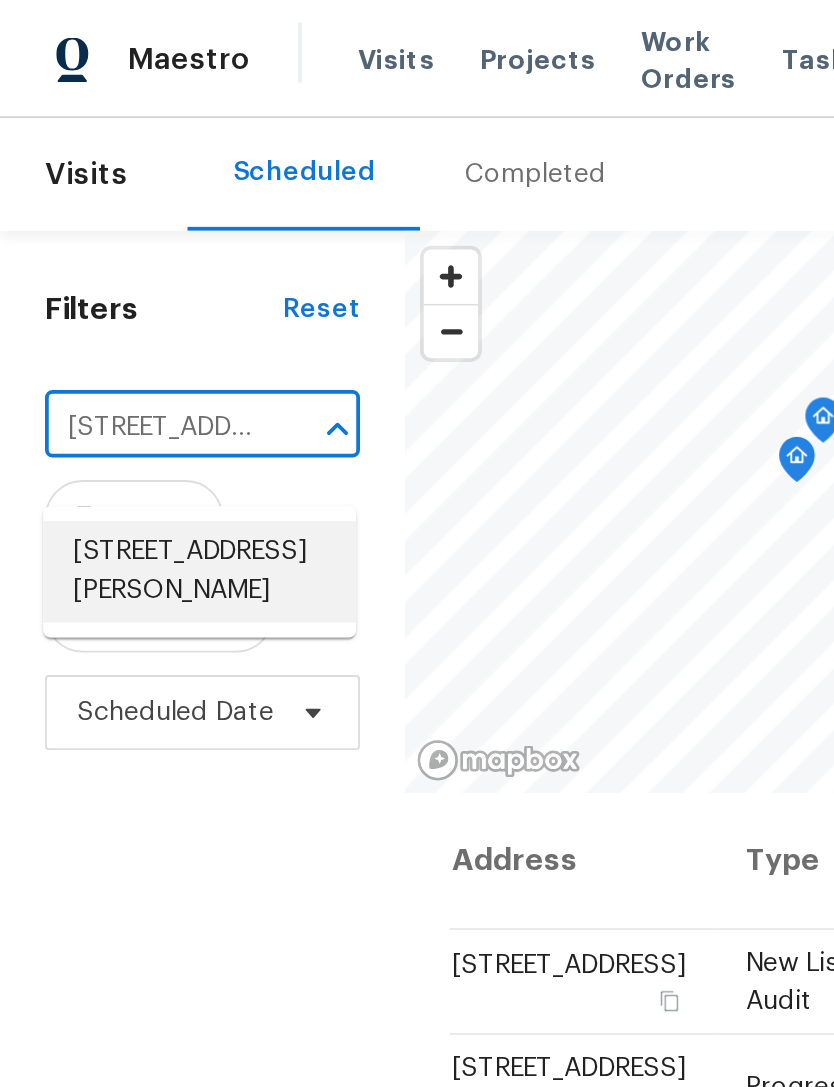 click on "3636 E Stampede Dr, Gilbert, AZ 85297" at bounding box center [106, 305] 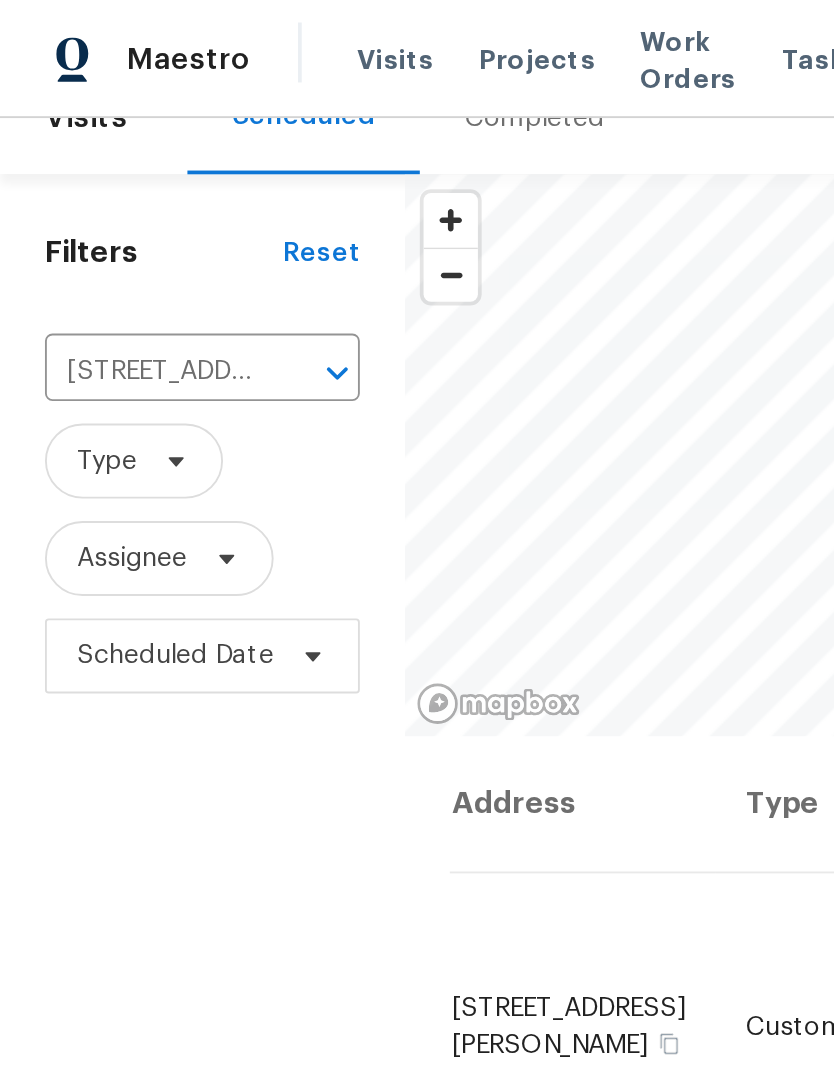 scroll, scrollTop: 45, scrollLeft: 0, axis: vertical 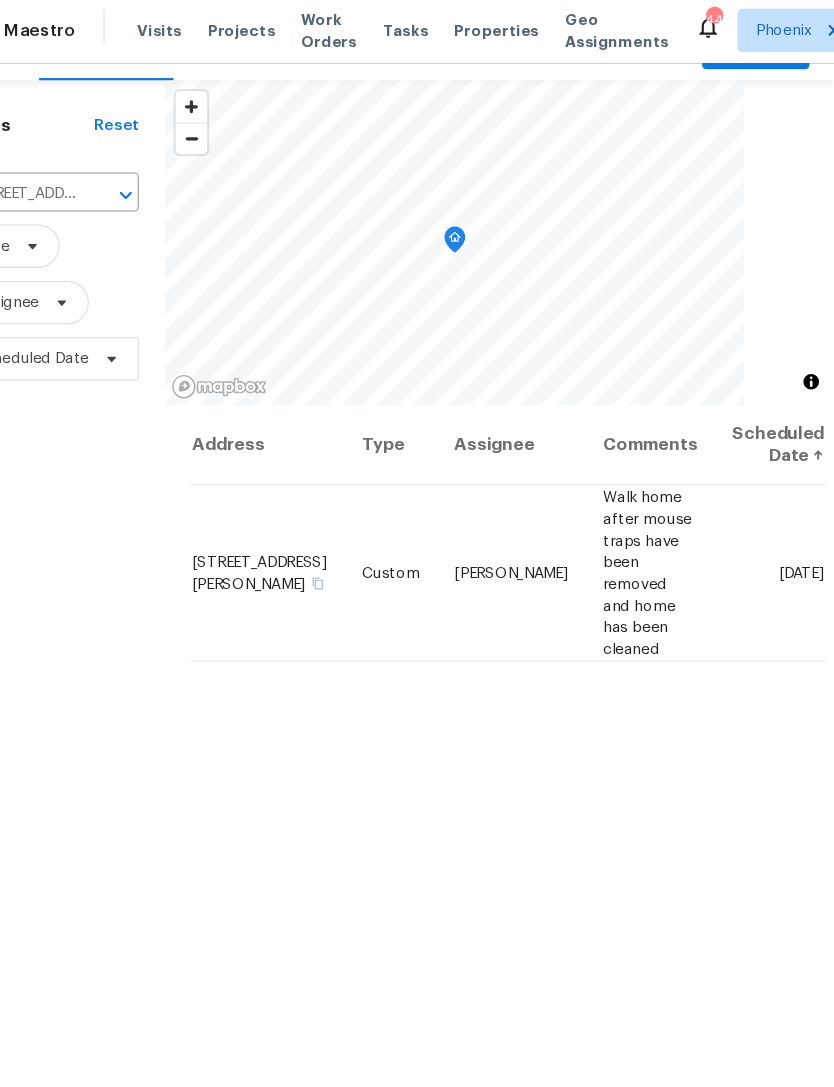 click 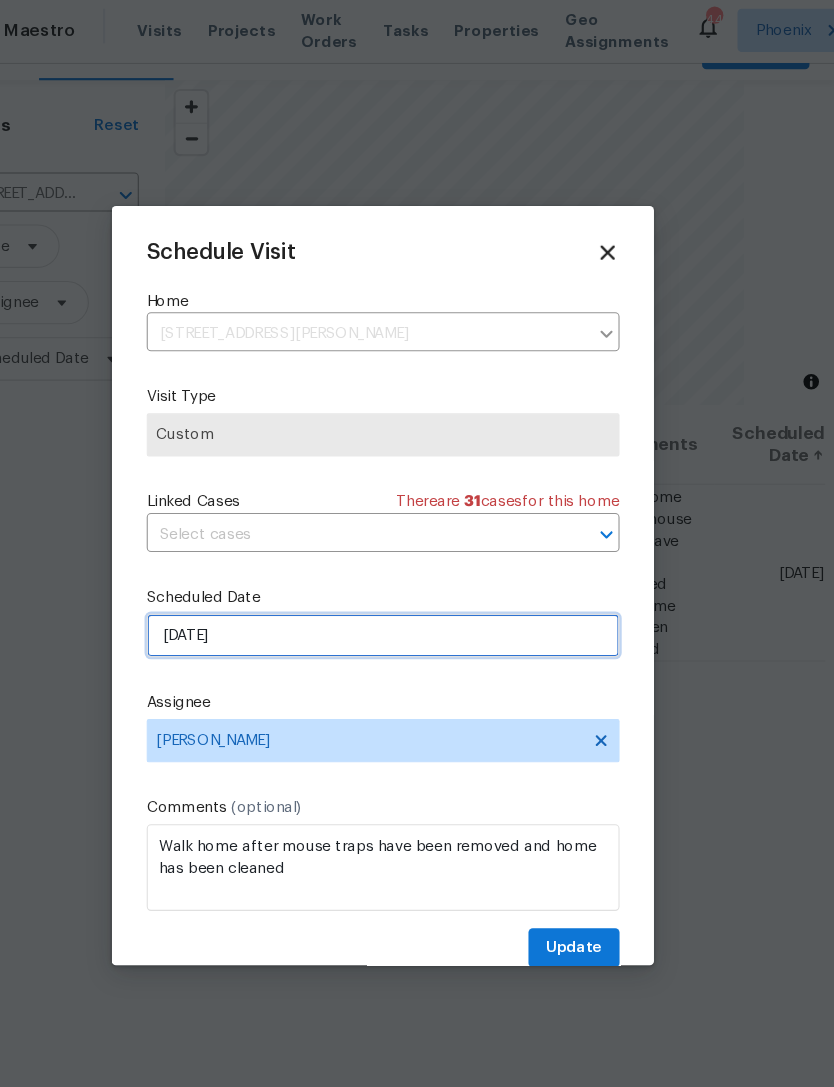 click on "[DATE]" at bounding box center (417, 590) 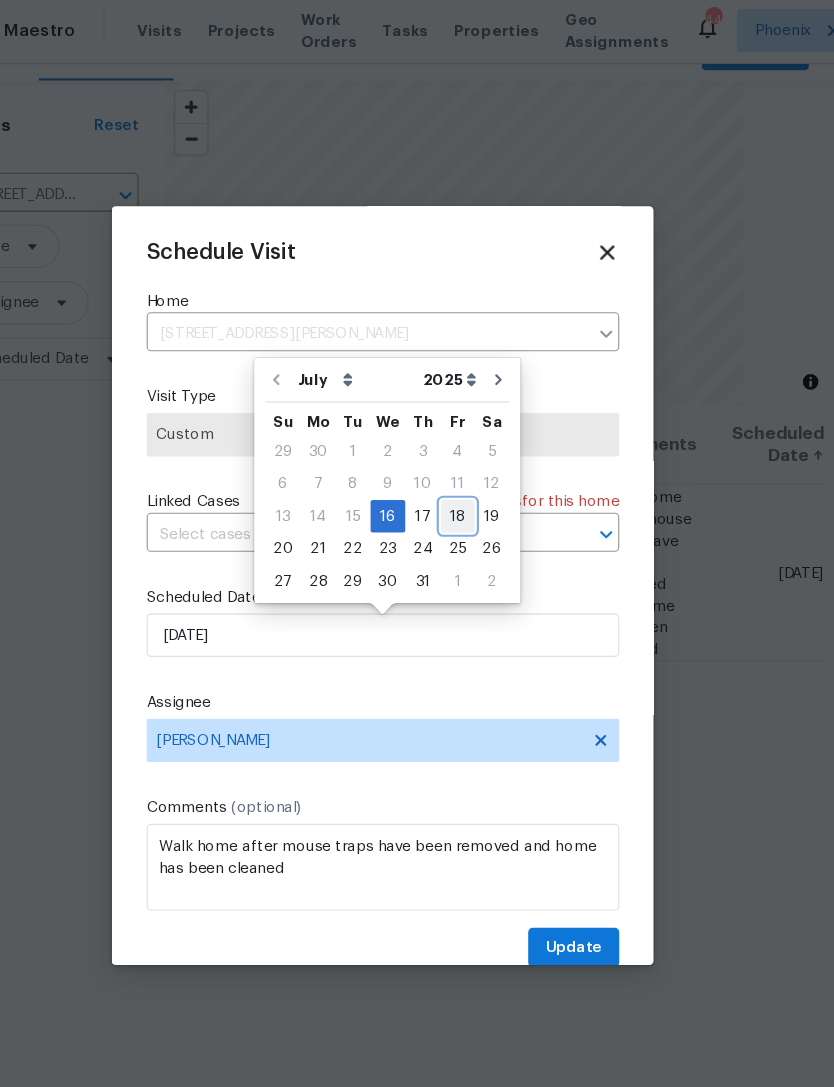 click on "18" at bounding box center [486, 480] 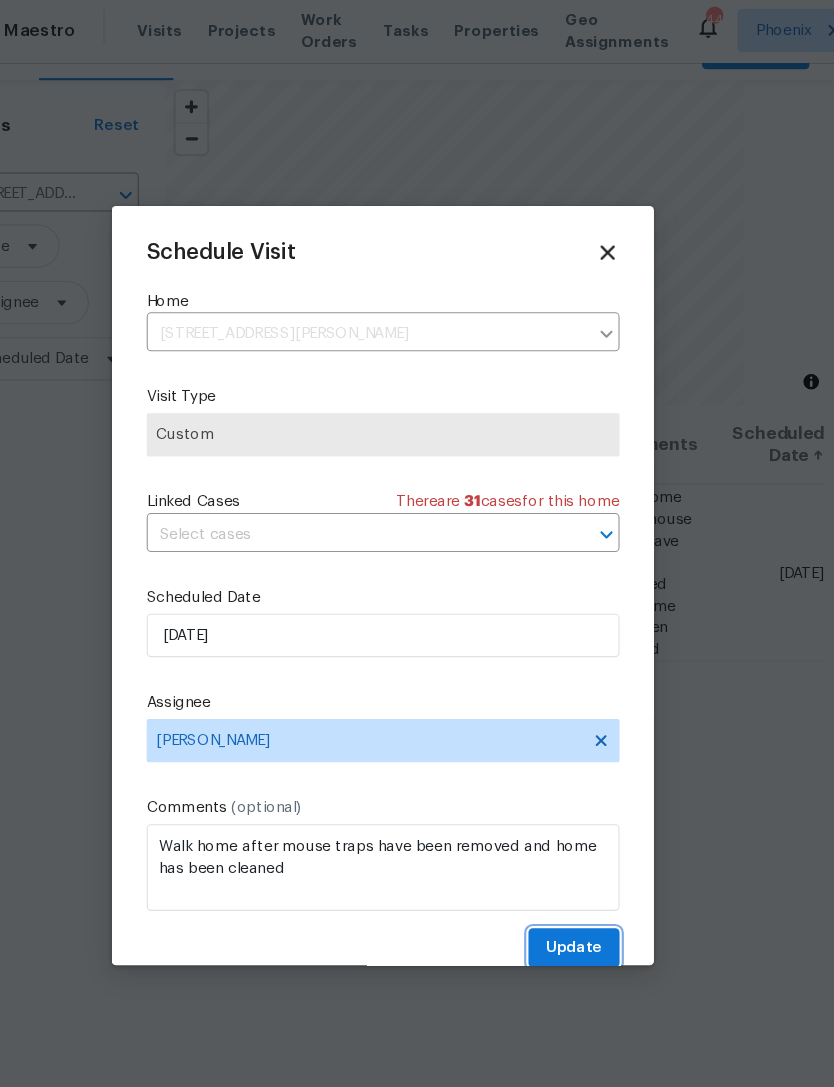click on "Update" at bounding box center (593, 878) 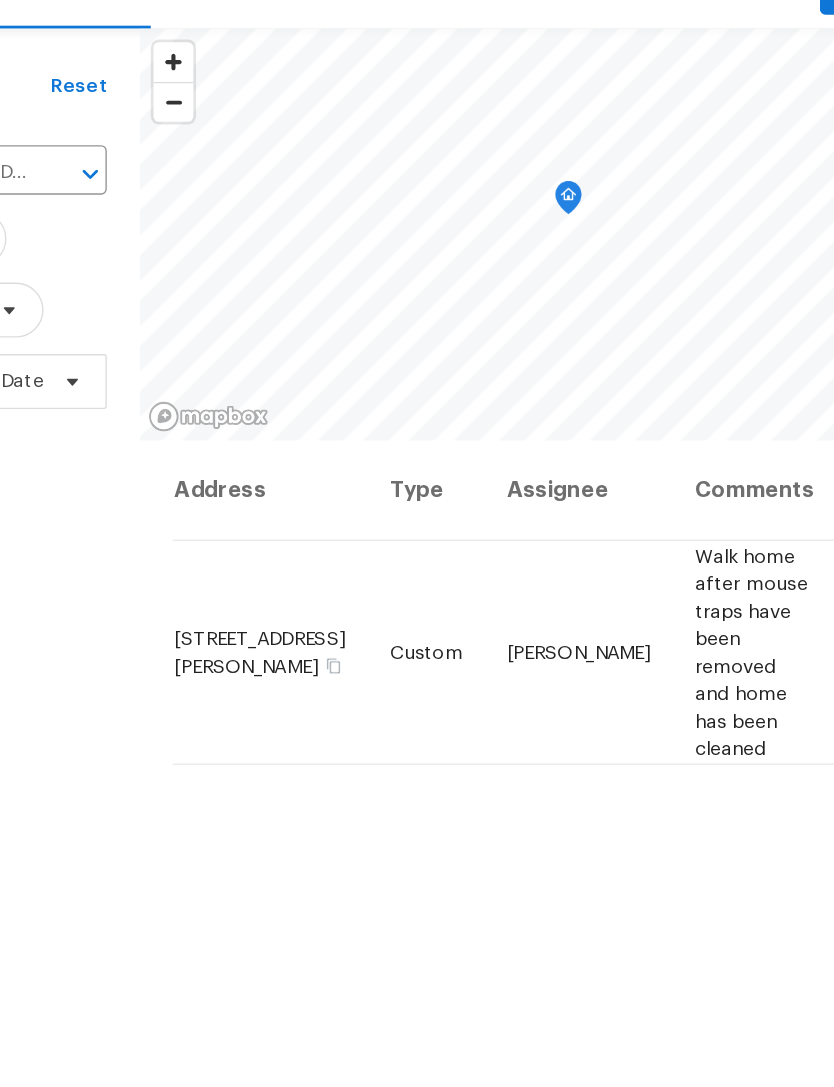 scroll, scrollTop: 0, scrollLeft: 0, axis: both 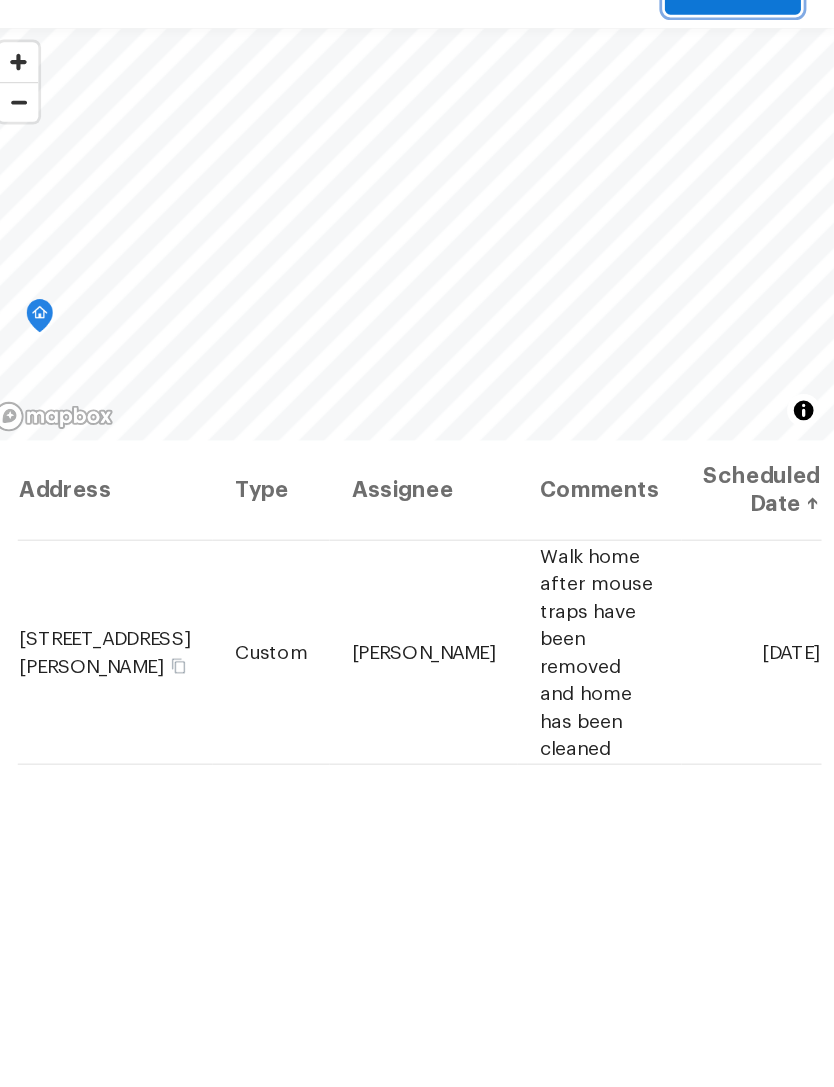 click on "Schedule" at bounding box center (760, 93) 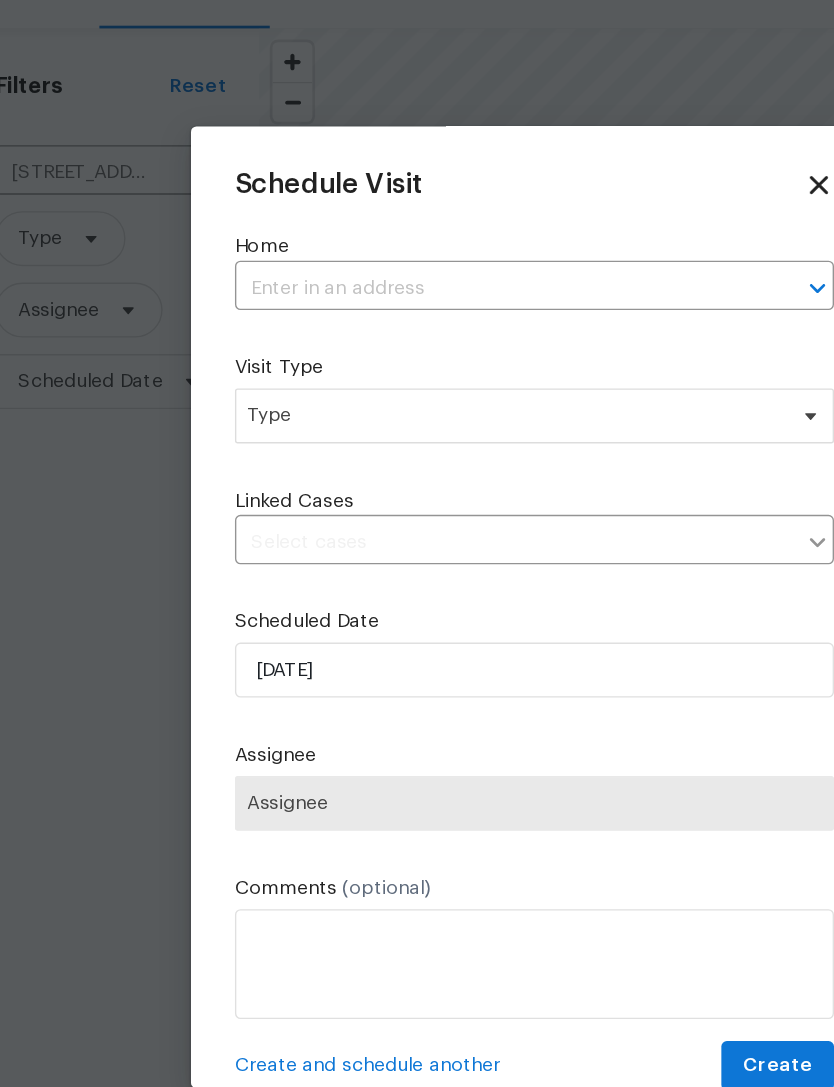 click at bounding box center (389, 312) 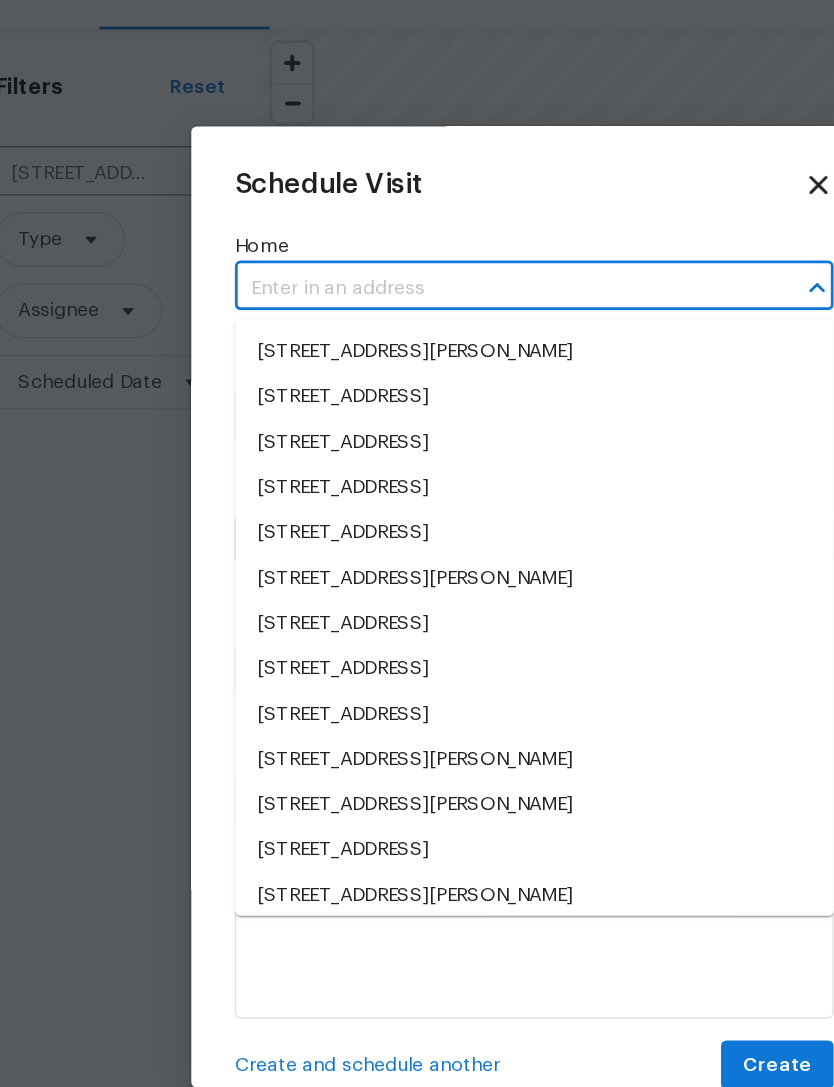 click at bounding box center (389, 312) 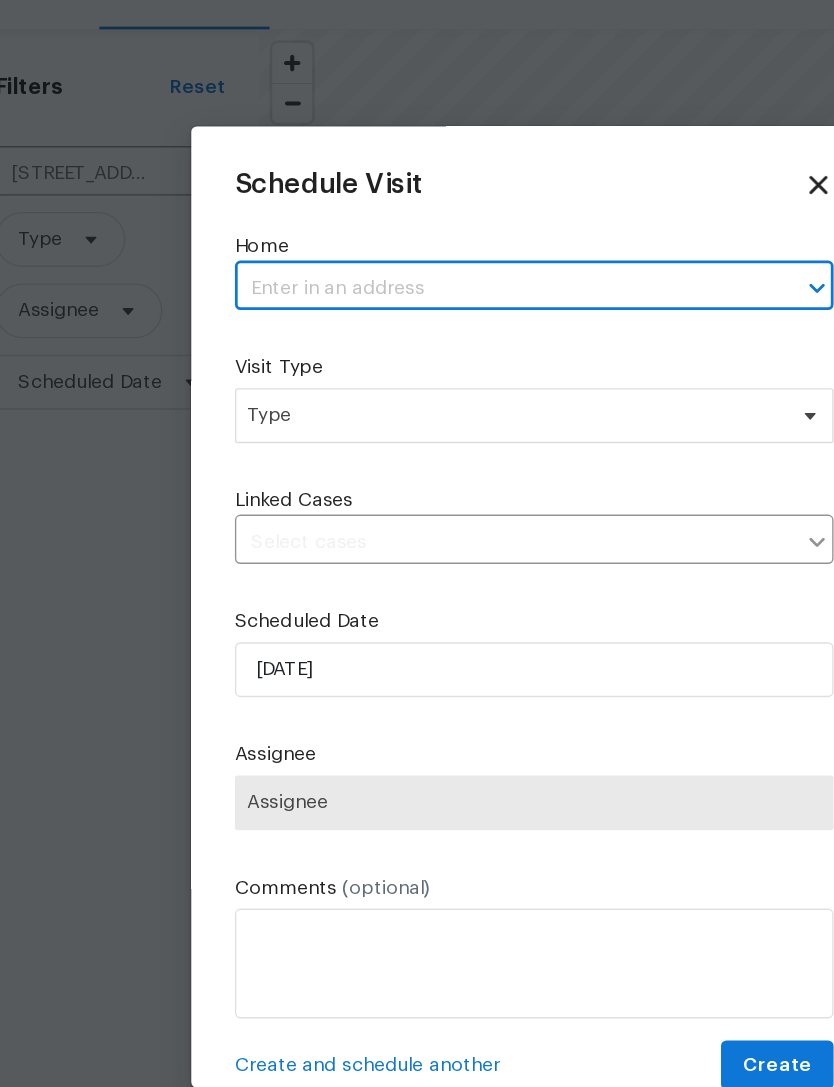 paste on "29820 N Mesquite Cir Florence, AZ 85132, USA" 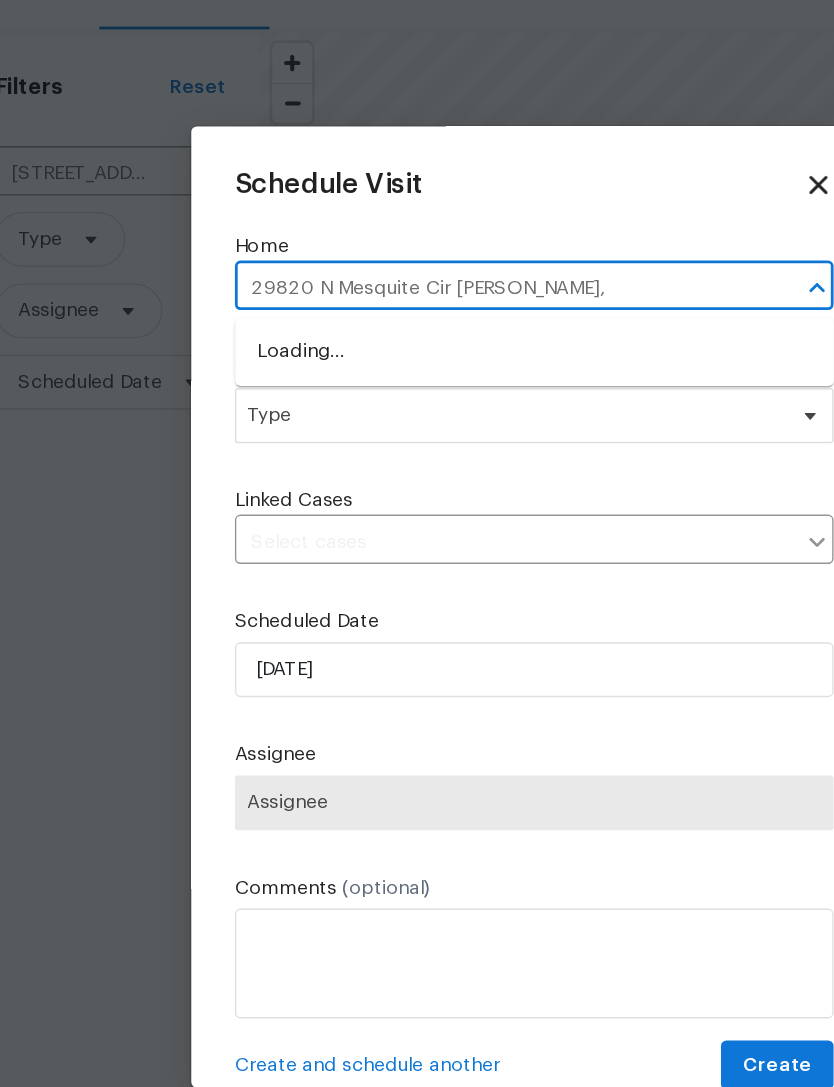type on "29820 N Mesquite Cir Florence" 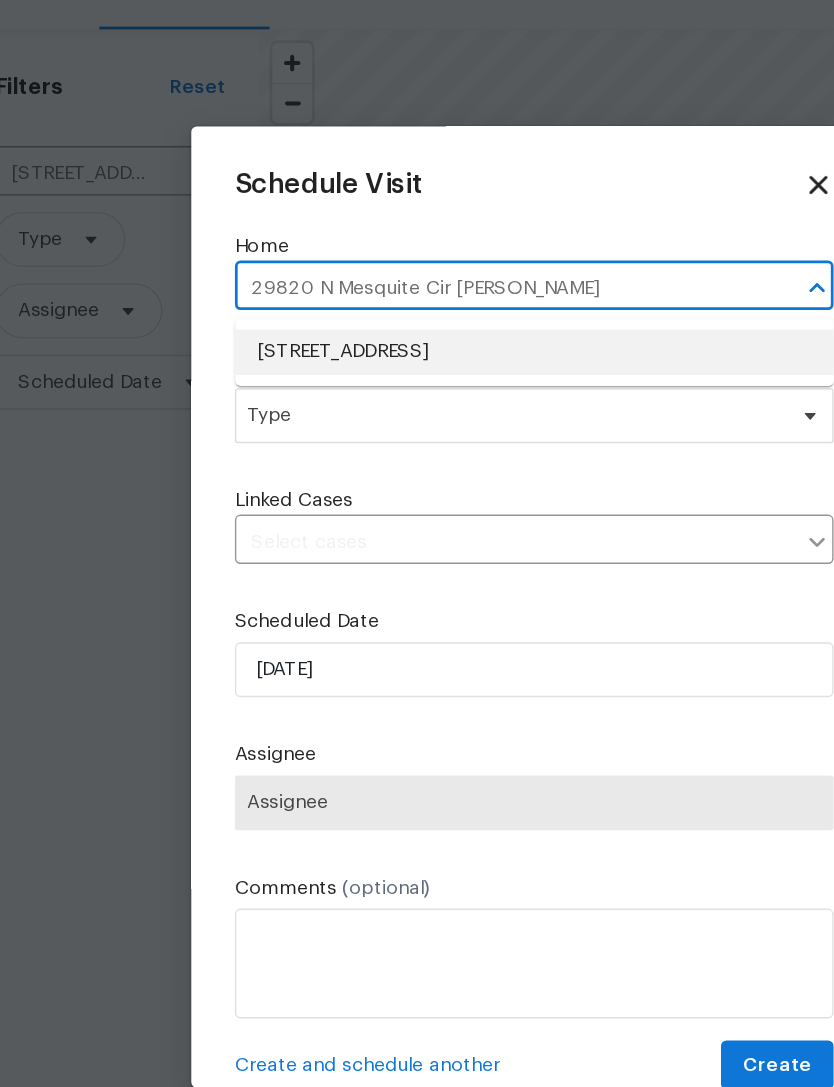 click on "29820 N Mesquite Cir, Florence, AZ 85132" at bounding box center [417, 358] 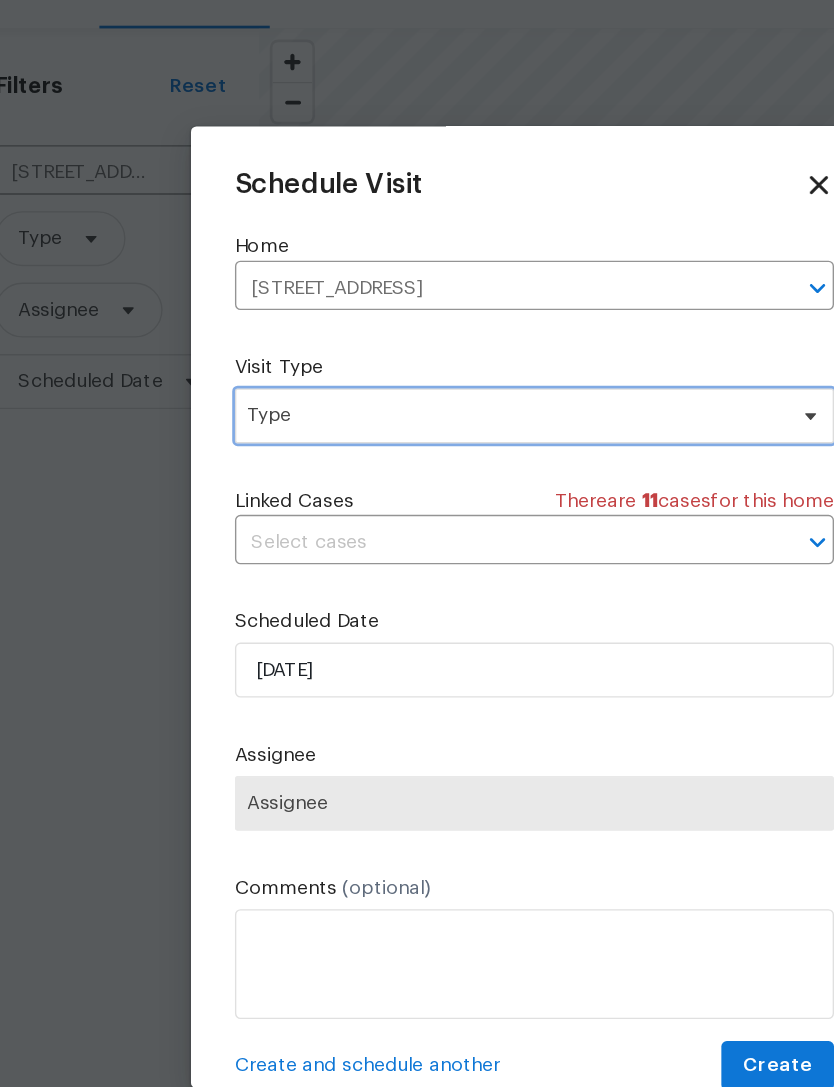 click on "Type" at bounding box center [402, 405] 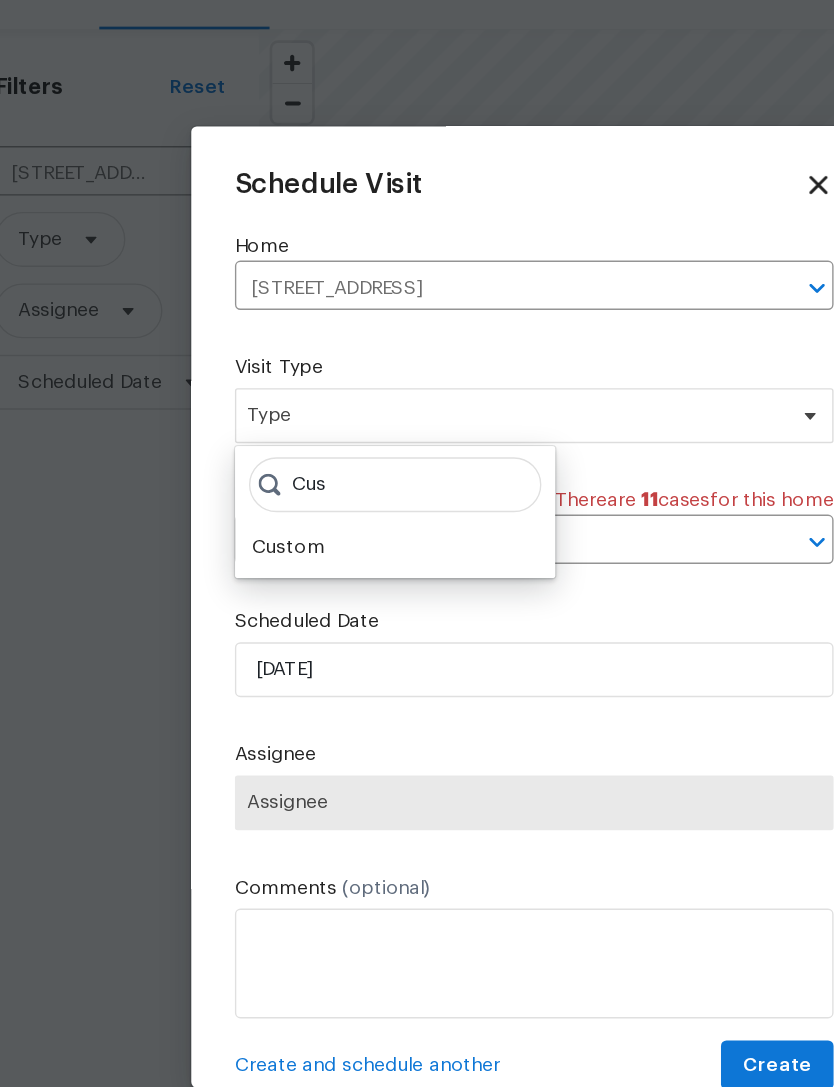 type on "Cus" 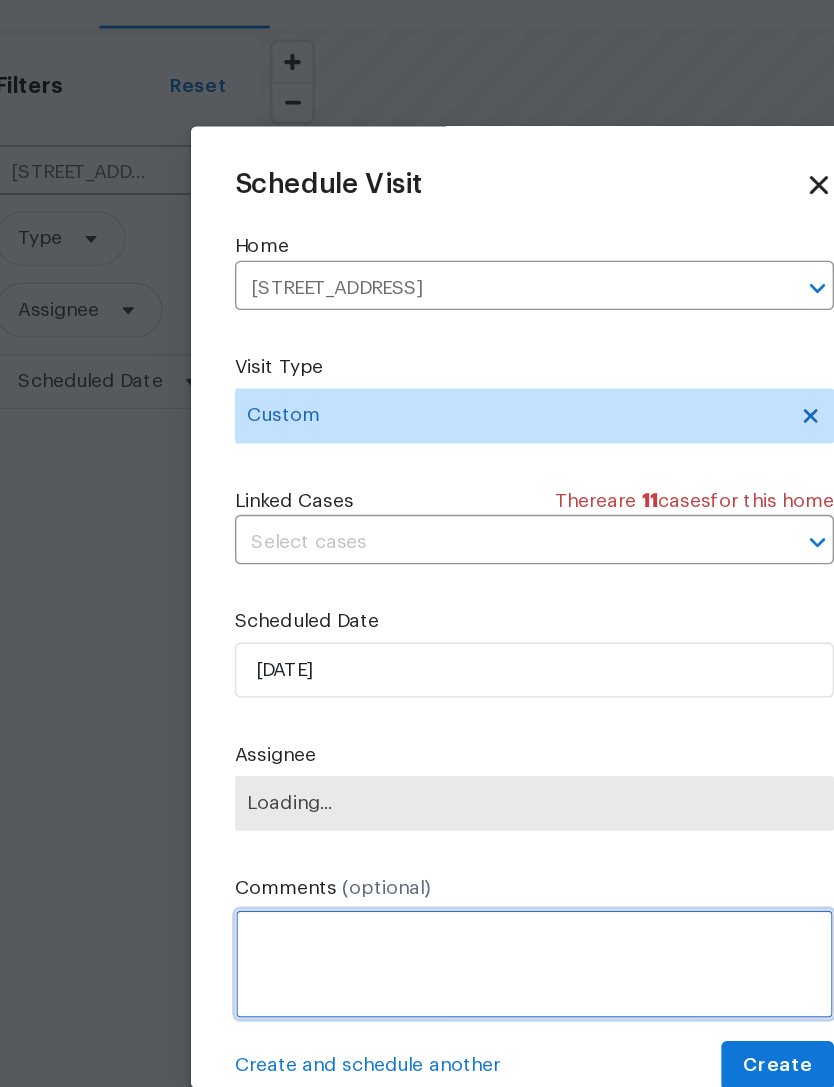 click at bounding box center [417, 804] 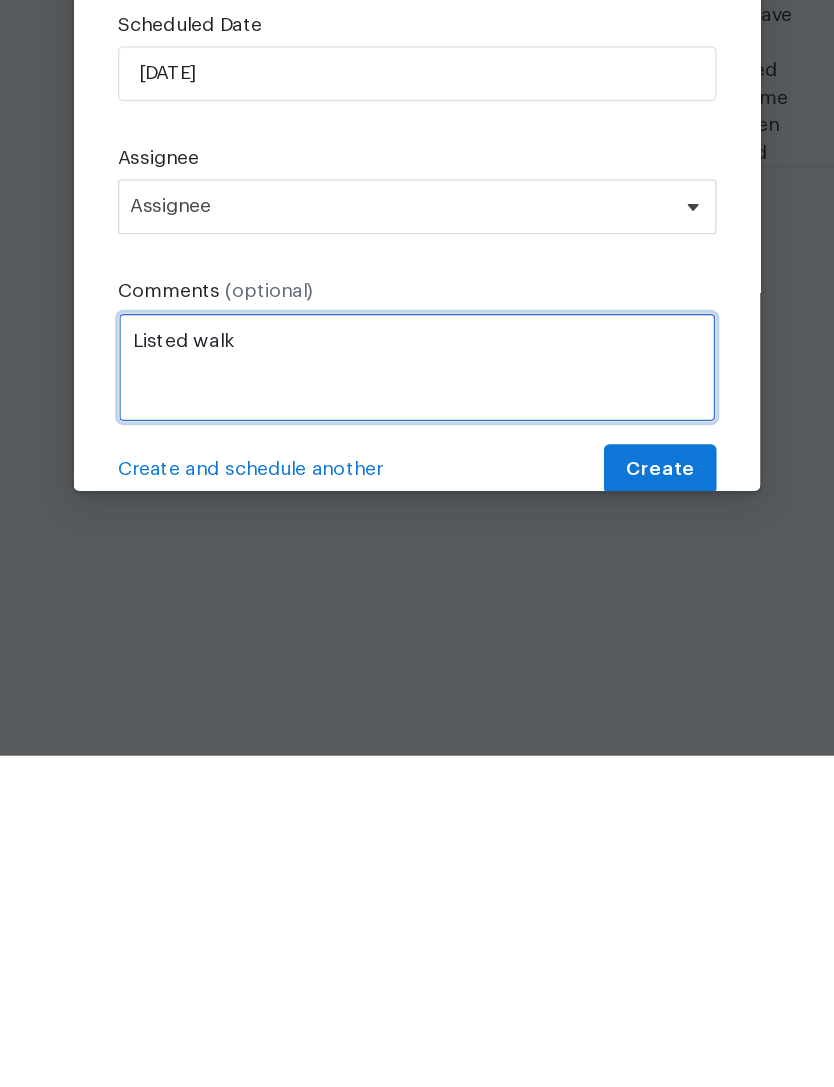 type on "Listed walk" 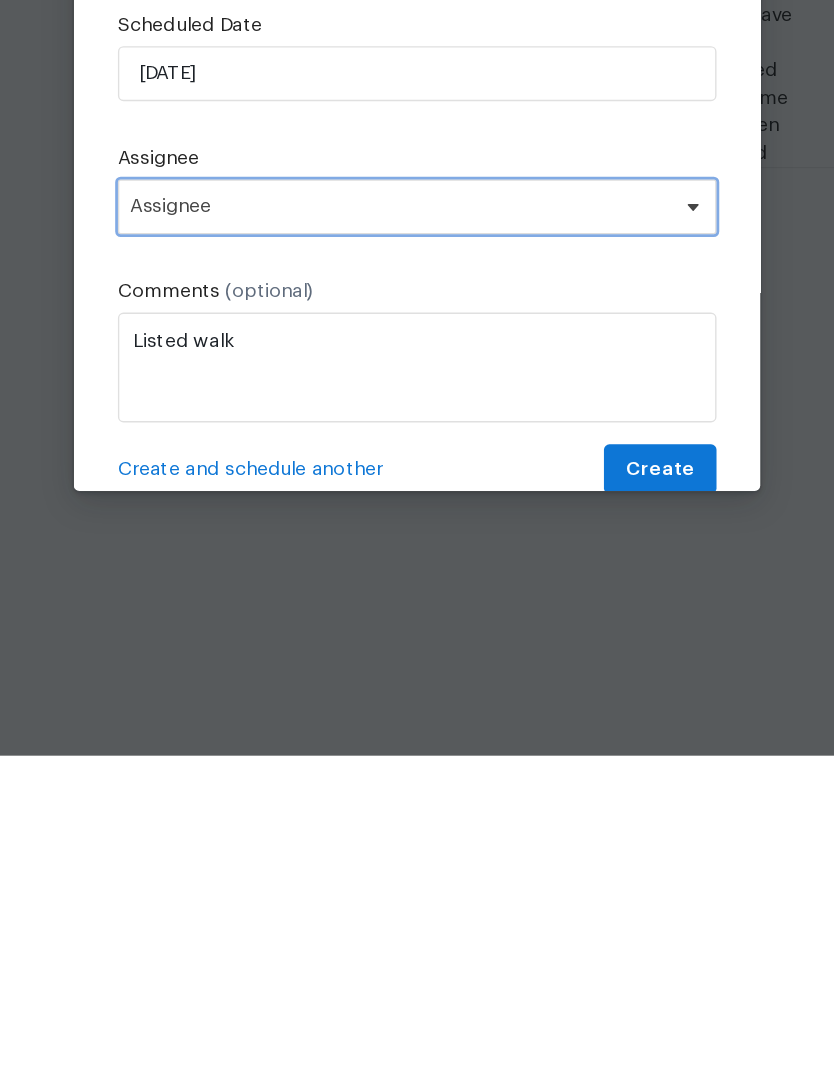 click on "Assignee" at bounding box center (404, 687) 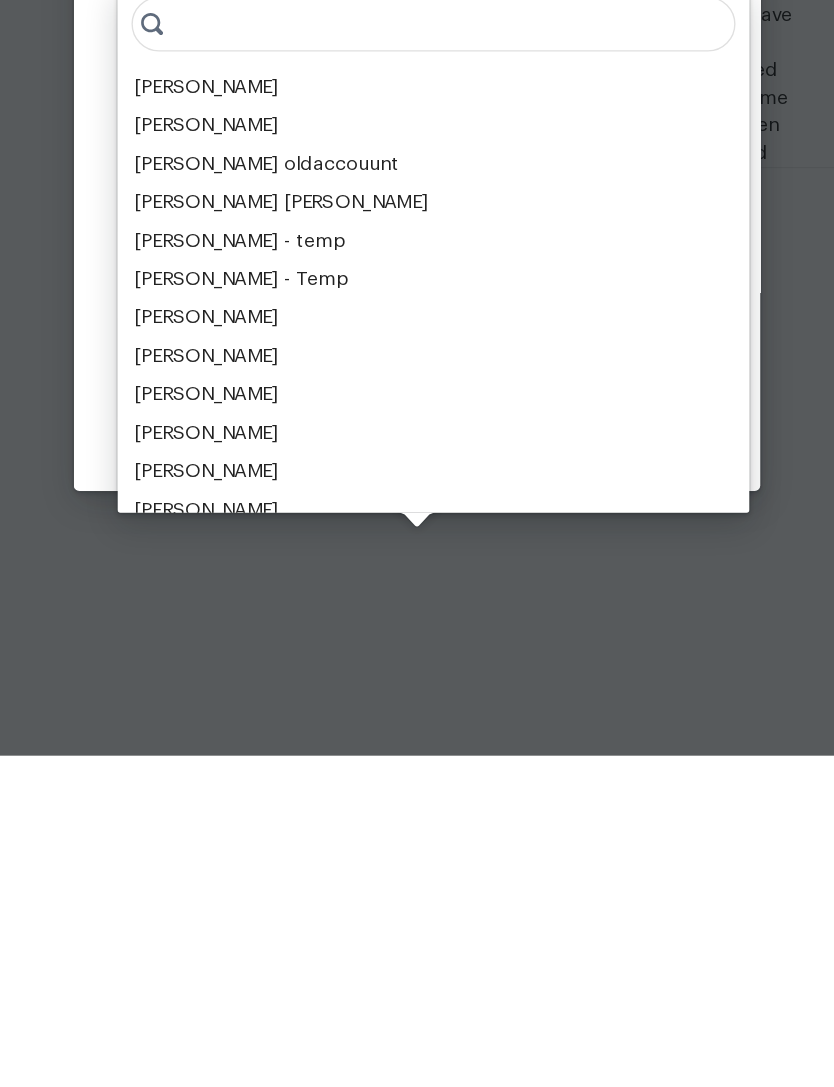 click on "[PERSON_NAME]" at bounding box center (263, 600) 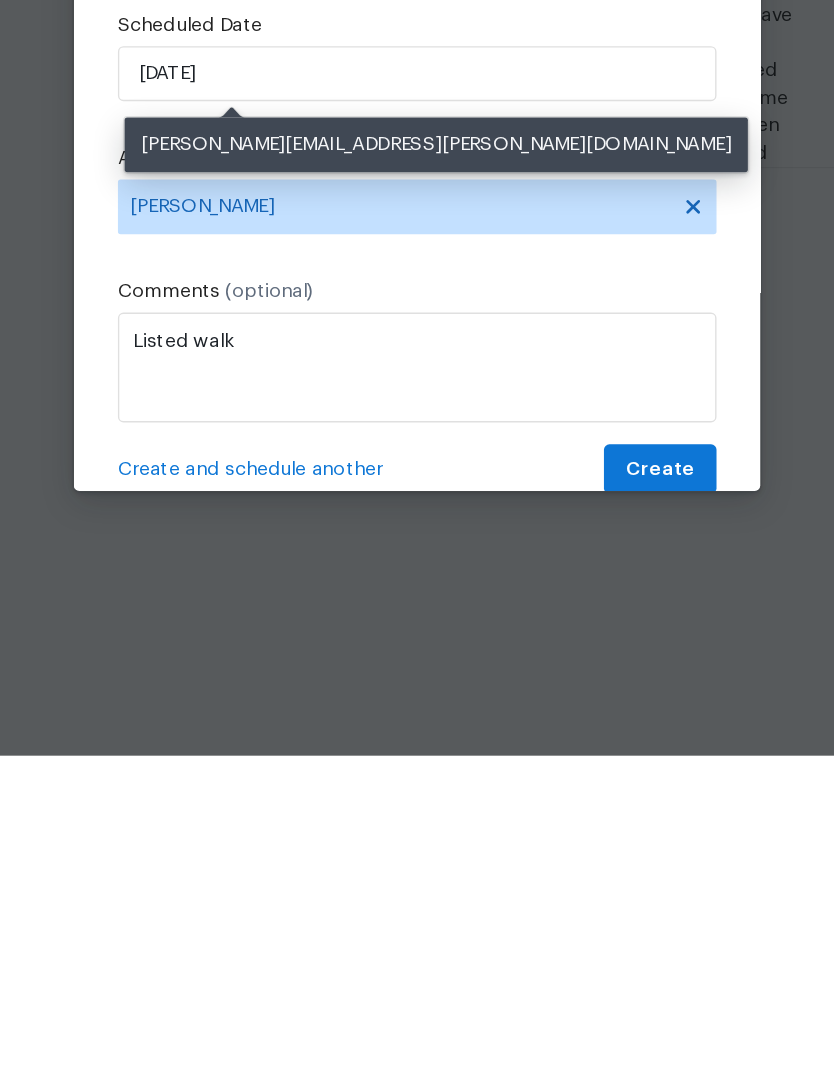 scroll, scrollTop: 64, scrollLeft: 0, axis: vertical 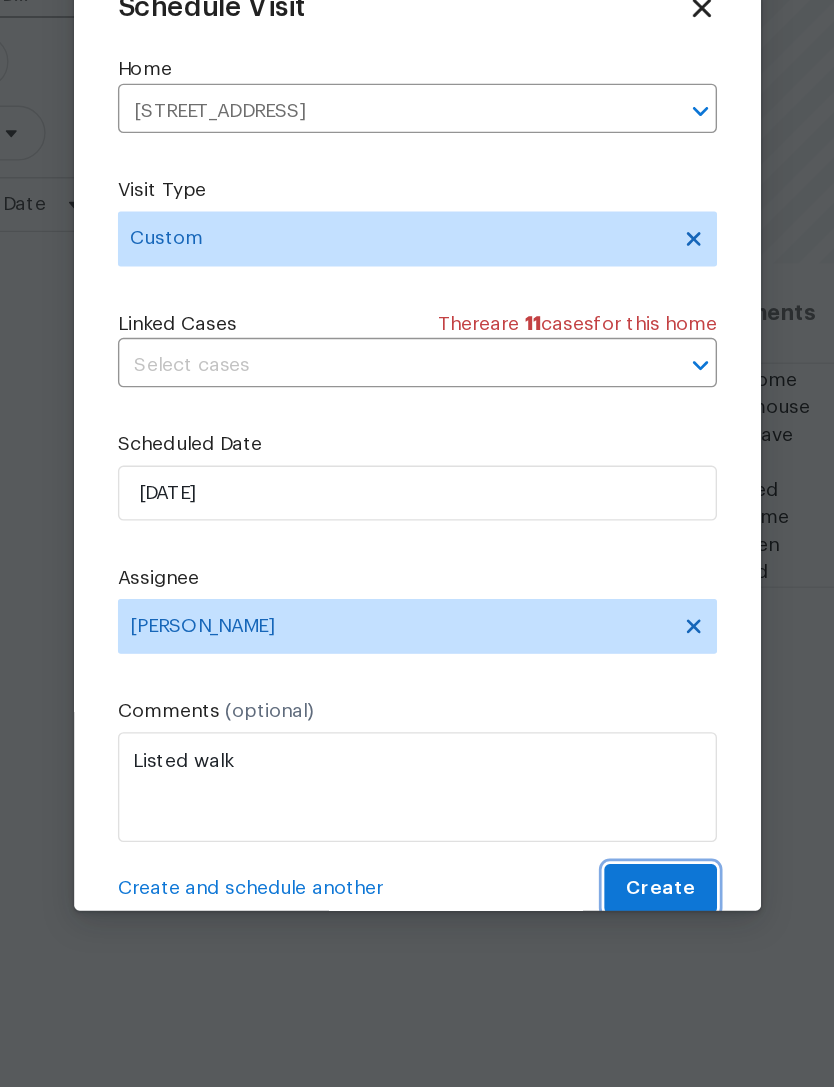 click on "Create" at bounding box center (594, 878) 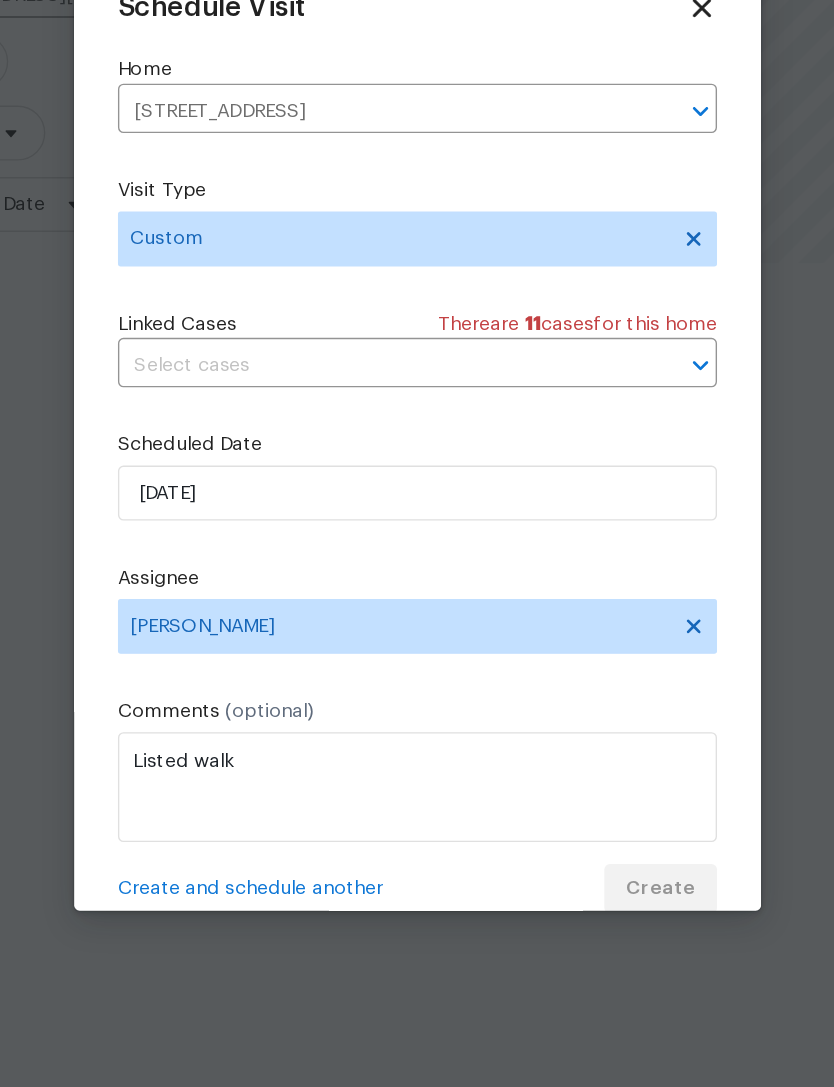 scroll, scrollTop: 0, scrollLeft: 0, axis: both 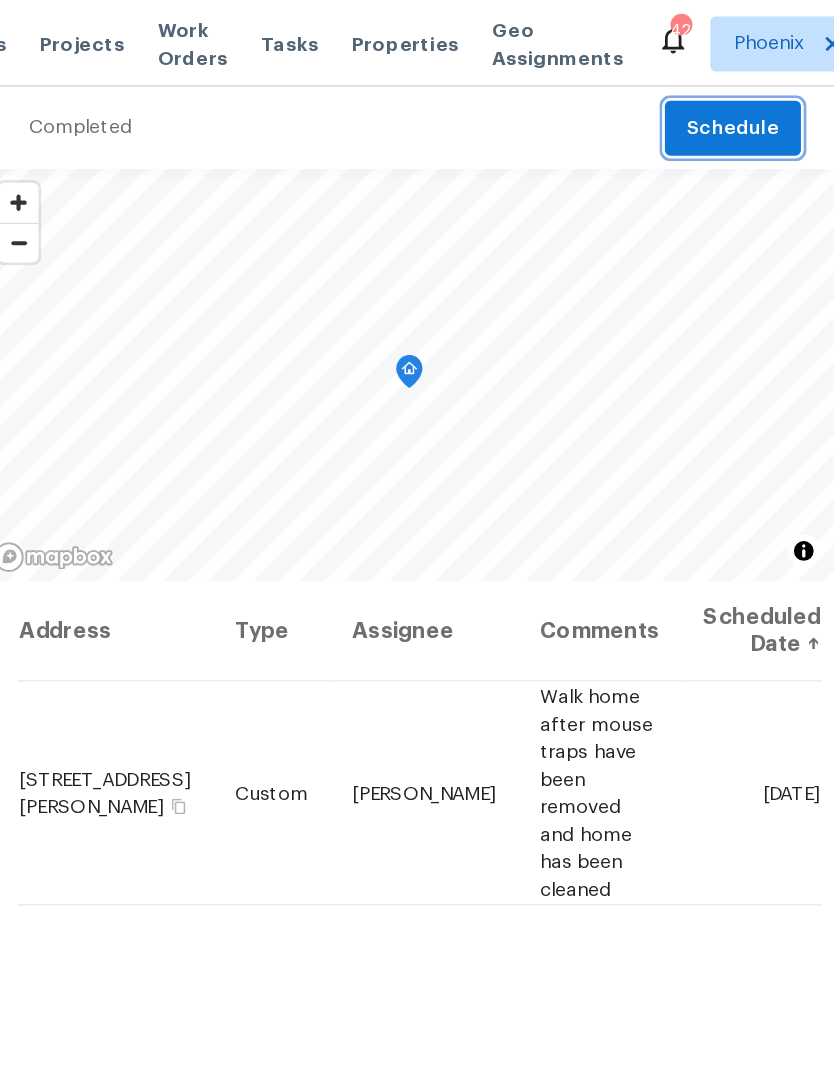click on "Schedule" at bounding box center [760, 93] 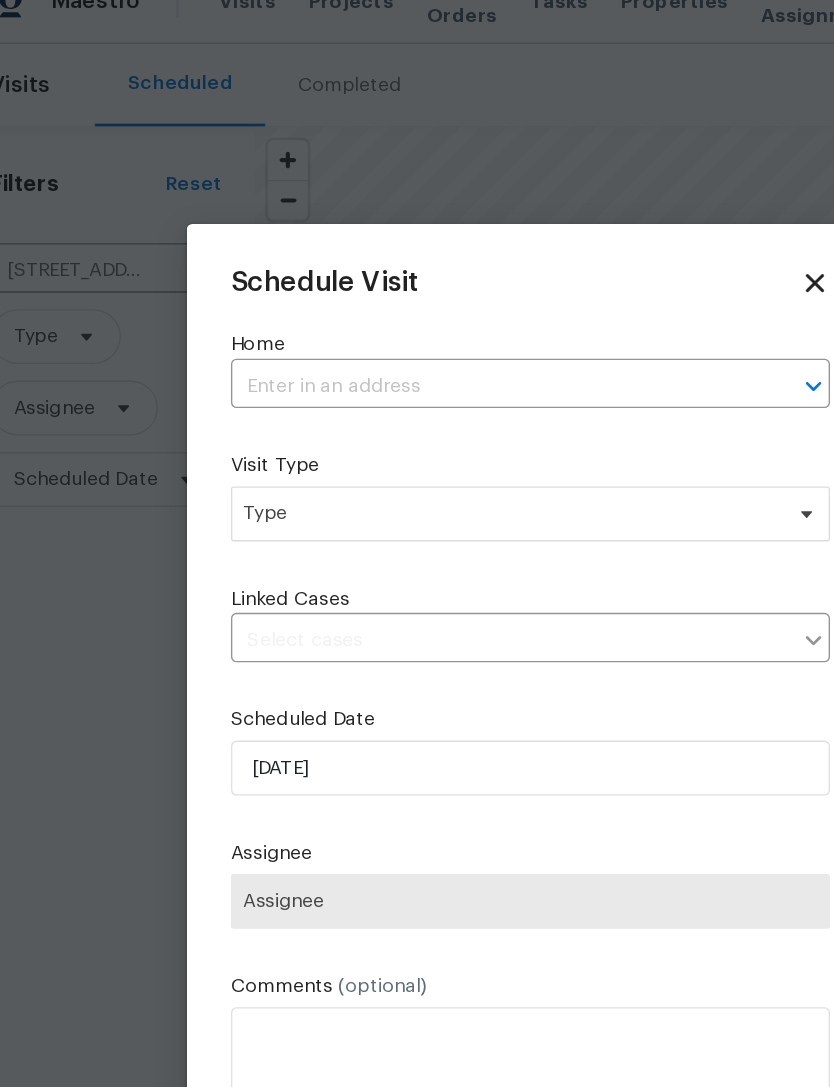 click at bounding box center (389, 312) 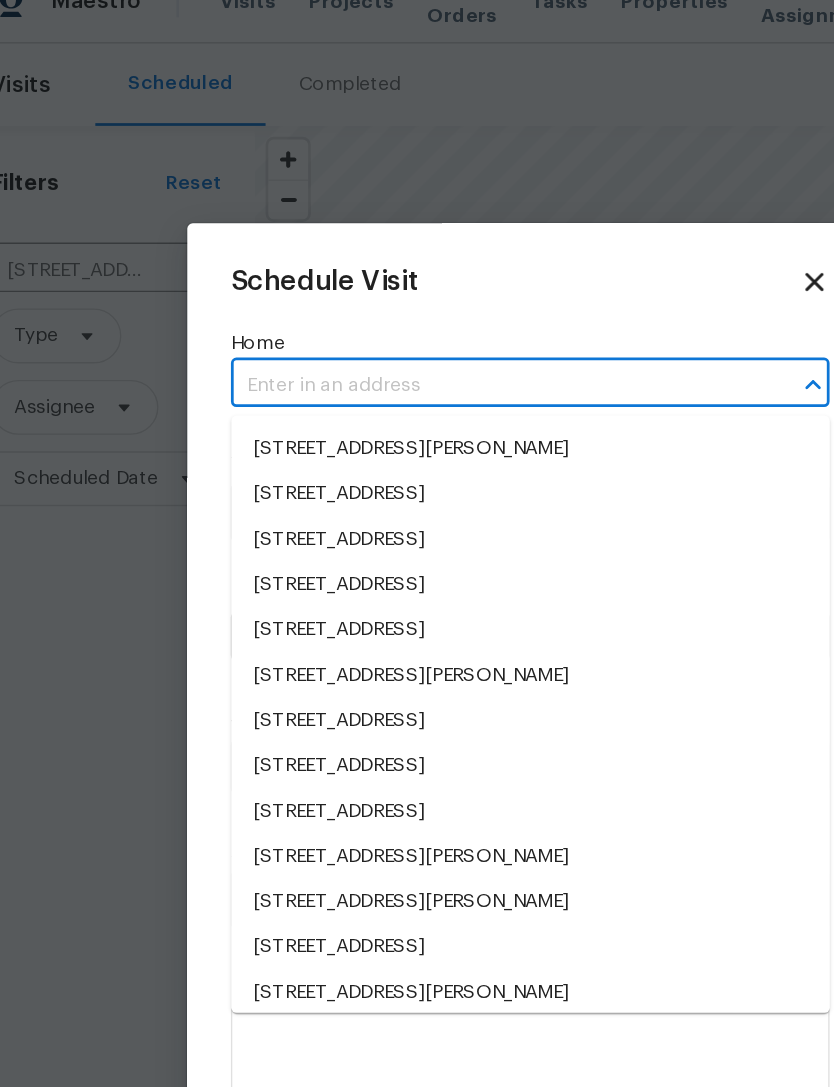click at bounding box center [389, 312] 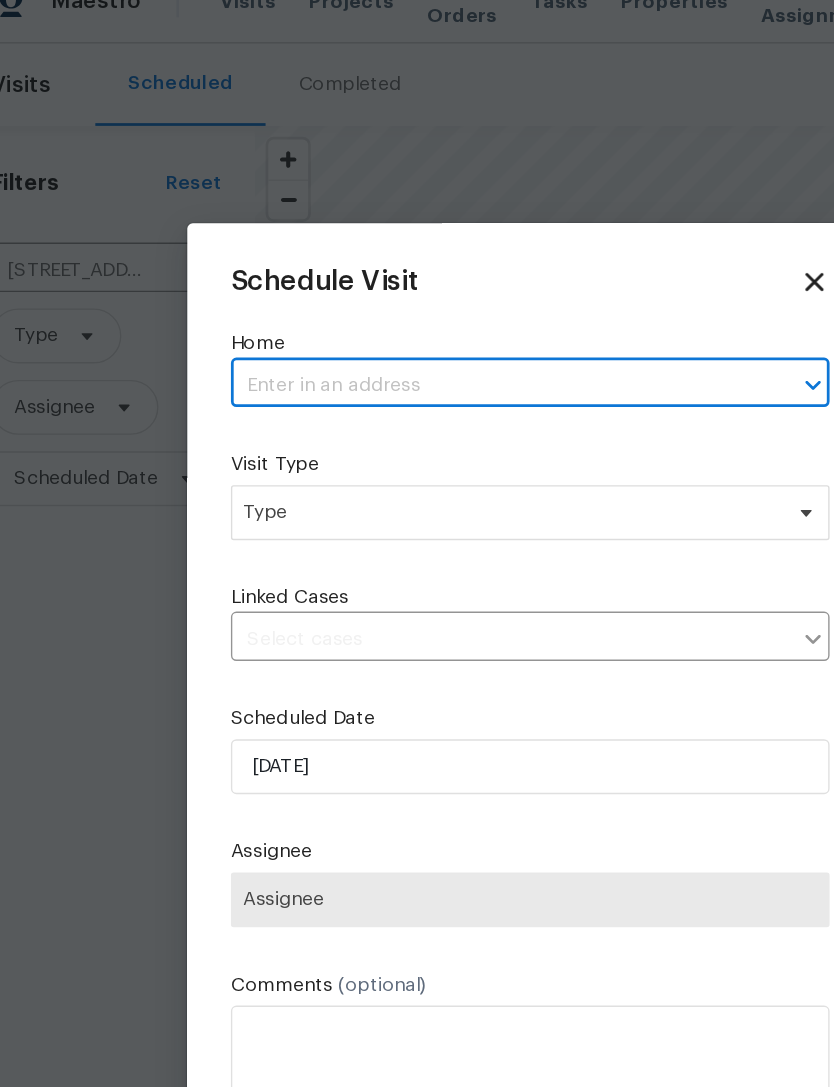 paste on "19603 N Toya St Maricopa, AZ 85138" 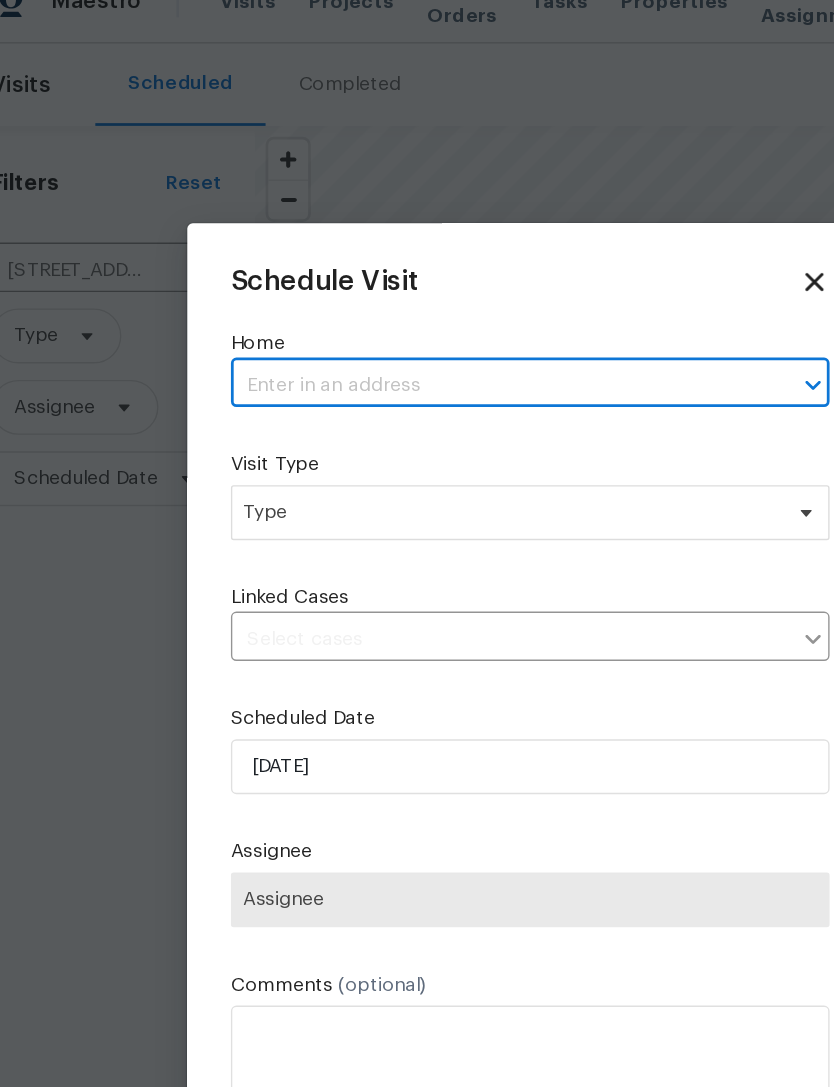 type on "19603 N Toya St Maricopa, AZ 85138" 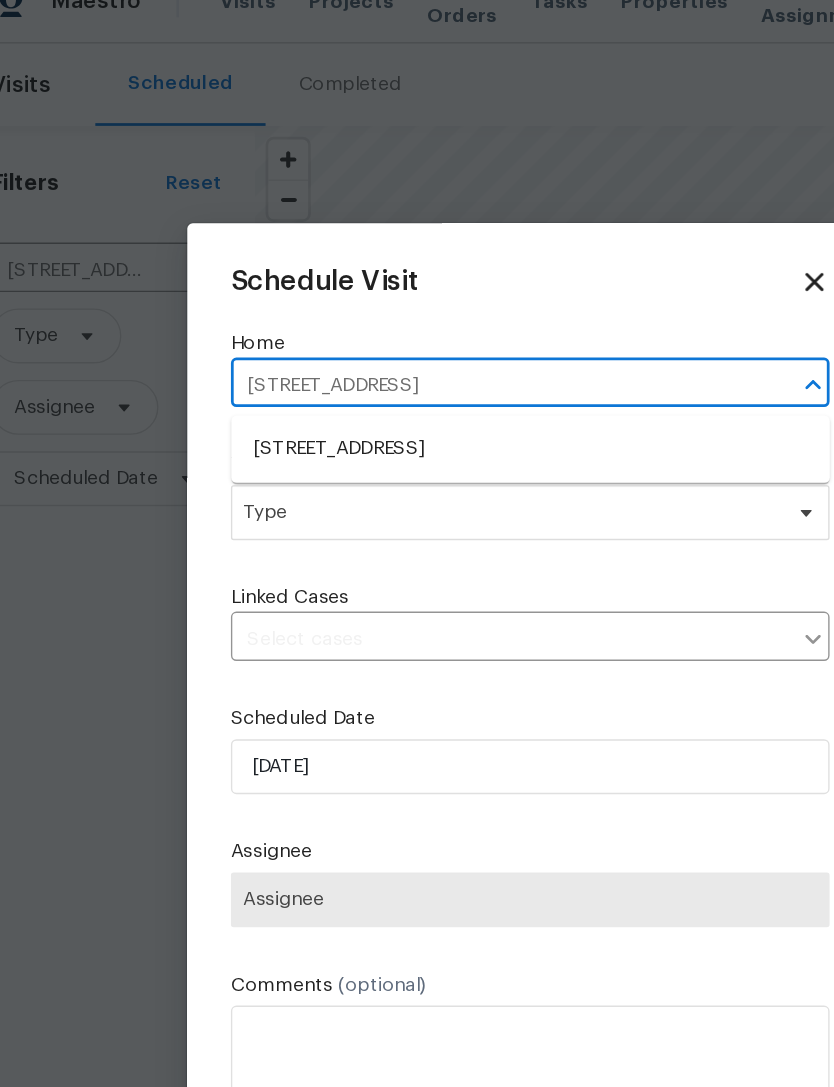 click on "19603 N Toya St, Maricopa, AZ 85138" at bounding box center [417, 358] 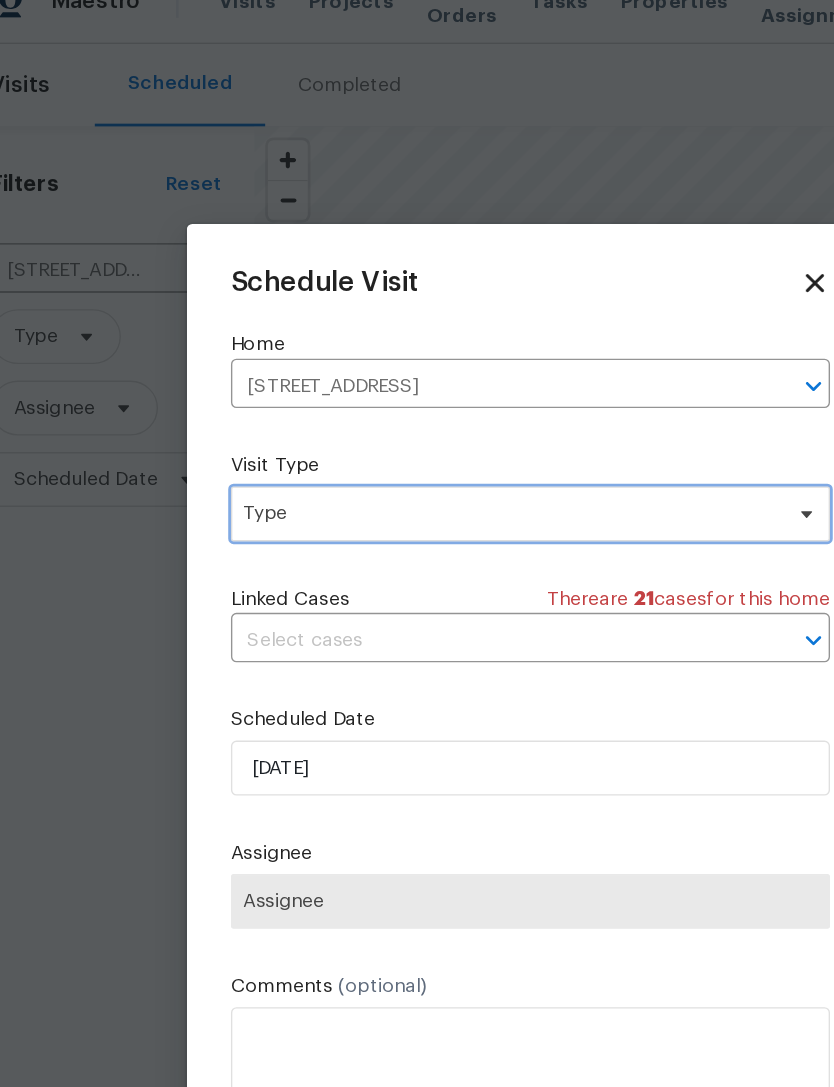 click on "Type" at bounding box center [402, 405] 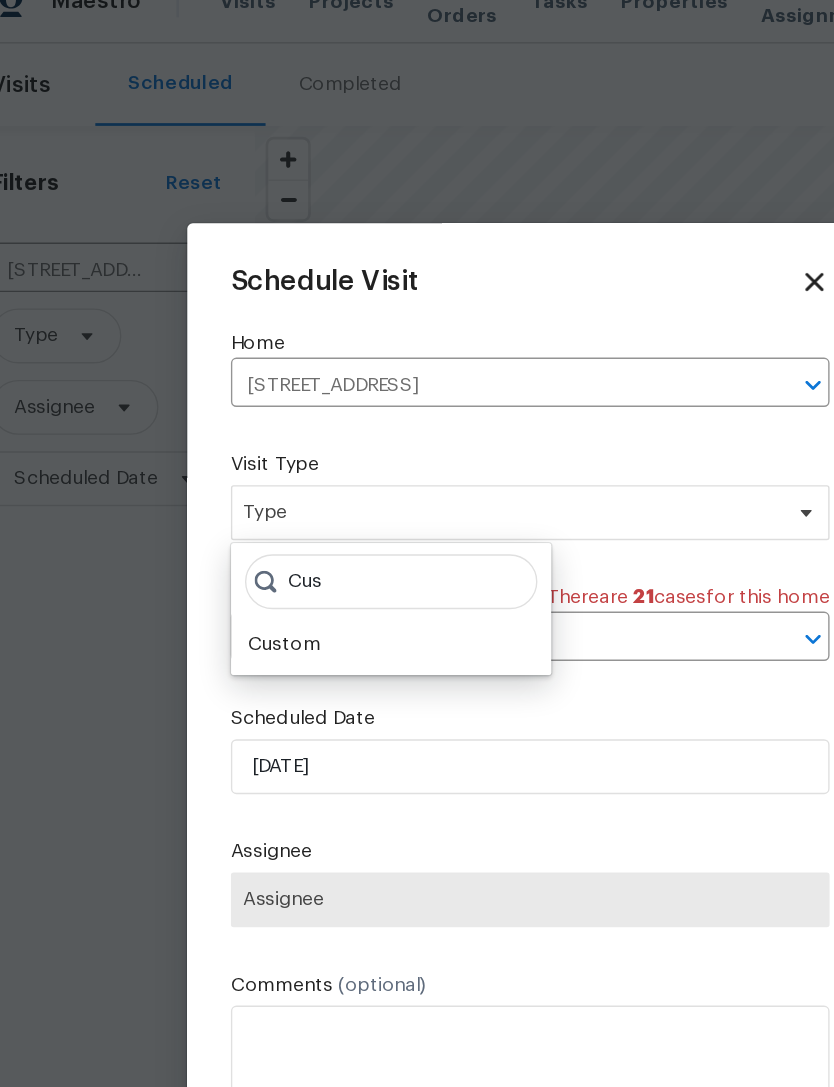 type on "Cus" 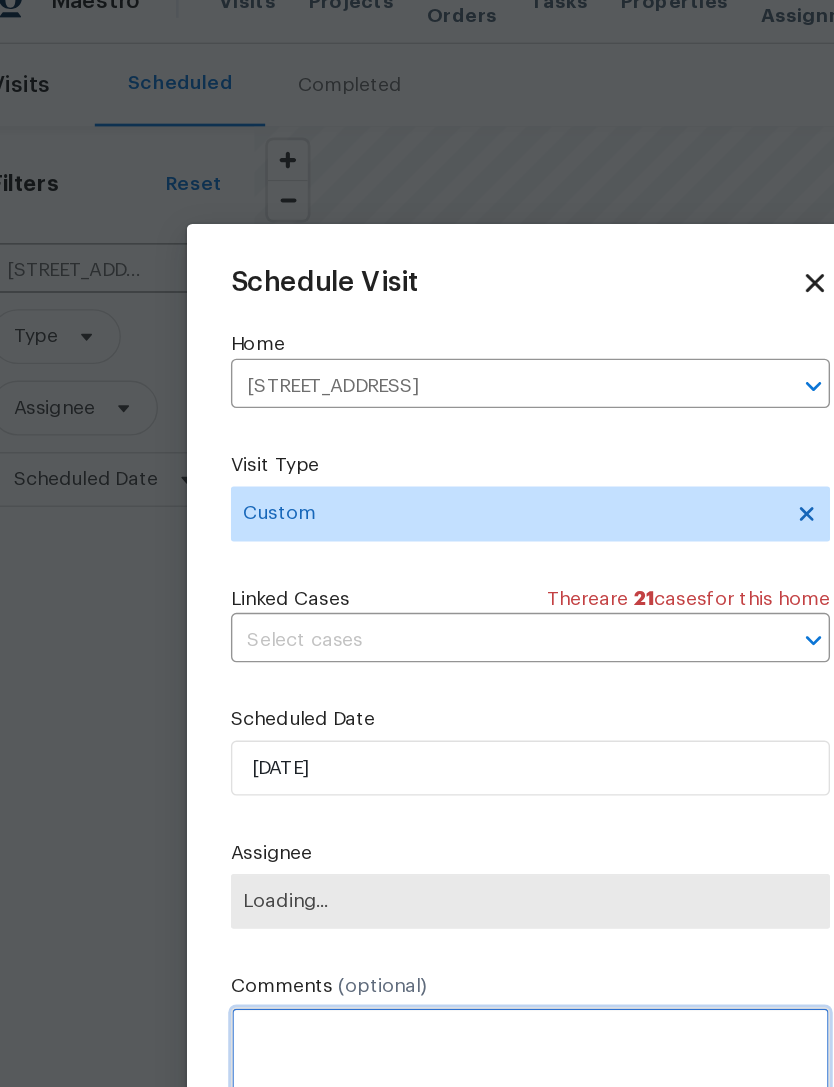 click at bounding box center (417, 804) 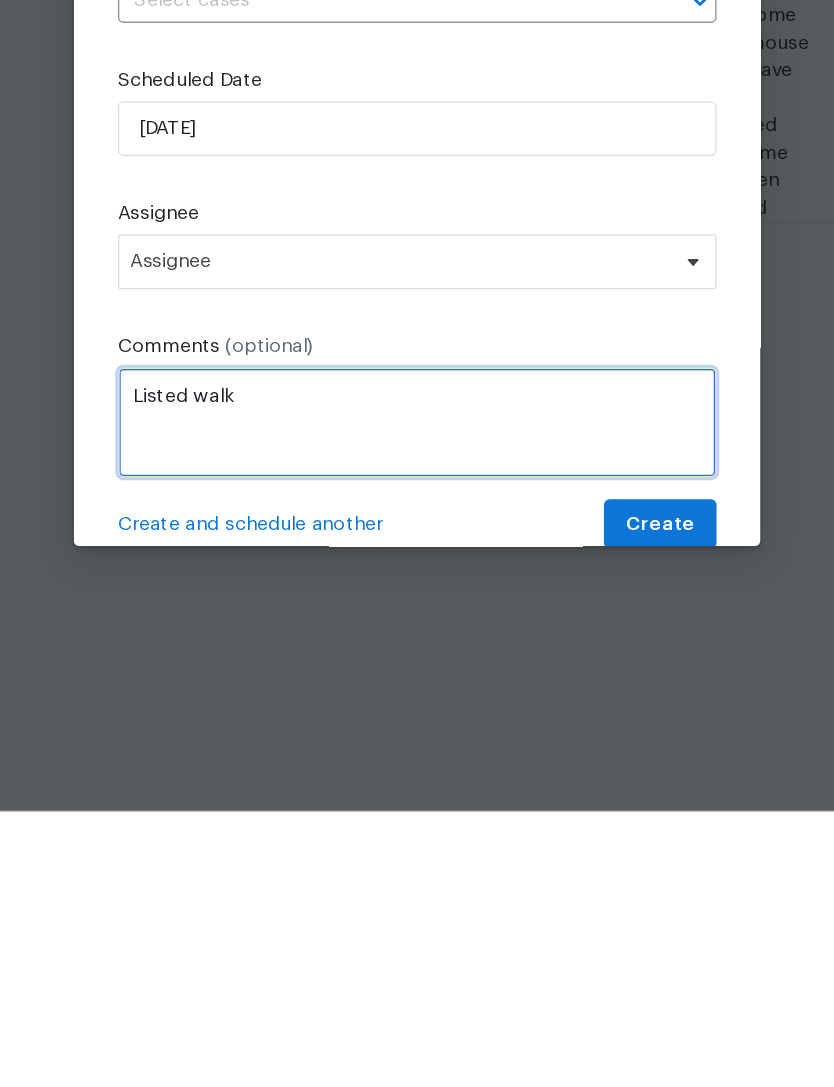 type on "Listed walk" 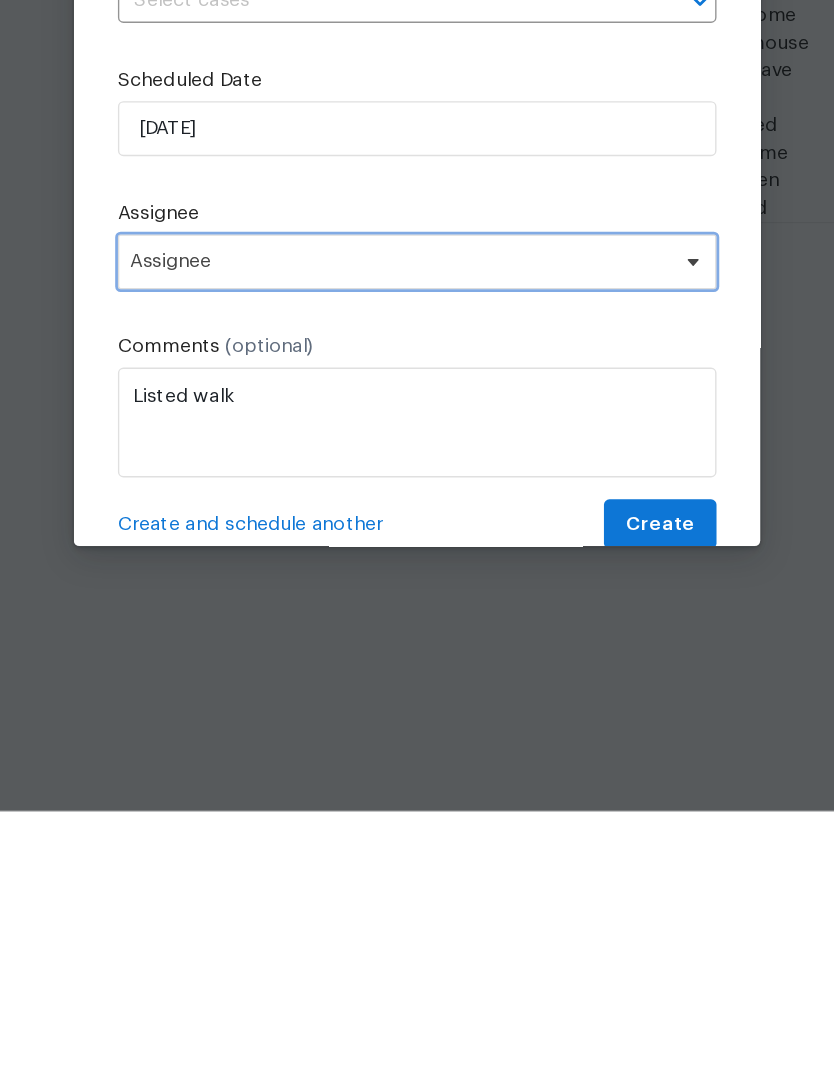 click on "Assignee" at bounding box center (417, 687) 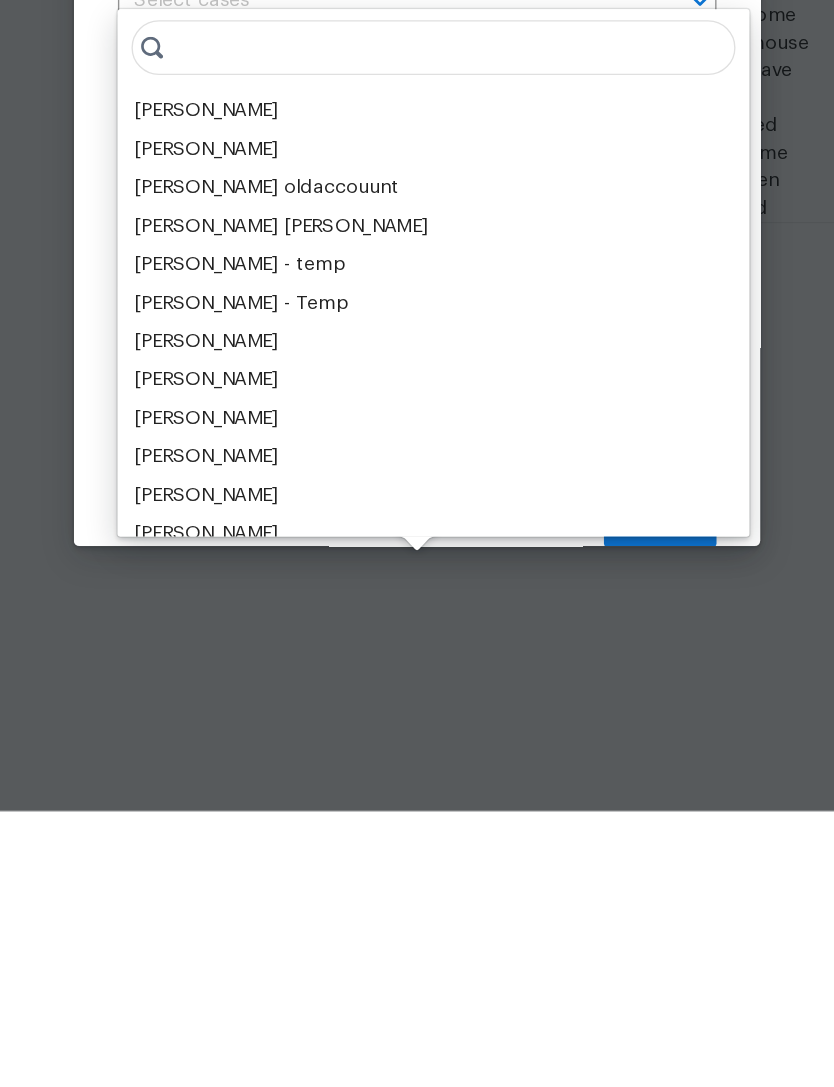 click on "[PERSON_NAME]" at bounding box center (263, 577) 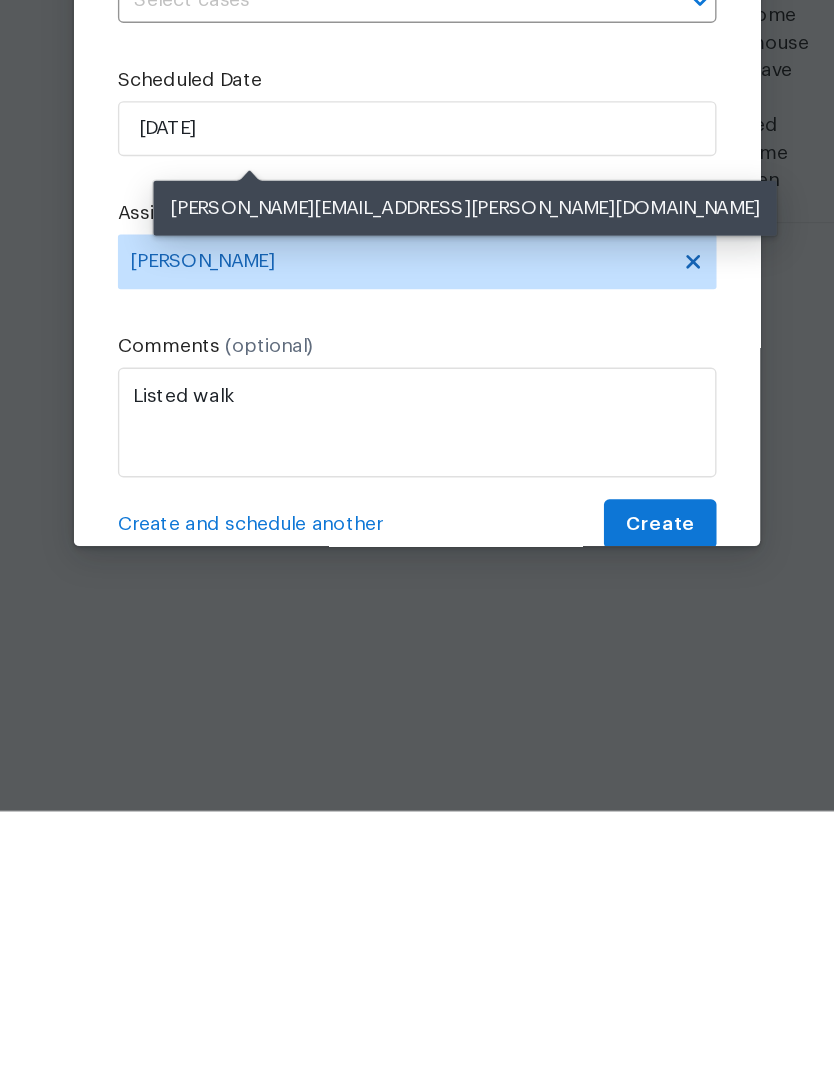 scroll, scrollTop: 63, scrollLeft: 0, axis: vertical 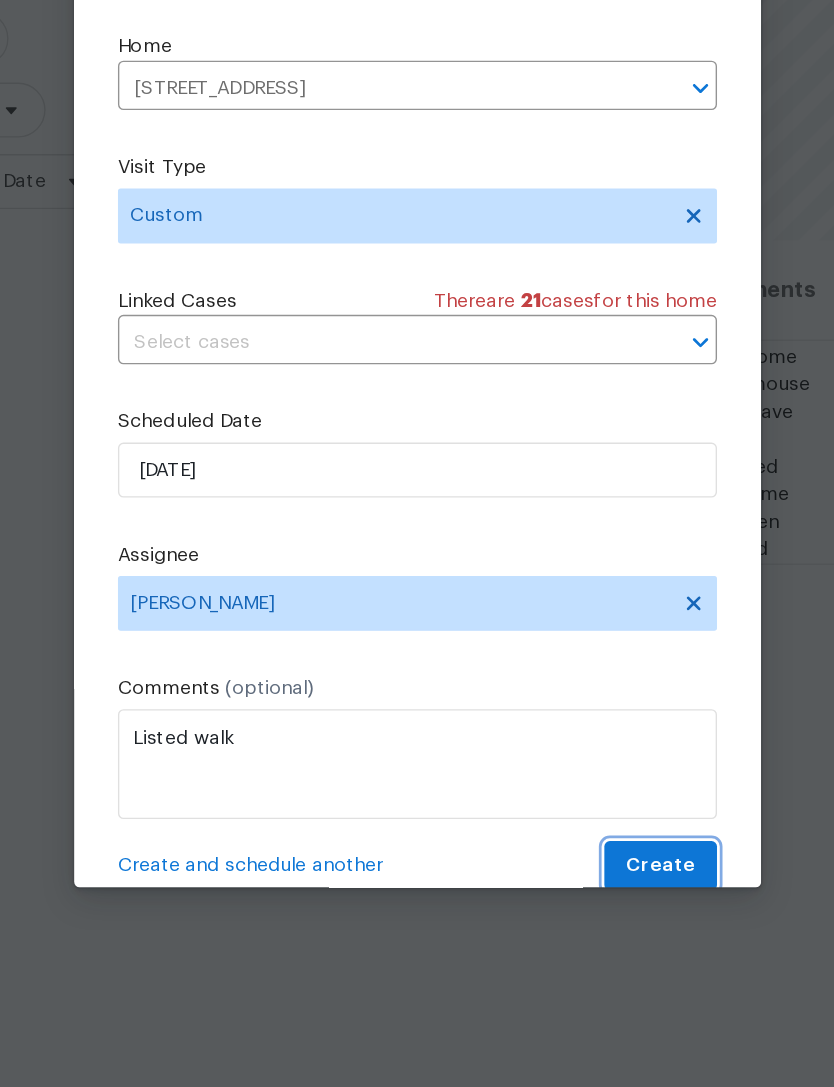click on "Create" at bounding box center [594, 878] 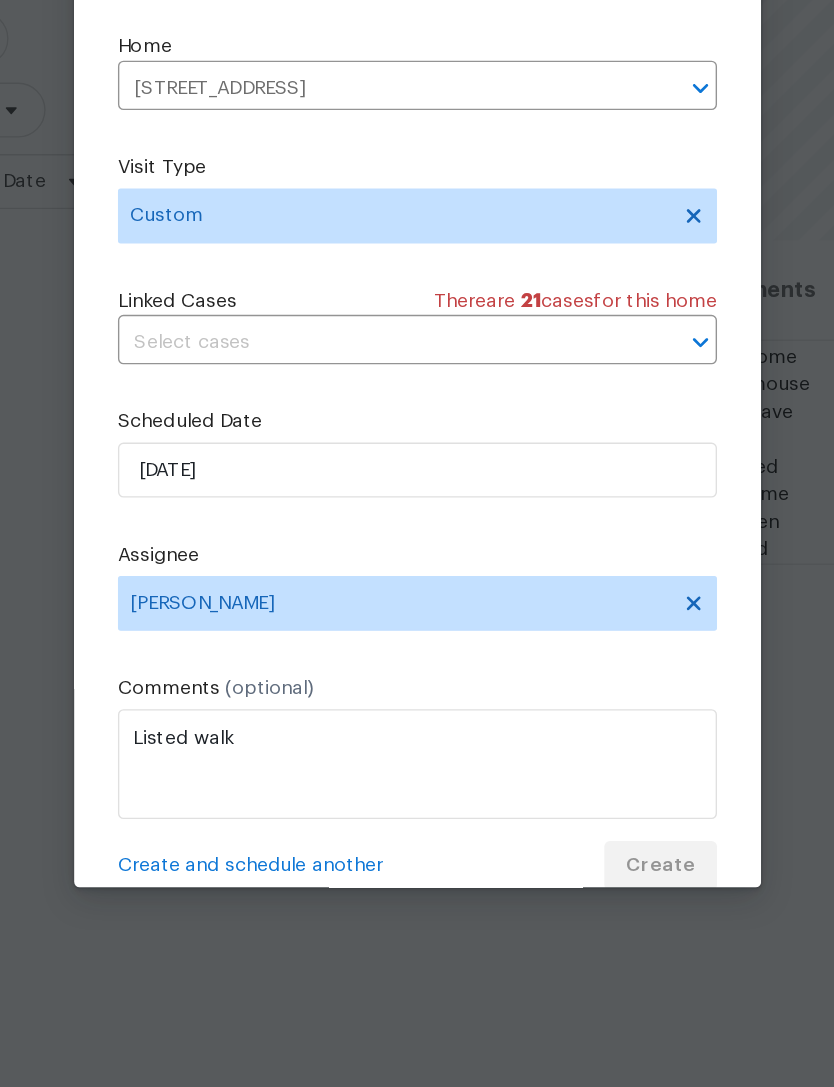 scroll, scrollTop: 0, scrollLeft: 0, axis: both 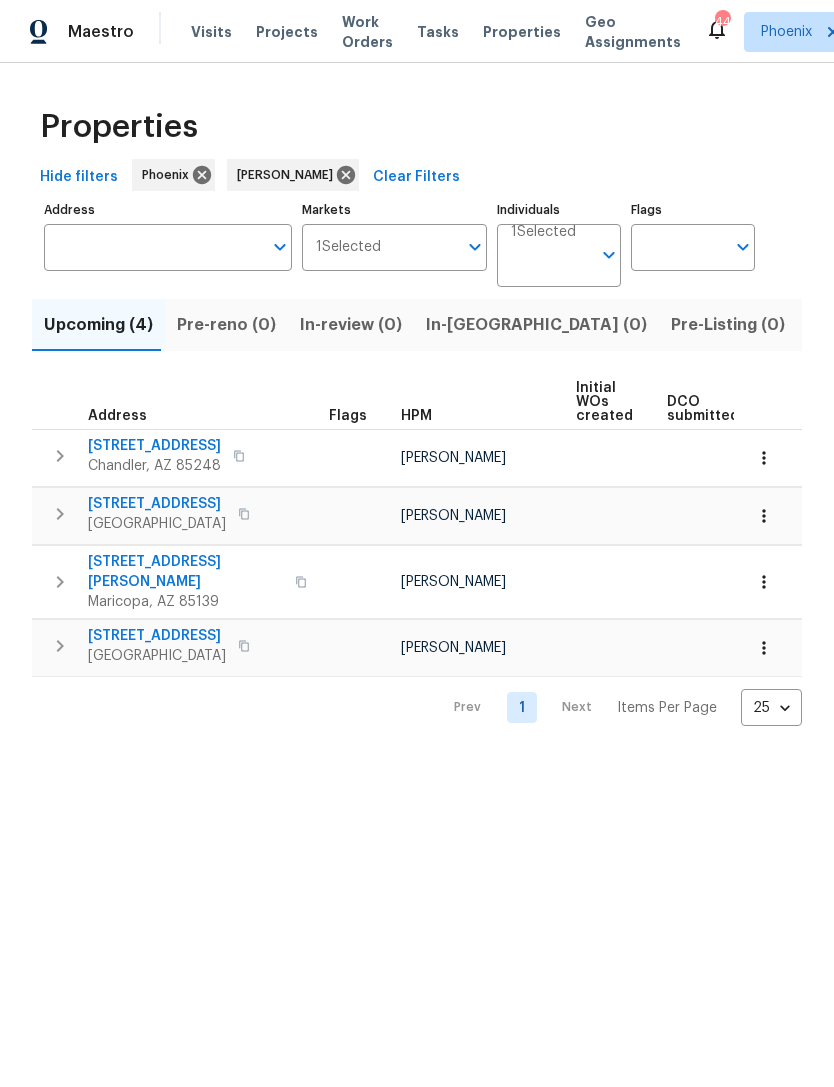 click on "Resale (12)" at bounding box center (961, 325) 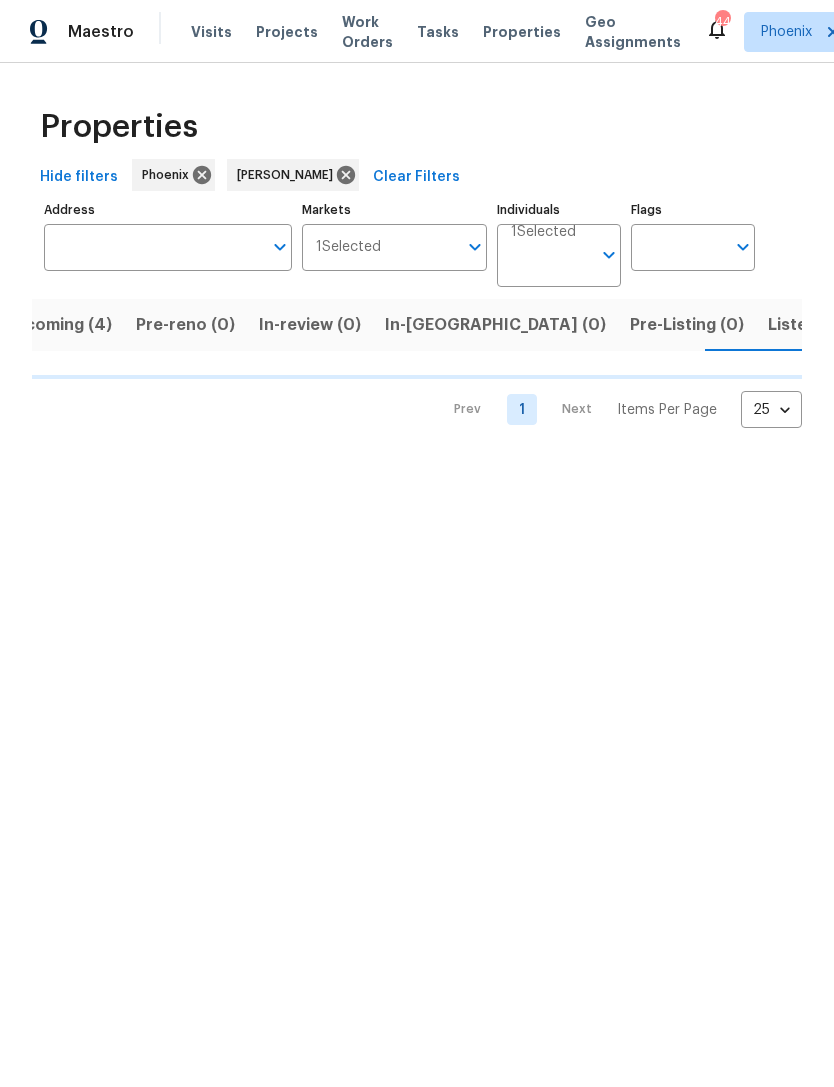 scroll, scrollTop: 0, scrollLeft: 49, axis: horizontal 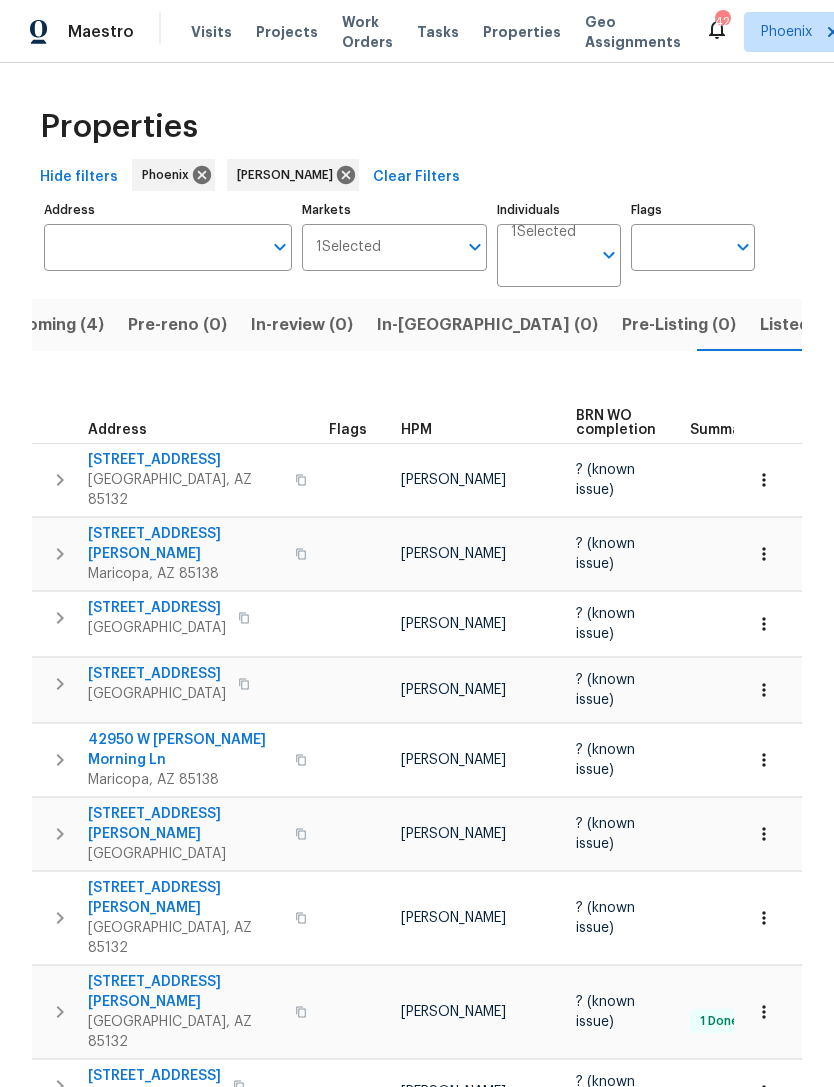 click on "Listed (26)" at bounding box center [803, 325] 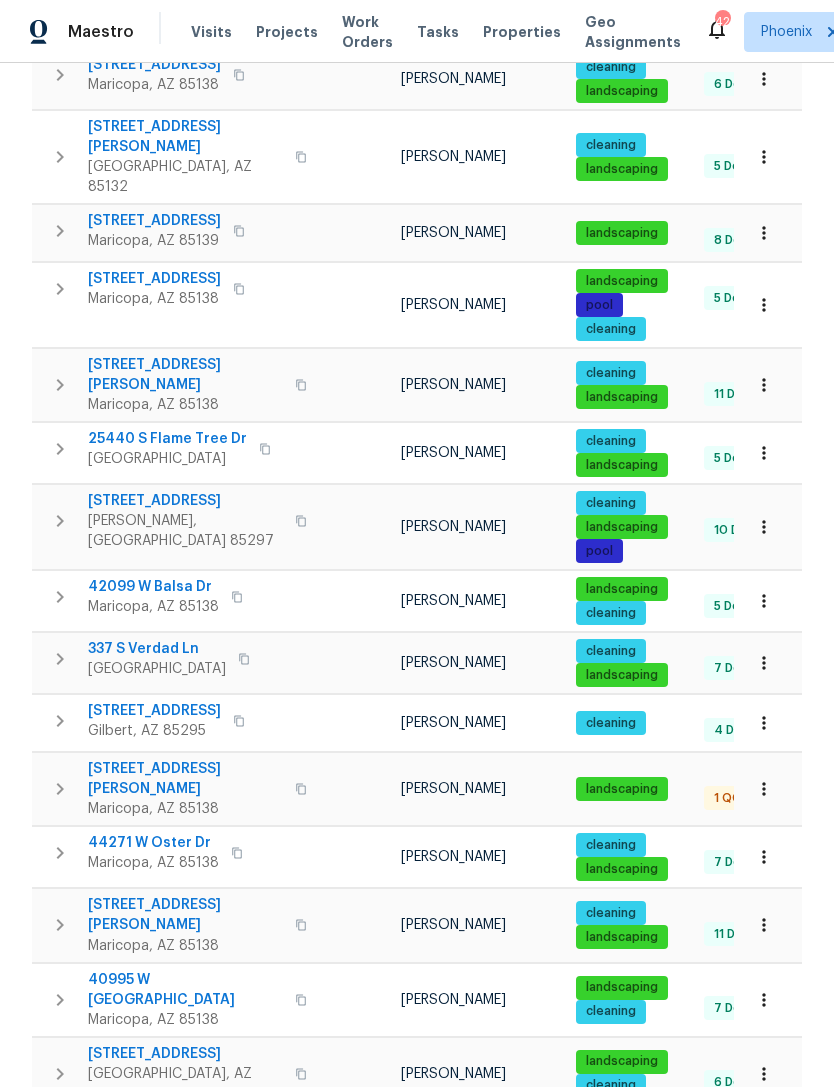 scroll, scrollTop: 1034, scrollLeft: 0, axis: vertical 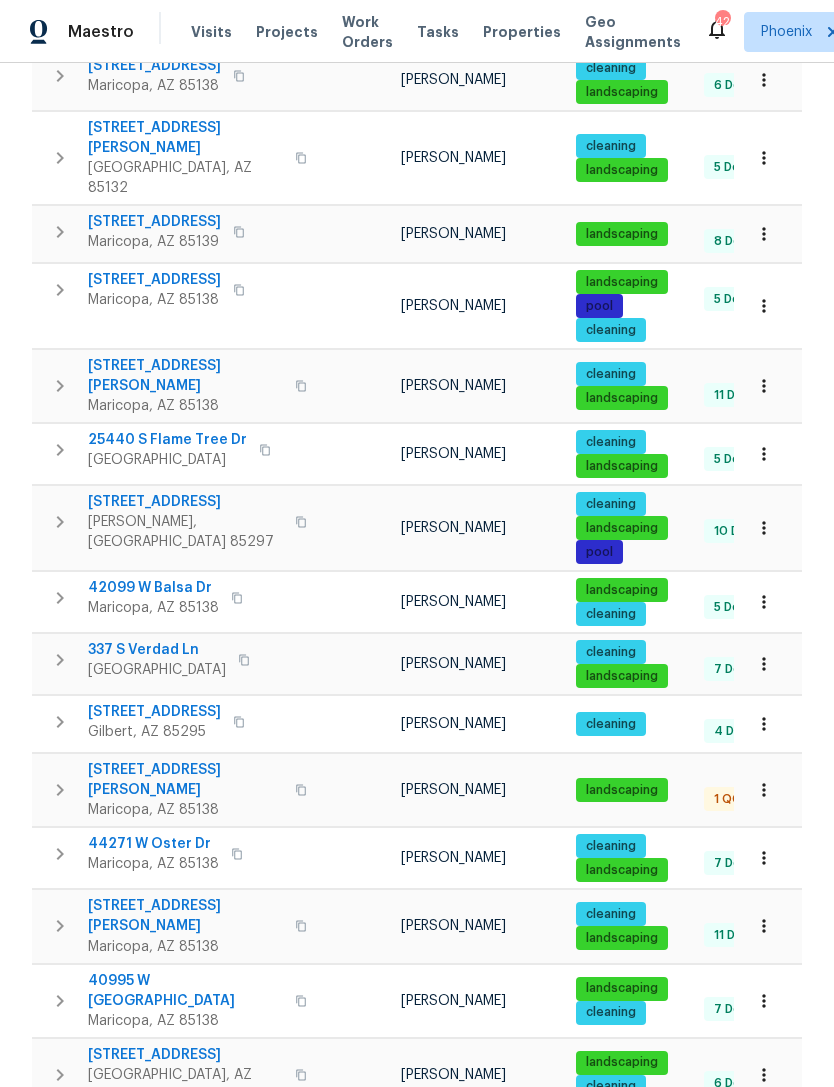 click on "Maestro Visits Projects Work Orders Tasks Properties Geo Assignments 42 Phoenix Melissa Muralt-Ochoa Properties Hide filters Phoenix Melissa Muralt-Ochoa Clear Filters Address Address Markets 1  Selected Markets Individuals 1  Selected Individuals Flags Flags Upcoming (4) Pre-reno (0) In-review (0) In-reno (0) Pre-Listing (0) Listed (26) Resale (12) Done (351) Unknown (0) Address Flags HPM Maintenance schedules created Work Order Completion List date DOM 37711 W Bello Ln Maricopa, AZ 85138 Melissa Muralt-Ochoa cleaning landscaping 7 Done 05/14/25 63 35972 W Seville Dr Maricopa, AZ 85138 Melissa Muralt-Ochoa cleaning landscaping 4 Done 03/24/25 114 20033 N Herbert Ave Maricopa, AZ 85138 Melissa Muralt-Ochoa cleaning landscaping 7 Done 02/24/25 142 37803 W La Paz St Maricopa, AZ 85138 Melissa Muralt-Ochoa cleaning landscaping 6 Done 01/22/25 175 10949 E Verbina Ln Florence, AZ 85132 Melissa Muralt-Ochoa pool landscaping cleaning 6 Done 06/04/25 42 29820 N Mesquite Cir Florence, AZ 85132 Melissa Muralt-Ochoa 48" at bounding box center [417, 543] 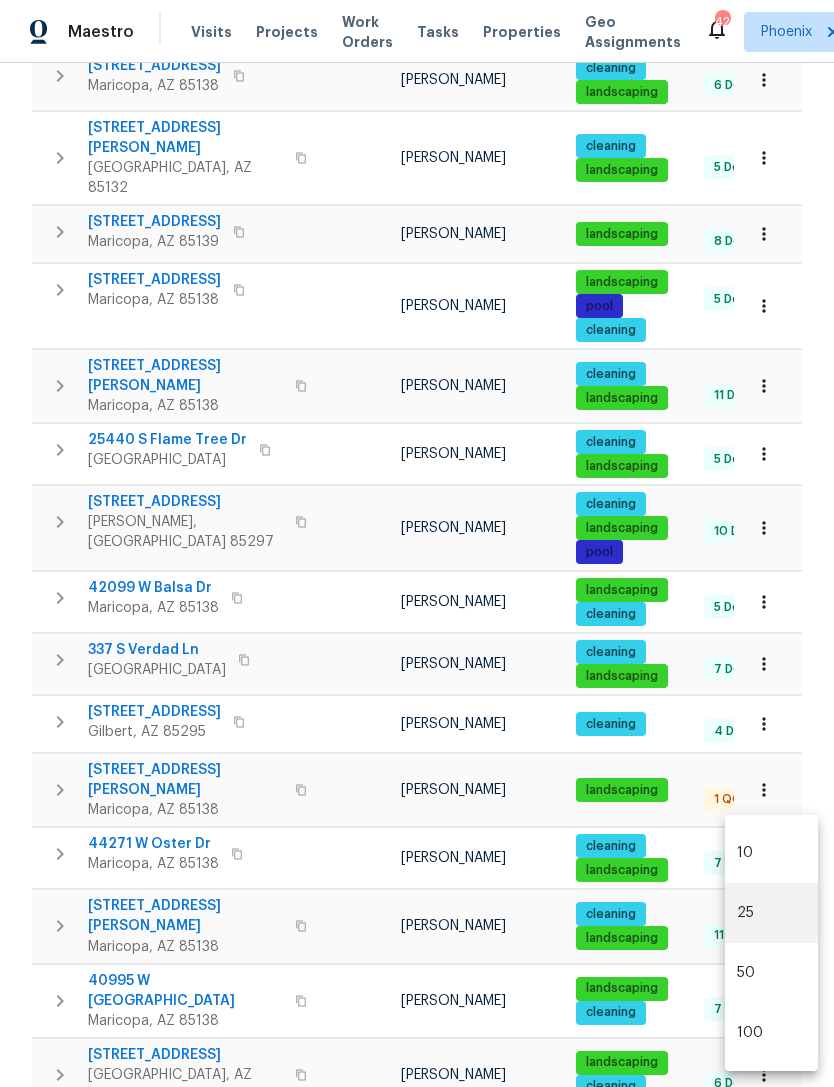 click on "50" at bounding box center (771, 973) 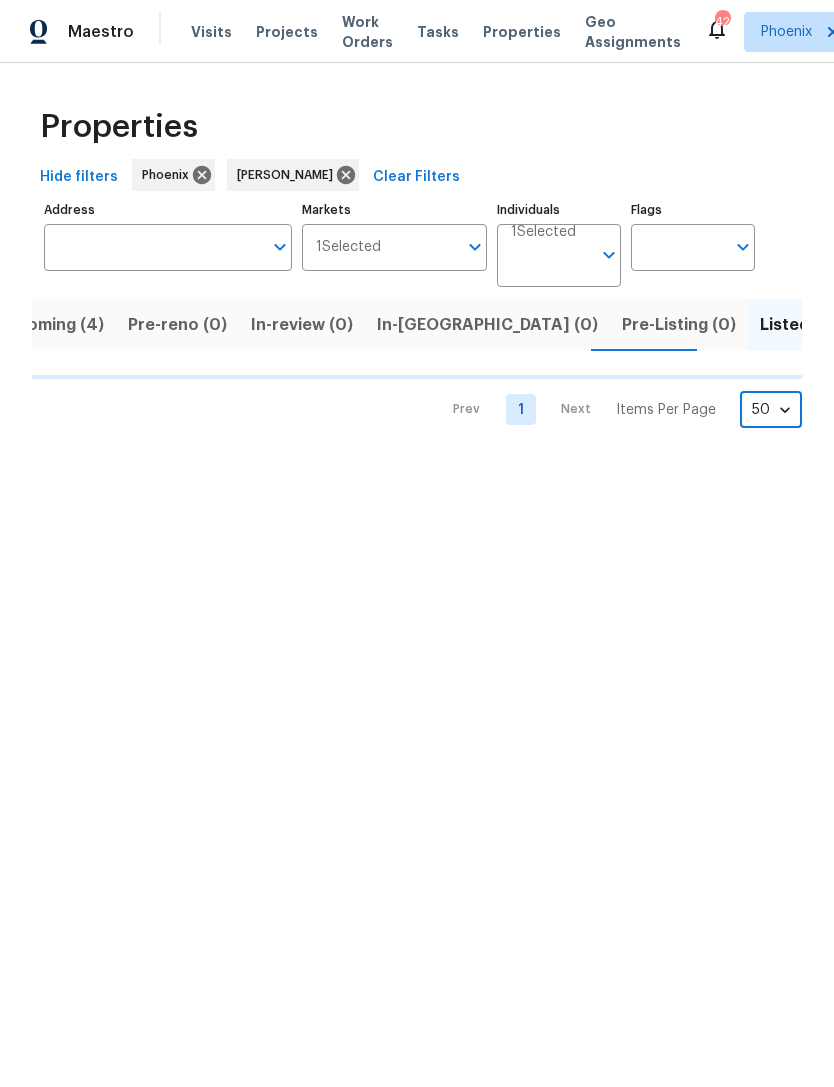 scroll, scrollTop: 0, scrollLeft: 0, axis: both 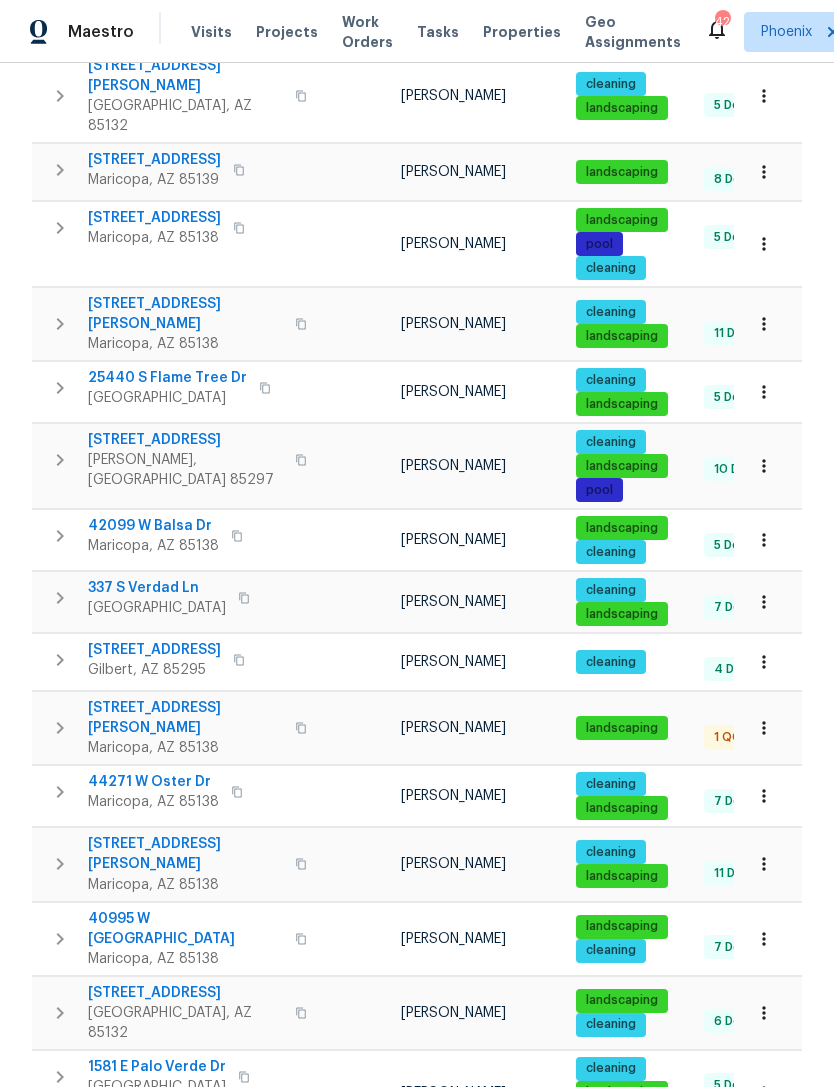 click on "Prev 1 Next Items Per Page 50 50 ​" at bounding box center (618, 1240) 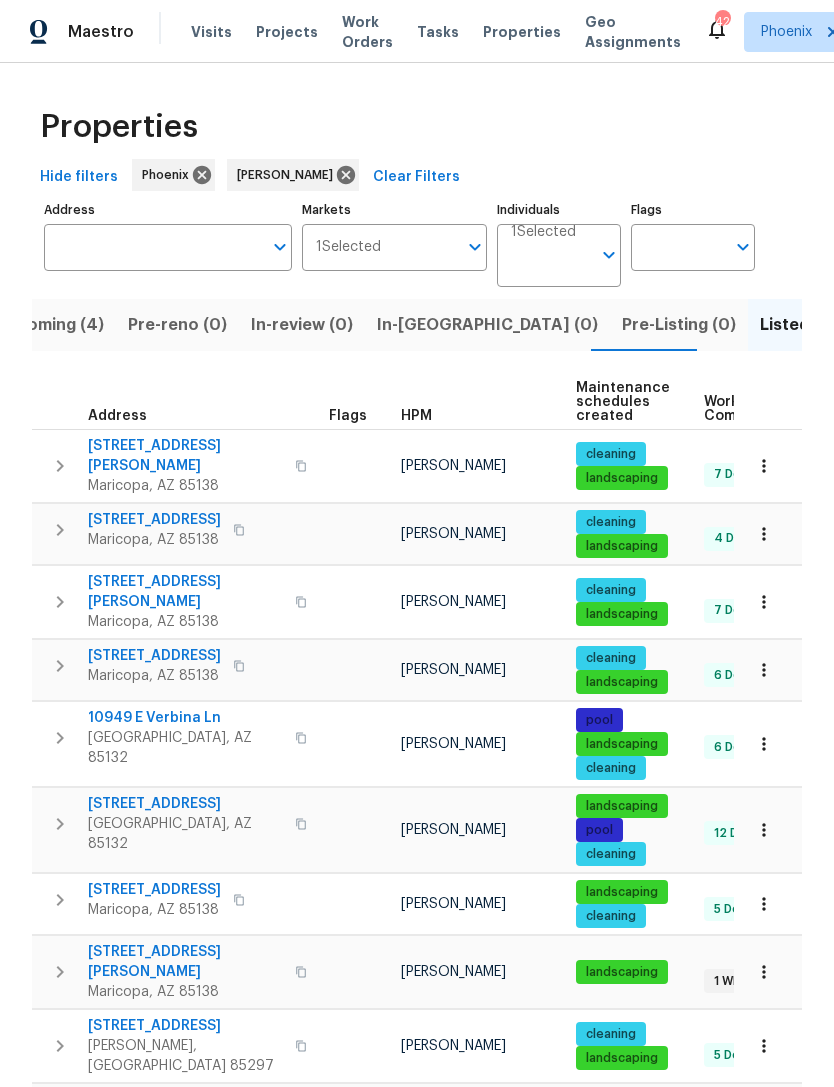 scroll, scrollTop: 0, scrollLeft: 0, axis: both 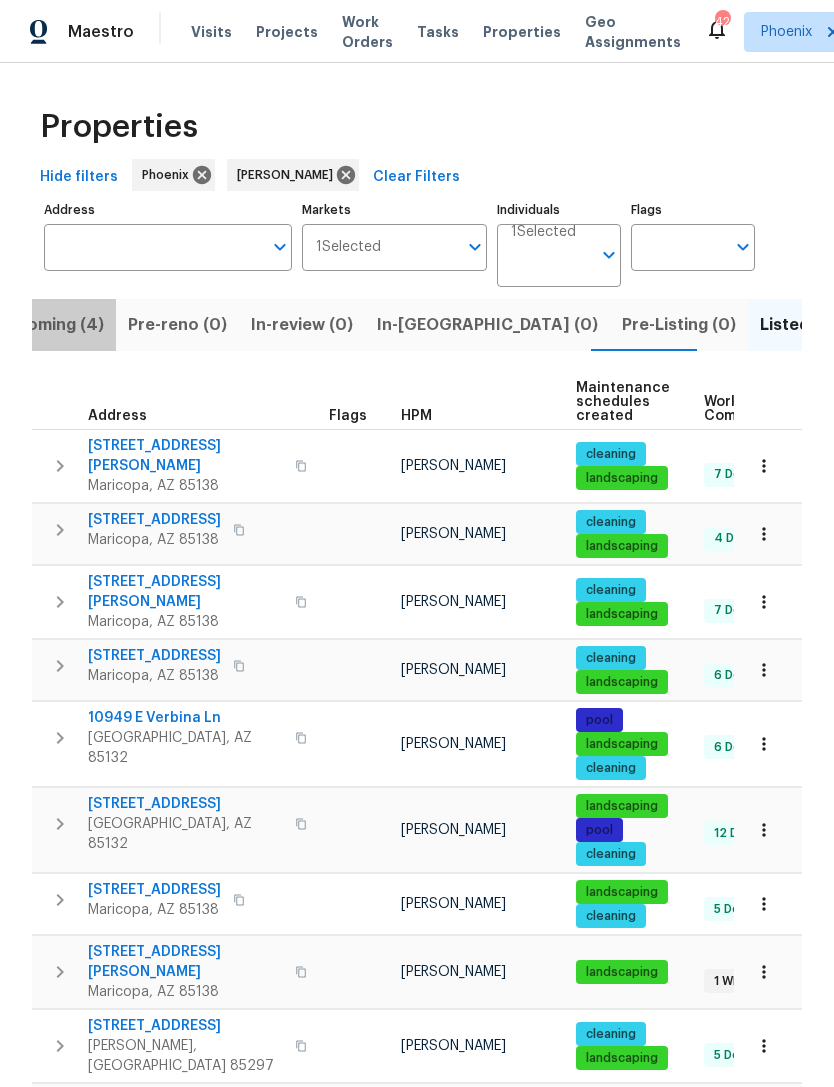 click on "Upcoming (4)" at bounding box center (49, 325) 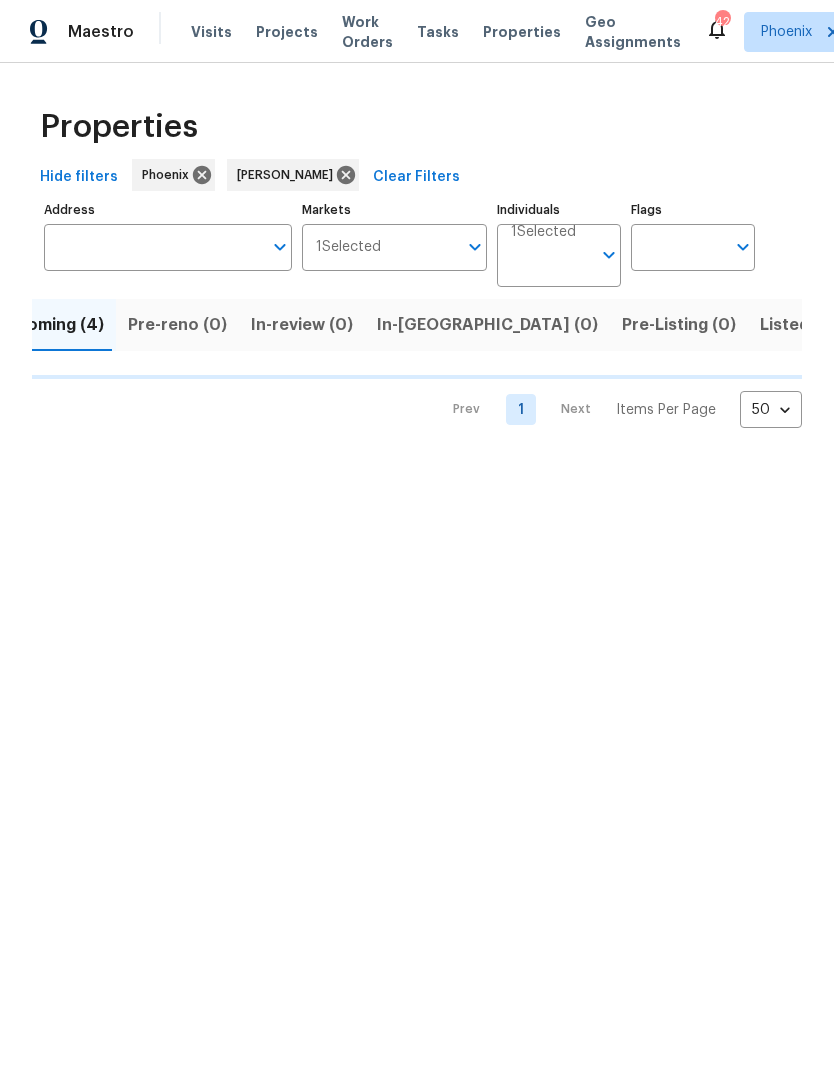 scroll, scrollTop: 0, scrollLeft: 3, axis: horizontal 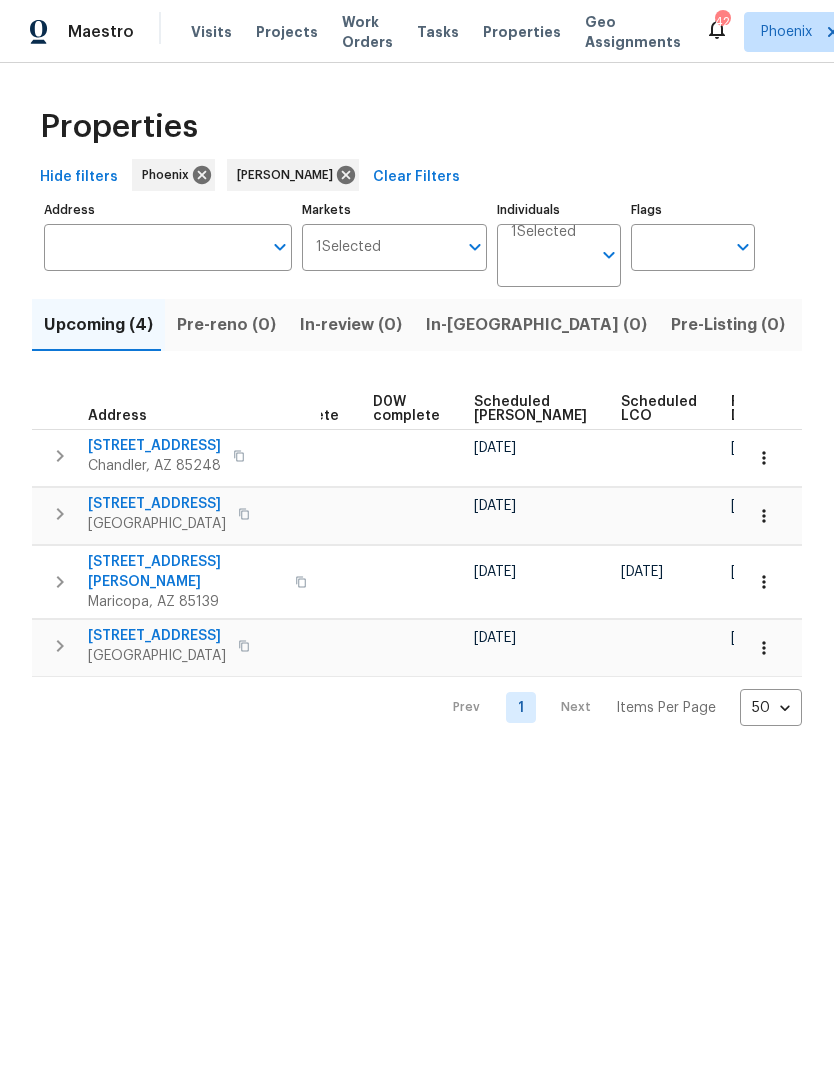 click on "Prev 1 Next Items Per Page 50 50 ​" at bounding box center [417, 701] 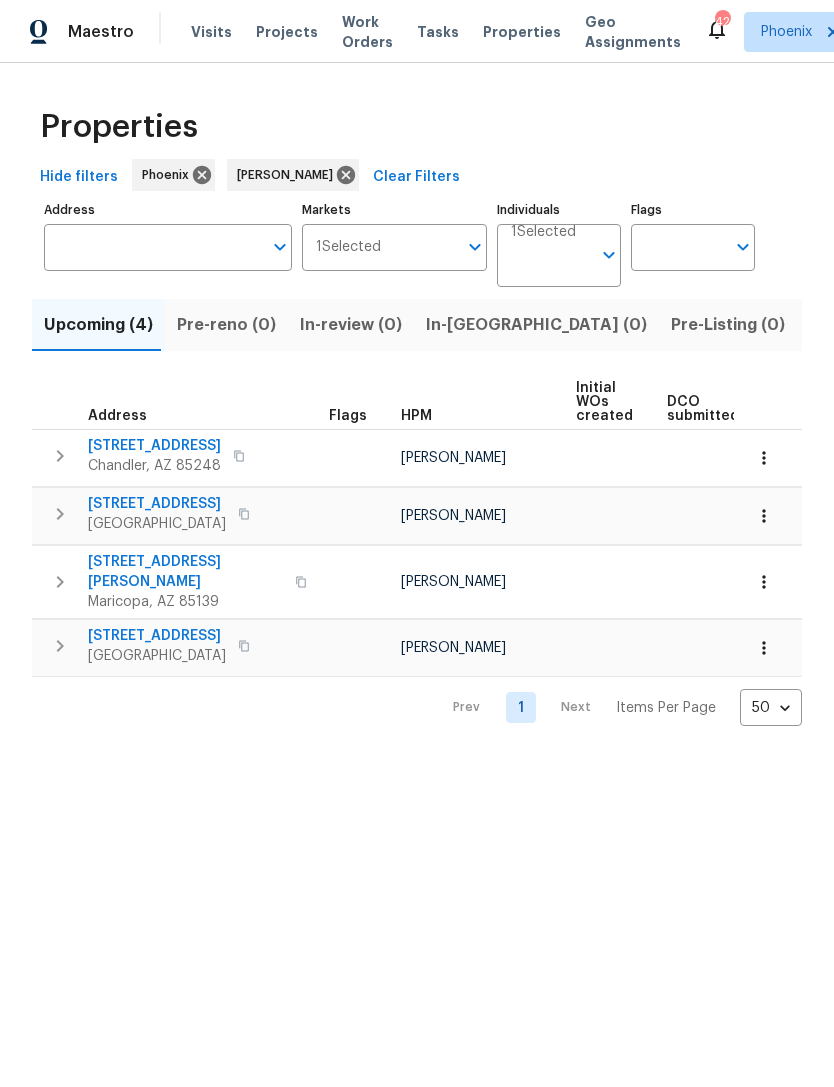 scroll, scrollTop: 0, scrollLeft: 0, axis: both 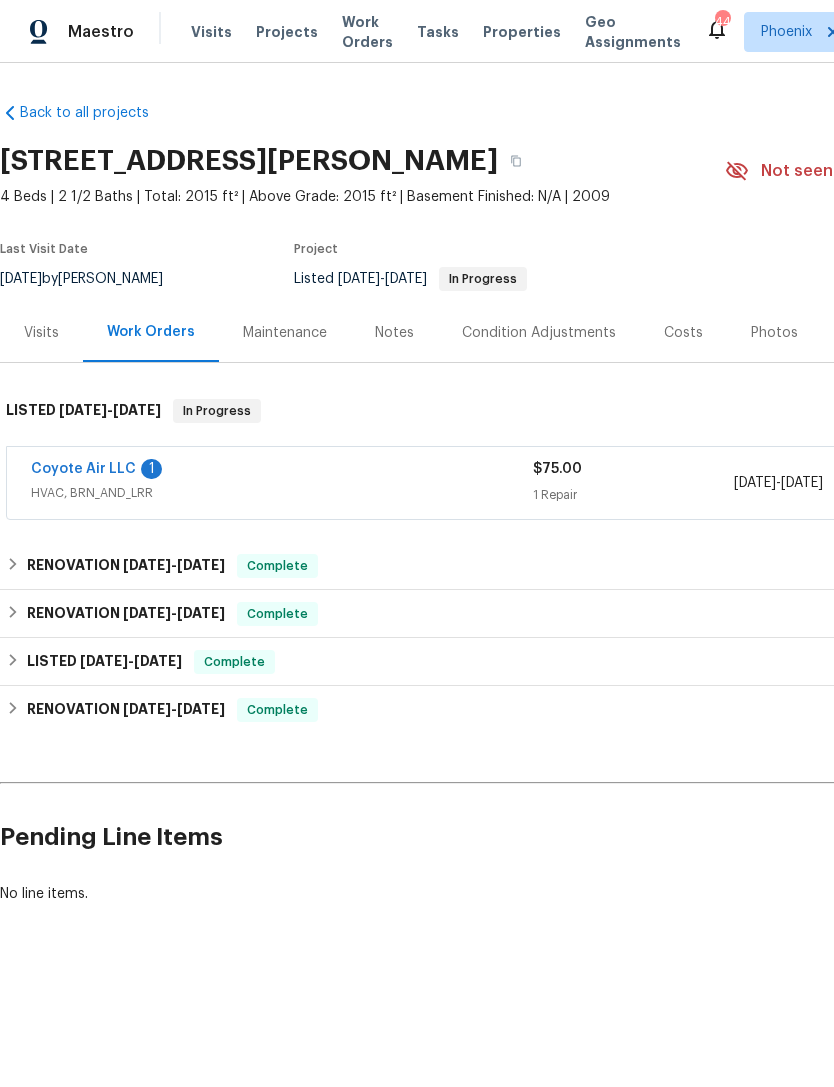 click on "Coyote Air LLC" at bounding box center [83, 469] 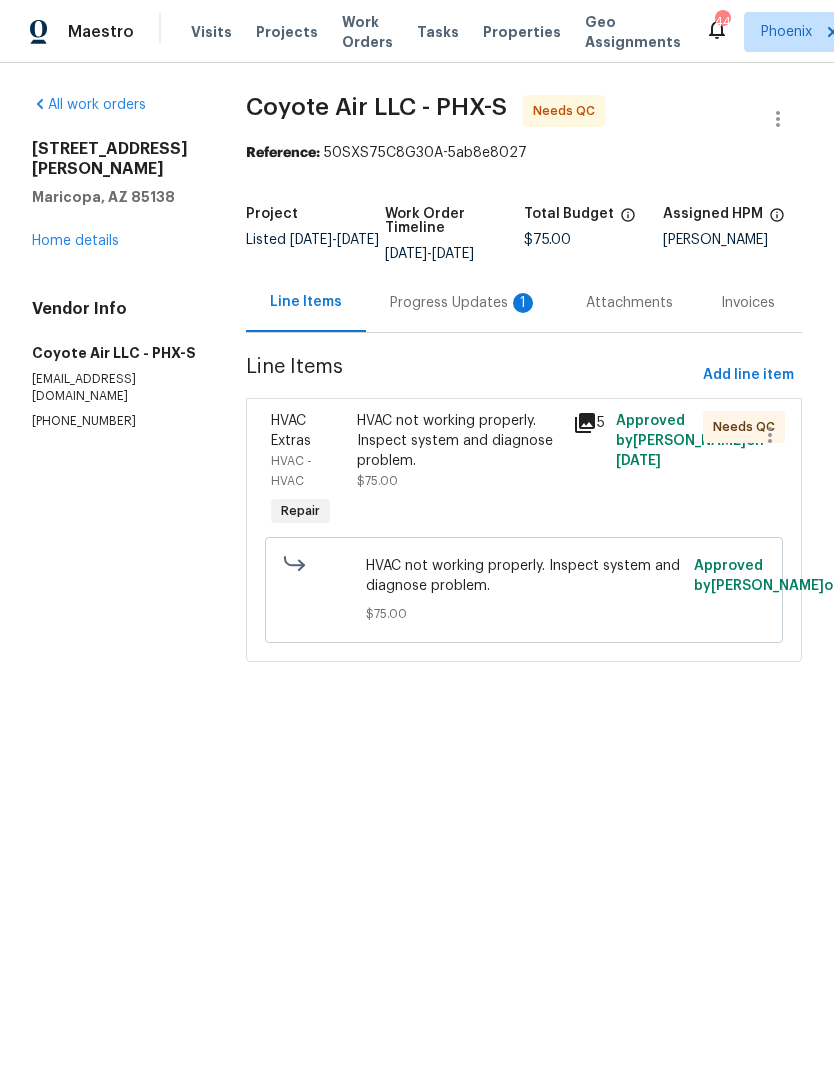 click on "Progress Updates 1" at bounding box center (464, 302) 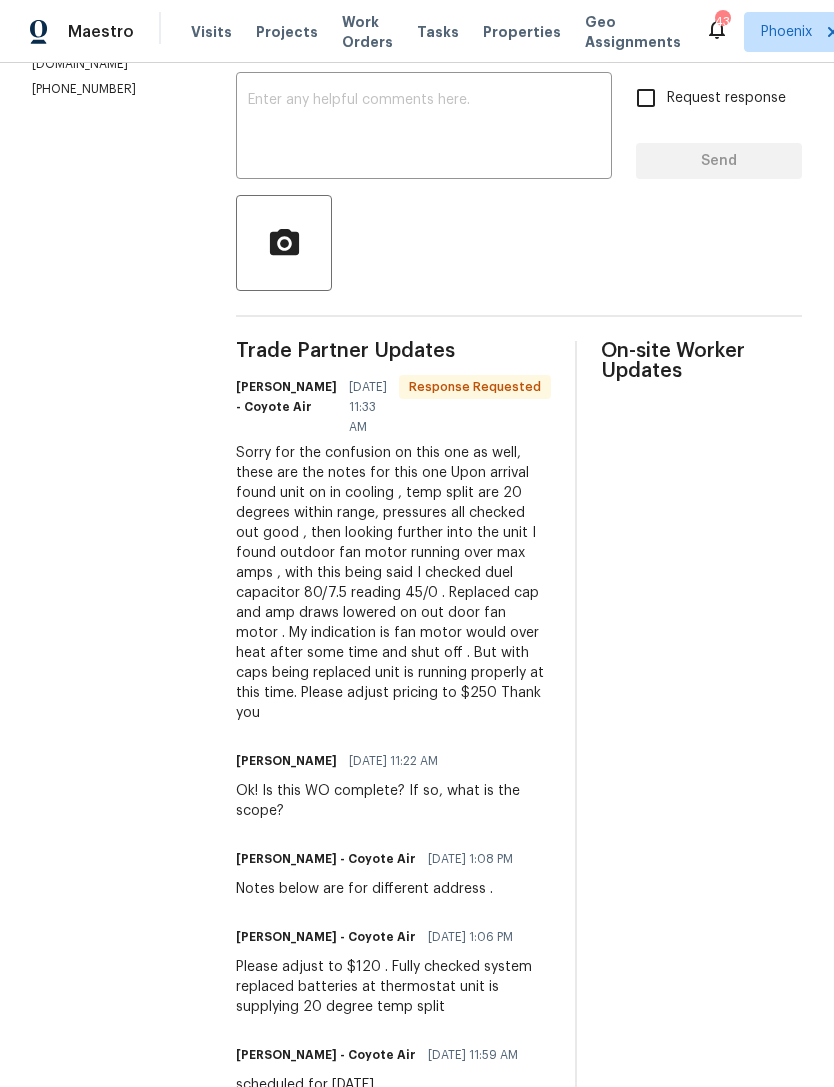 scroll, scrollTop: 352, scrollLeft: 0, axis: vertical 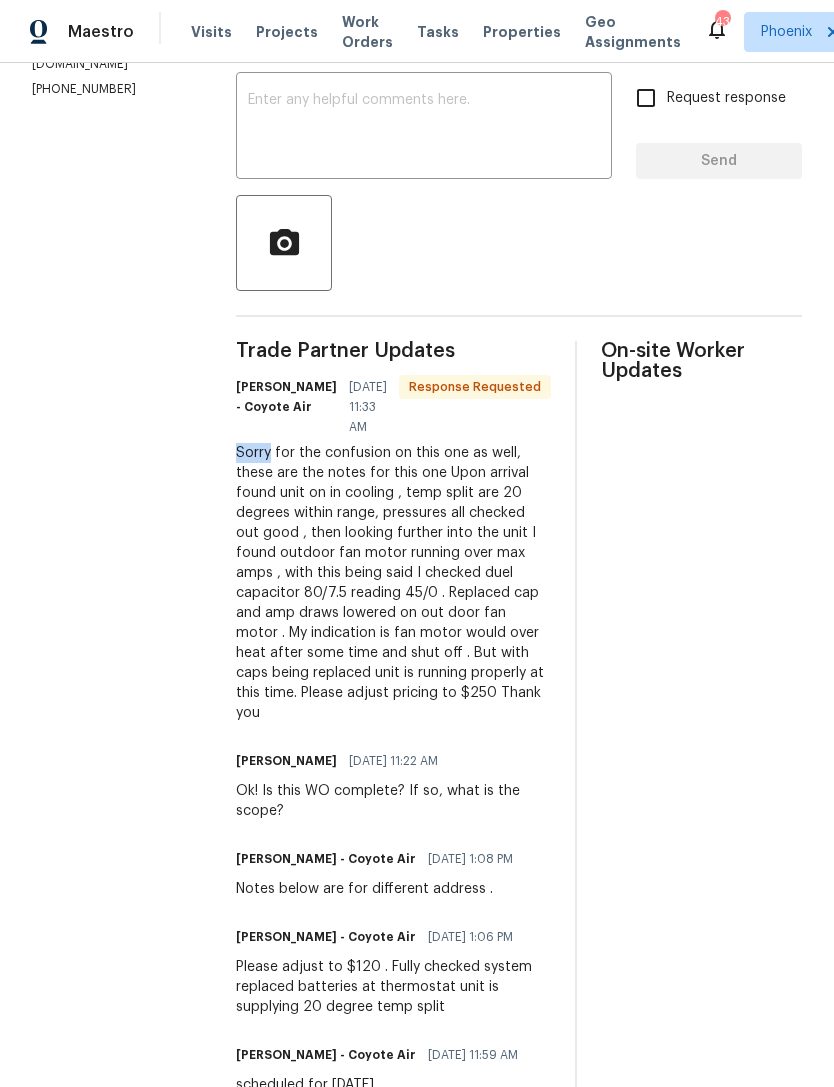 click on "Sorry for the confusion on this one as well, these are the notes for this one
Upon arrival found unit on in cooling , temp split are 20 degrees within range, pressures all checked out good , then looking further into the unit I found outdoor fan motor running over max amps , with this being said I checked duel capacitor 80/7.5 reading 45/0 . Replaced cap and amp draws lowered on out door fan motor . My indication is fan motor would over heat after some time and shut off . But with caps being replaced unit is running properly at this time.
Please adjust pricing to $250
Thank you" at bounding box center [393, 583] 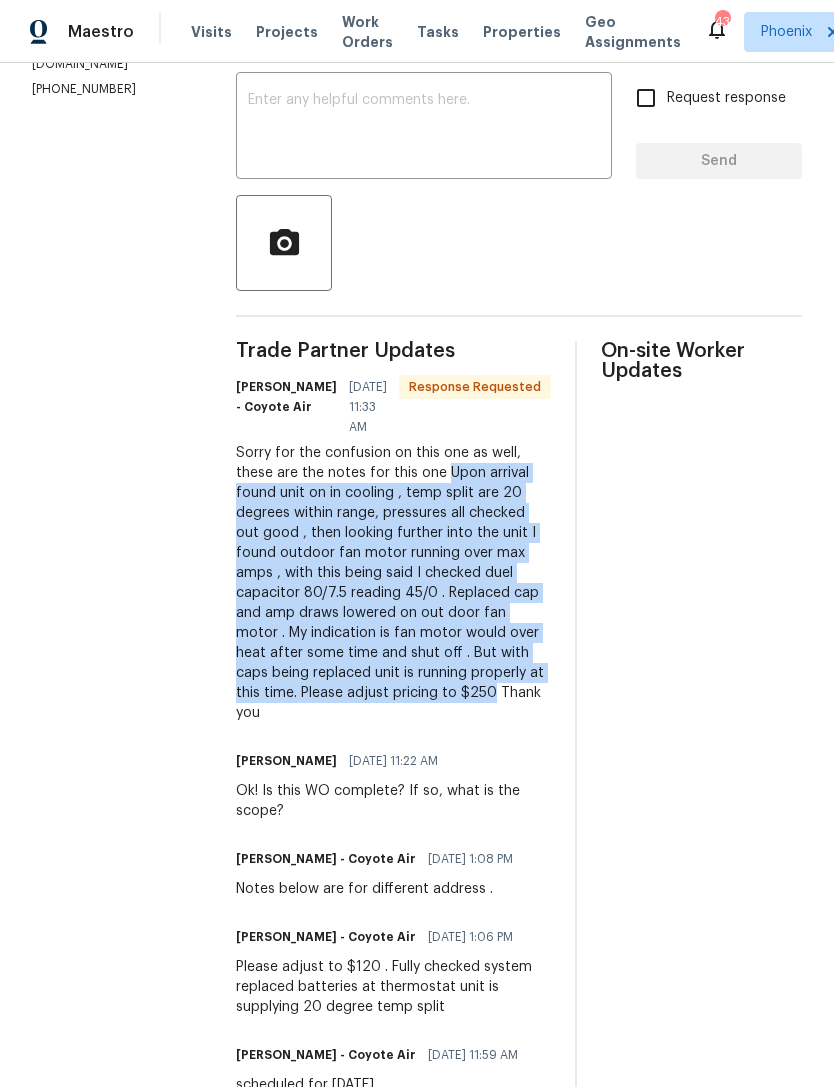 copy on "Upon arrival found unit on in cooling , temp split are 20 degrees within range, pressures all checked out good , then looking further into the unit I found outdoor fan motor running over max amps , with this being said I checked duel capacitor 80/7.5 reading 45/0 . Replaced cap and amp draws lowered on out door fan motor . My indication is fan motor would over heat after some time and shut off . But with caps being replaced unit is running properly at this time.
Please adjust pricing to $250" 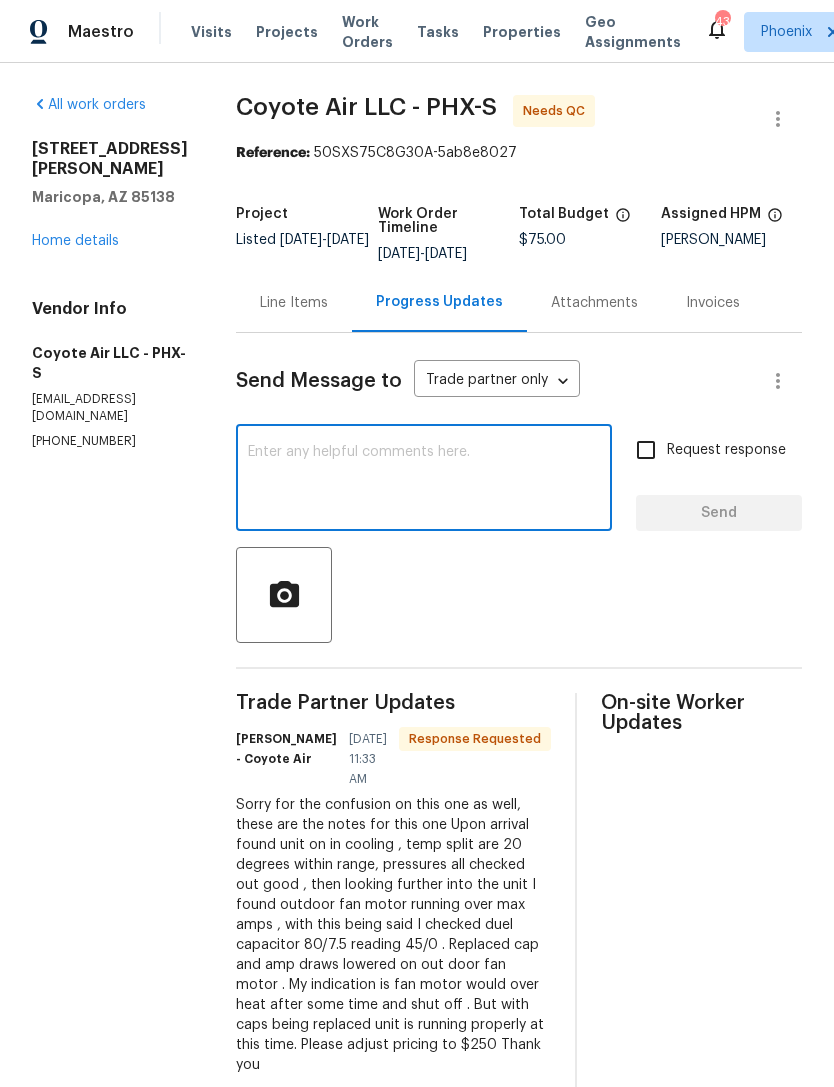 scroll, scrollTop: 0, scrollLeft: 0, axis: both 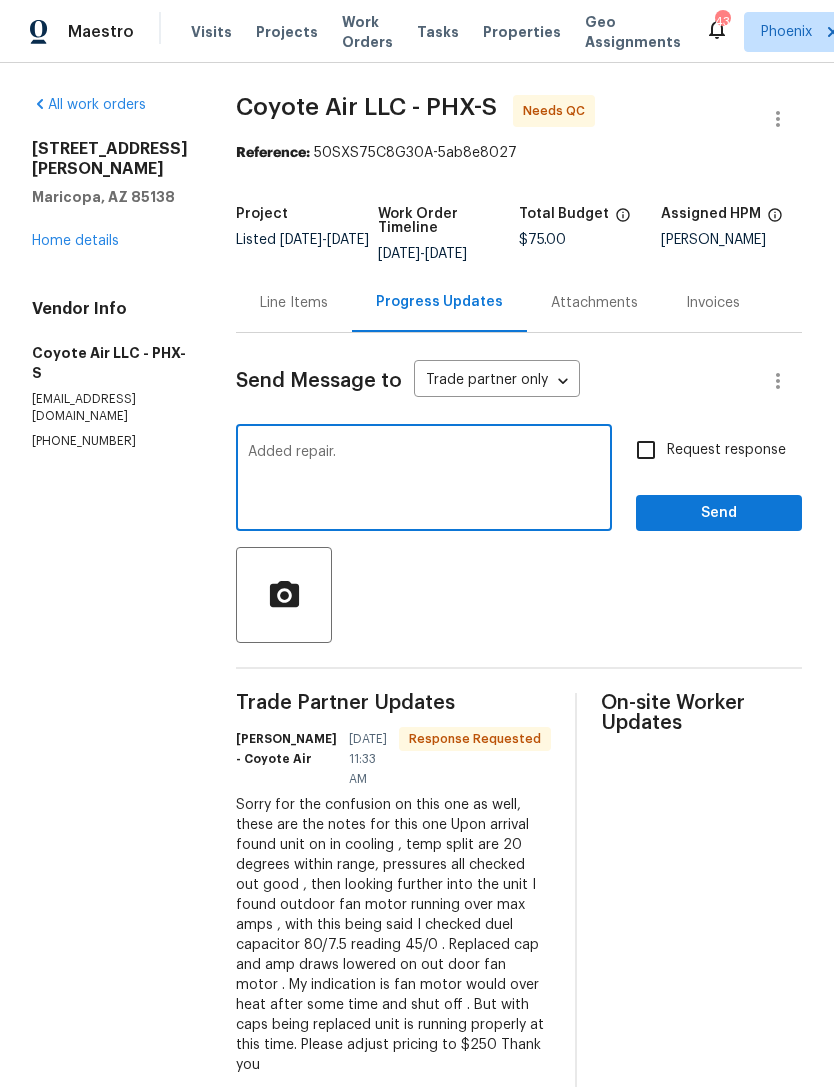 type on "Added repair." 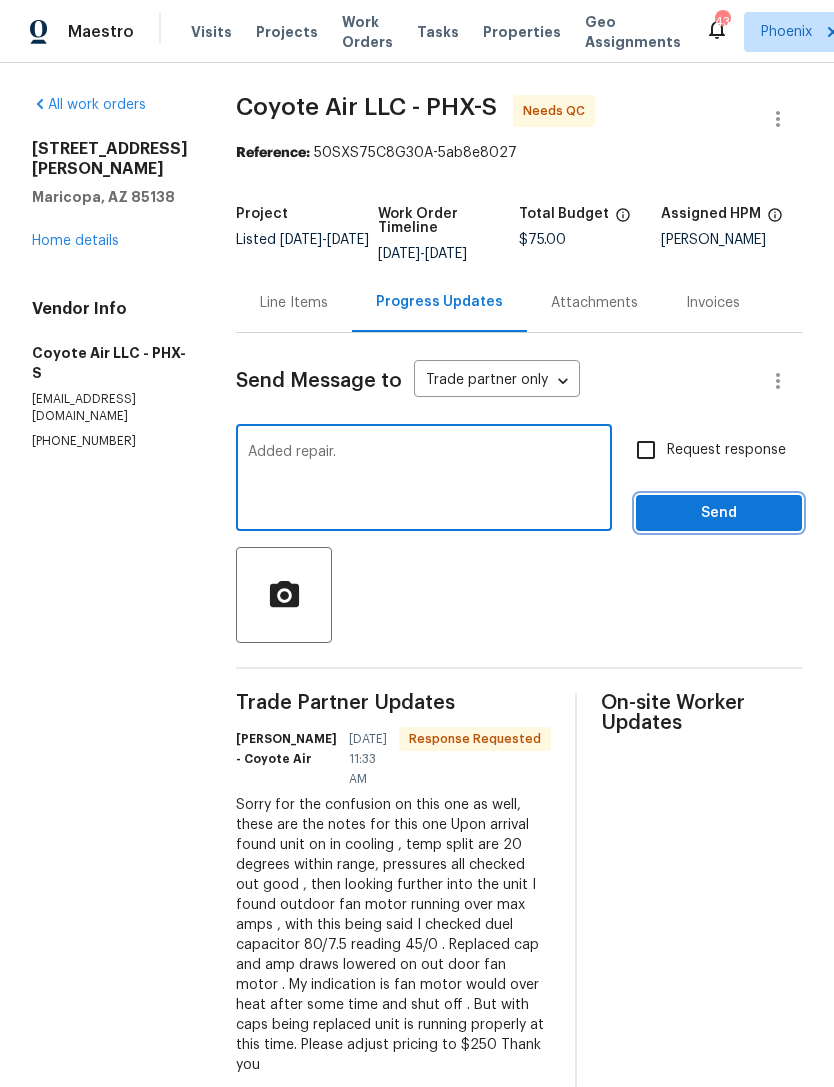 click on "Send" at bounding box center [719, 513] 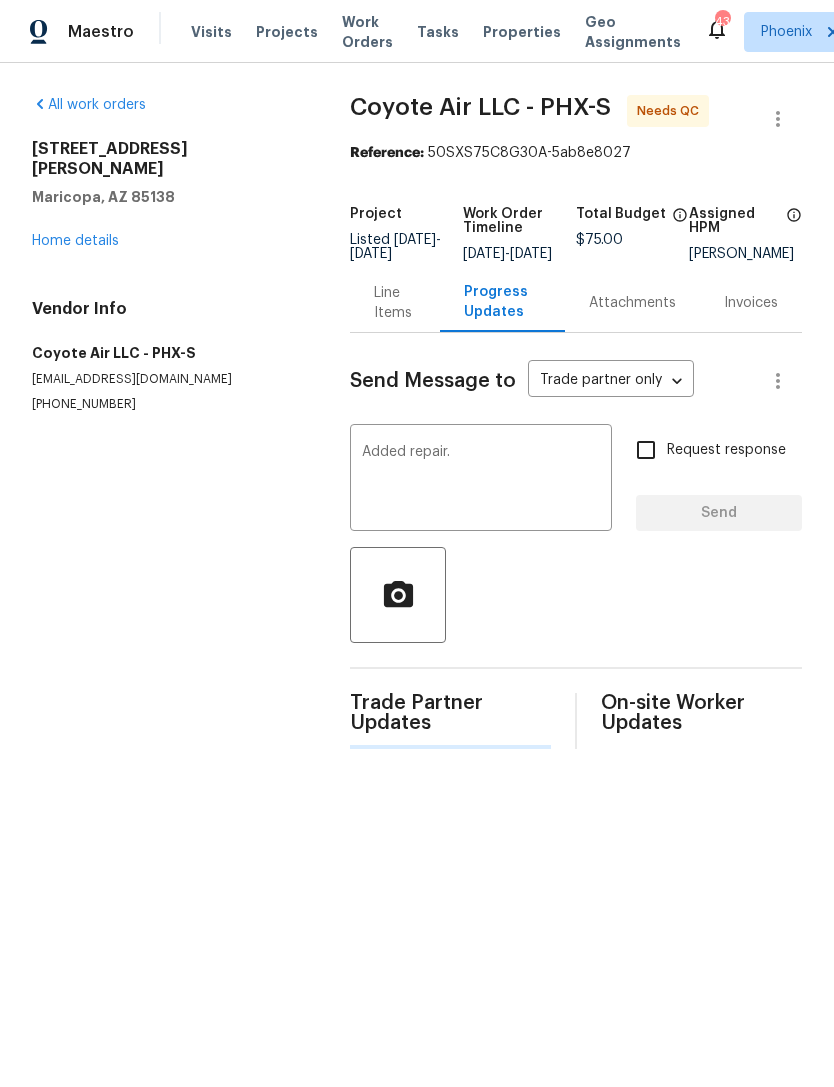 type 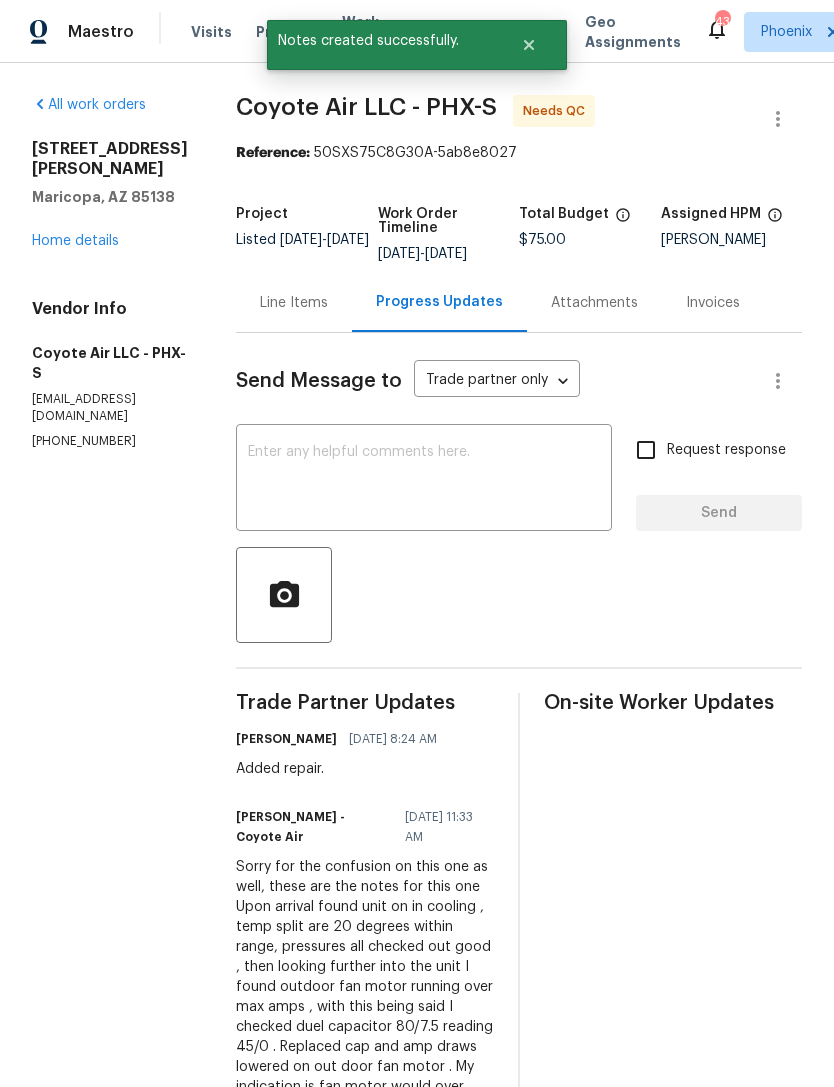 click on "Line Items" at bounding box center [294, 303] 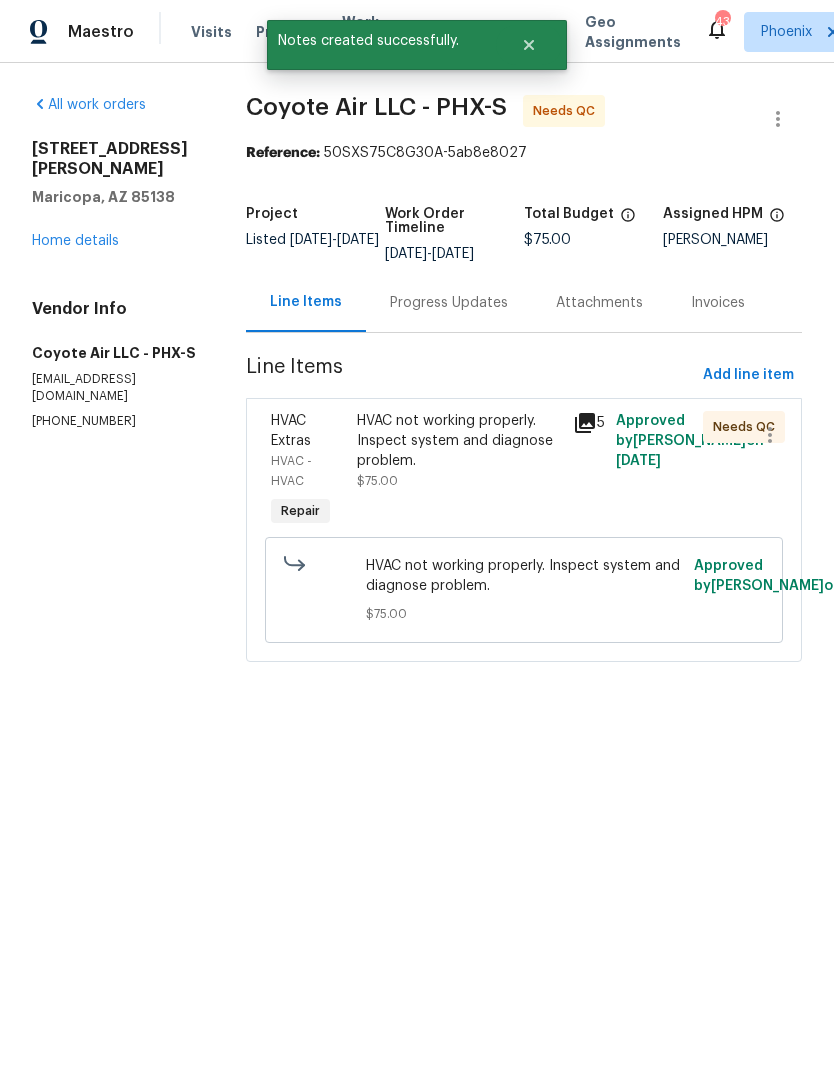 click on "HVAC not working properly. Inspect system and diagnose problem." at bounding box center (459, 441) 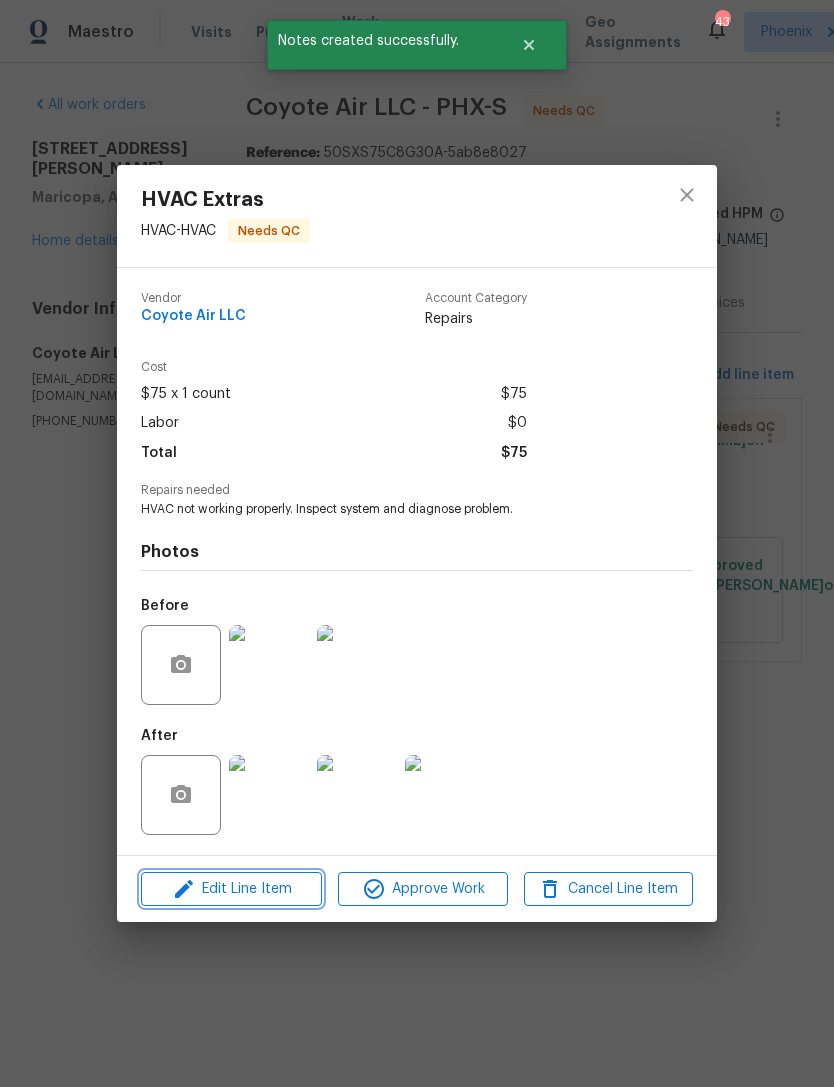 click on "Edit Line Item" at bounding box center (231, 889) 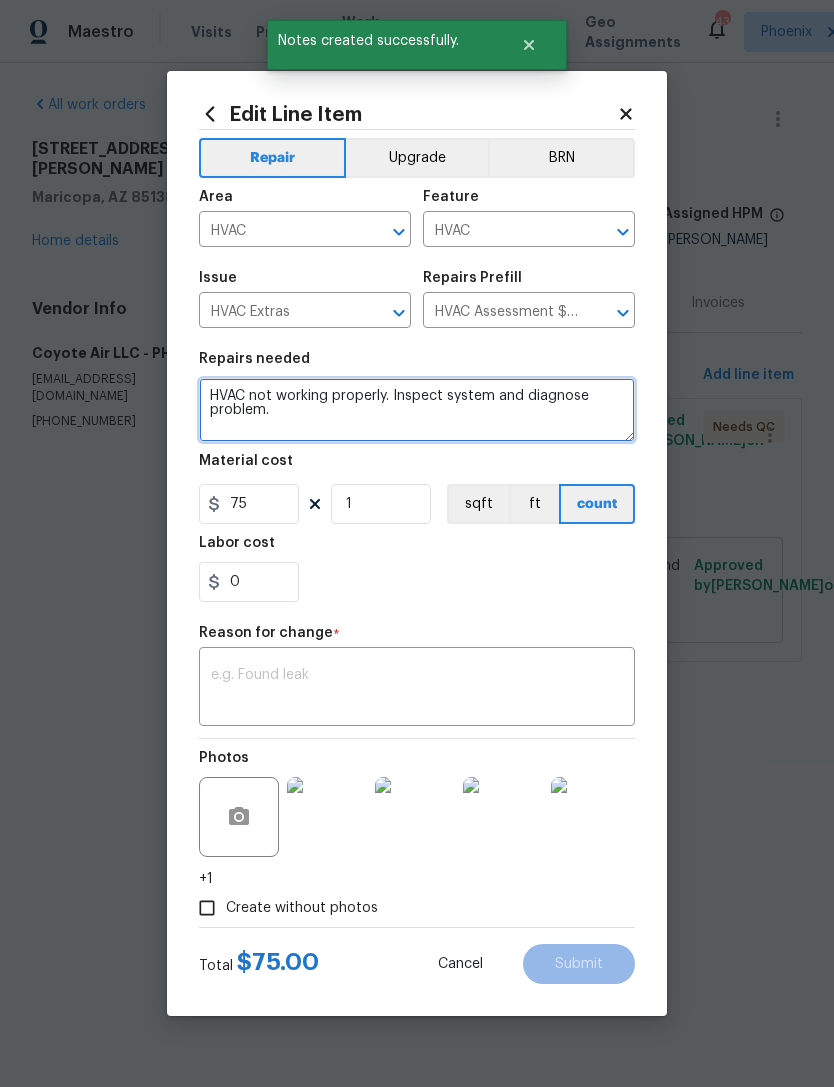 click on "HVAC not working properly. Inspect system and diagnose problem." at bounding box center [417, 410] 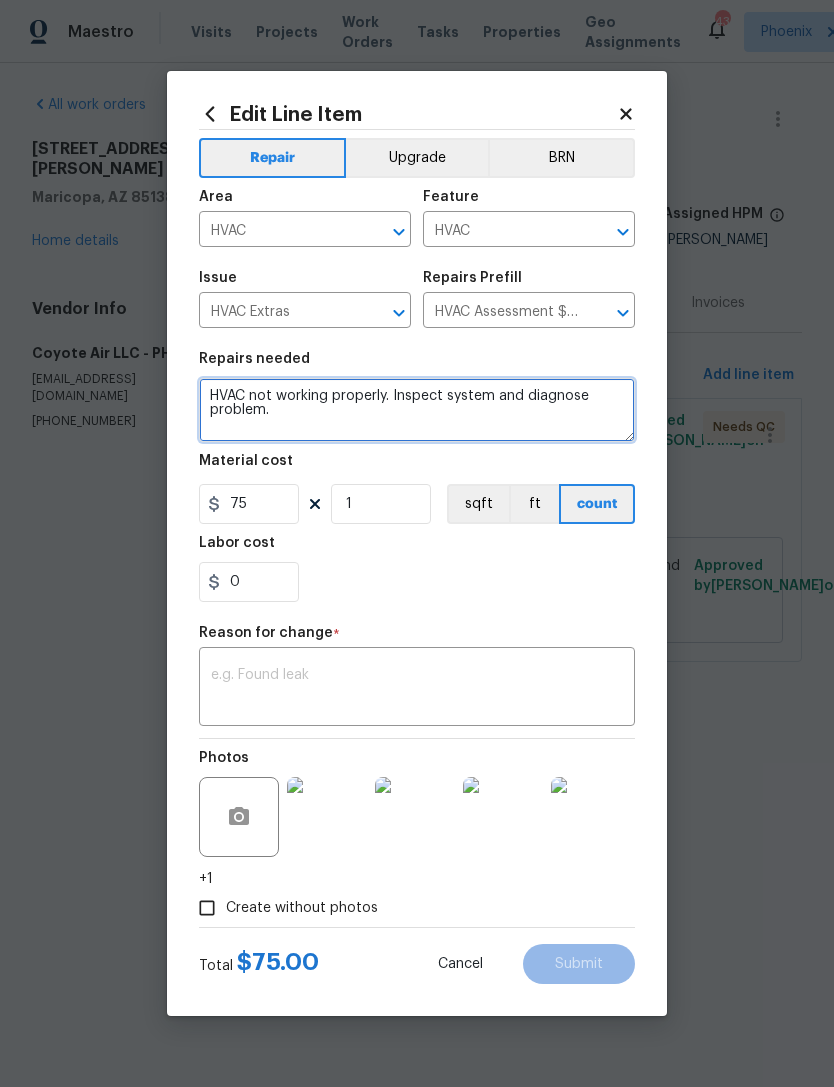 click on "HVAC not working properly. Inspect system and diagnose problem." at bounding box center (417, 410) 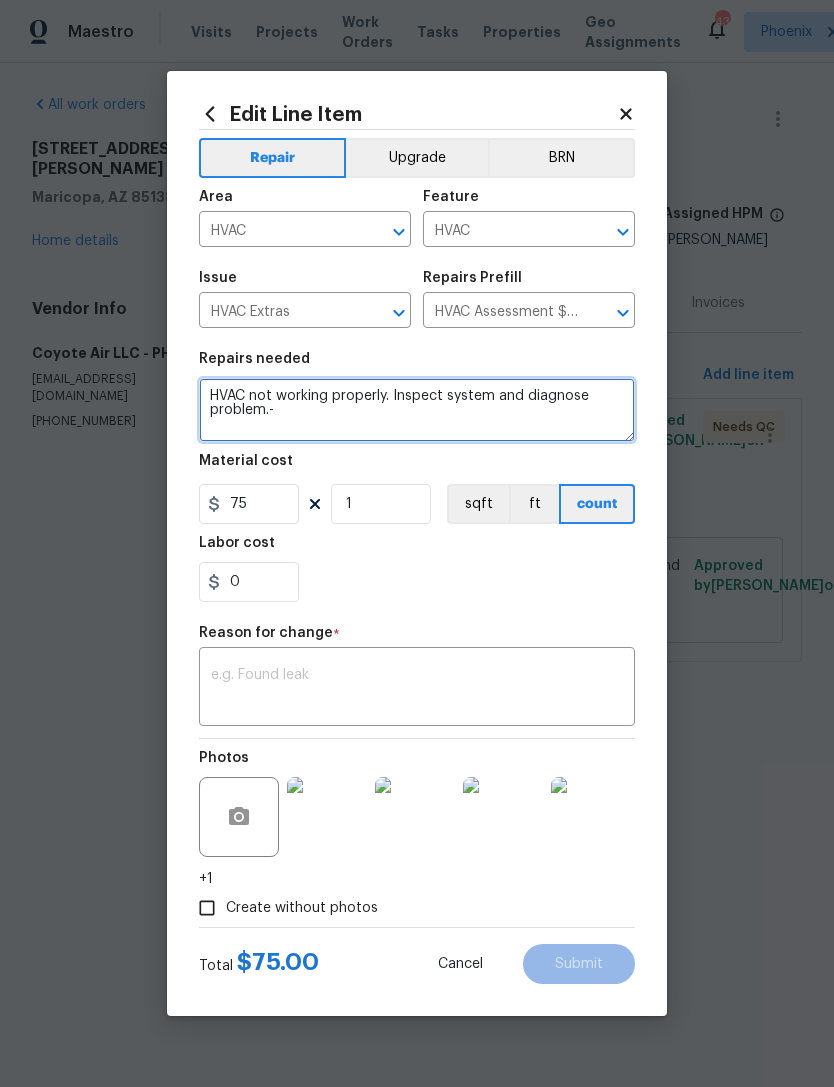 click on "HVAC not working properly. Inspect system and diagnose problem.-" at bounding box center (417, 410) 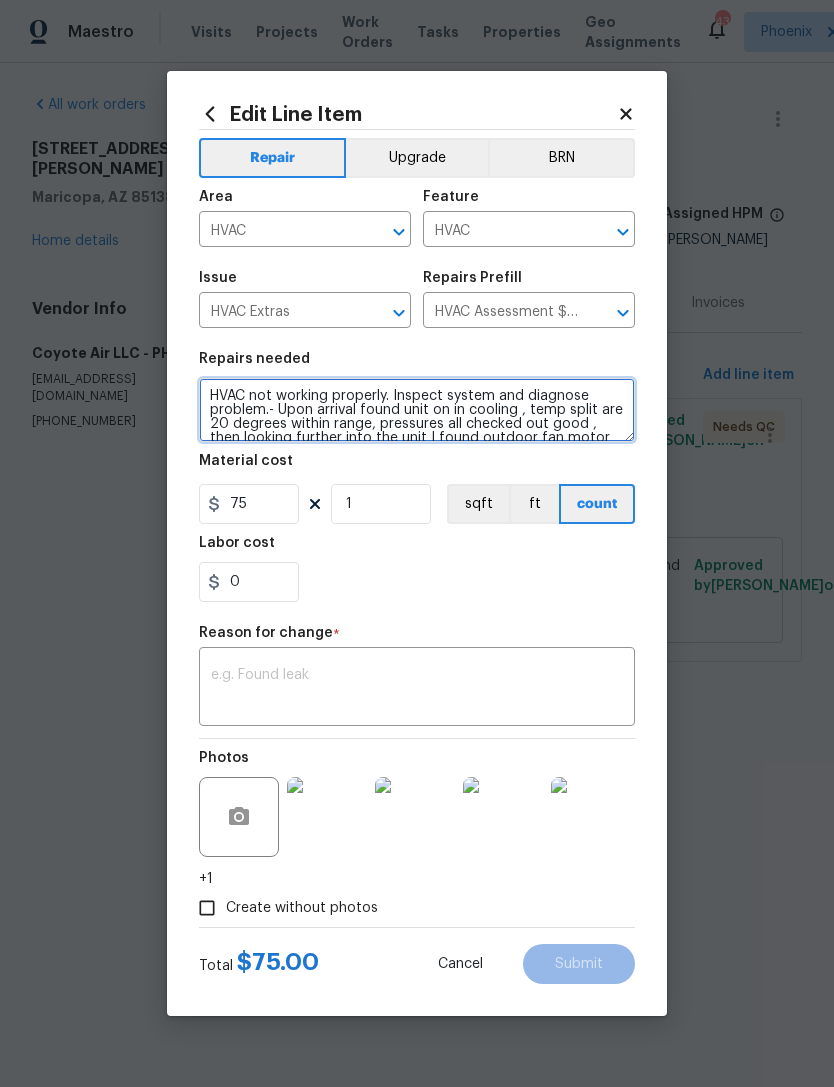 scroll, scrollTop: 98, scrollLeft: 0, axis: vertical 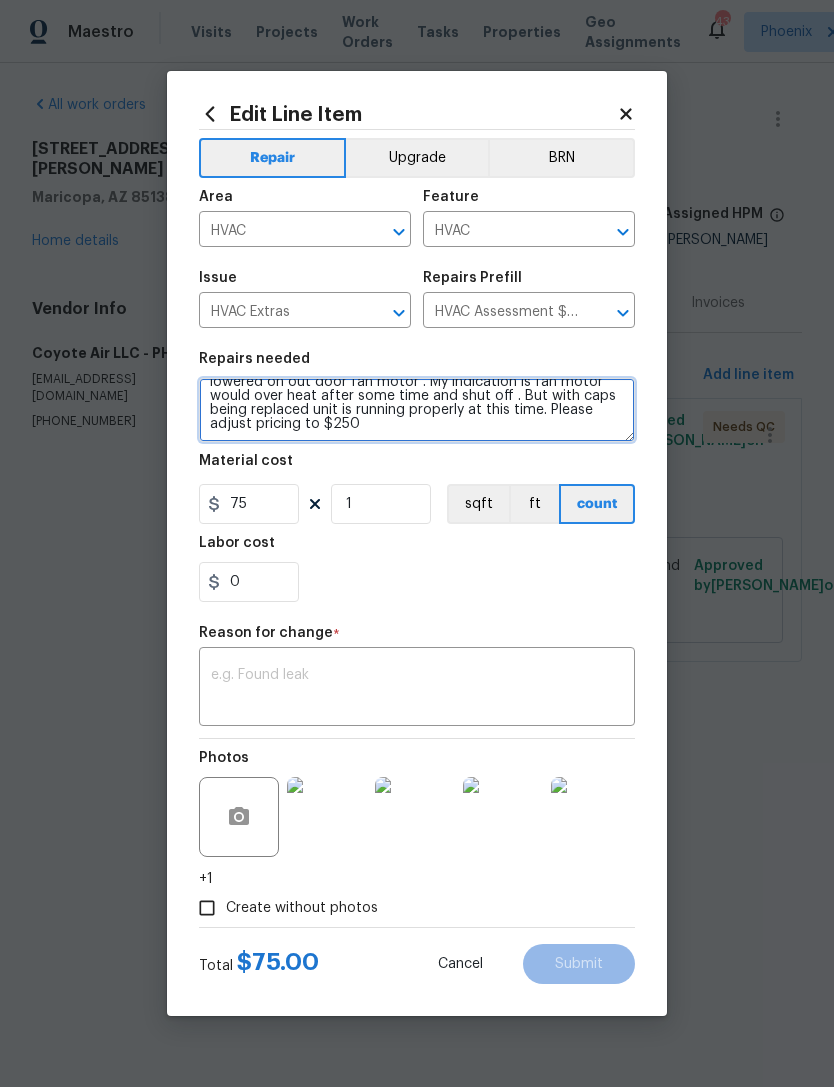 type on "HVAC not working properly. Inspect system and diagnose problem.- Upon arrival found unit on in cooling , temp split are 20 degrees within range, pressures all checked out good , then looking further into the unit I found outdoor fan motor running over max amps , with this being said I checked duel capacitor 80/7.5 reading 45/0 . Replaced cap and amp draws lowered on out door fan motor . My indication is fan motor would over heat after some time and shut off . But with caps being replaced unit is running properly at this time. Please adjust pricing to $250" 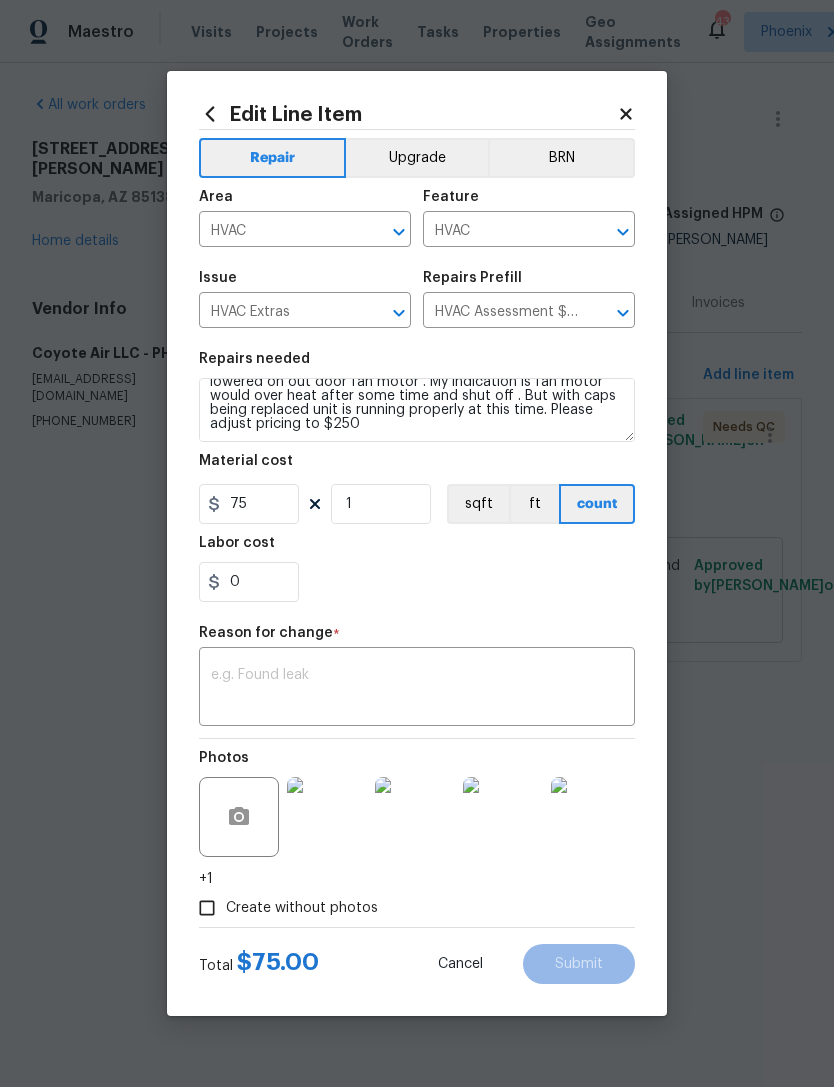 click at bounding box center (417, 689) 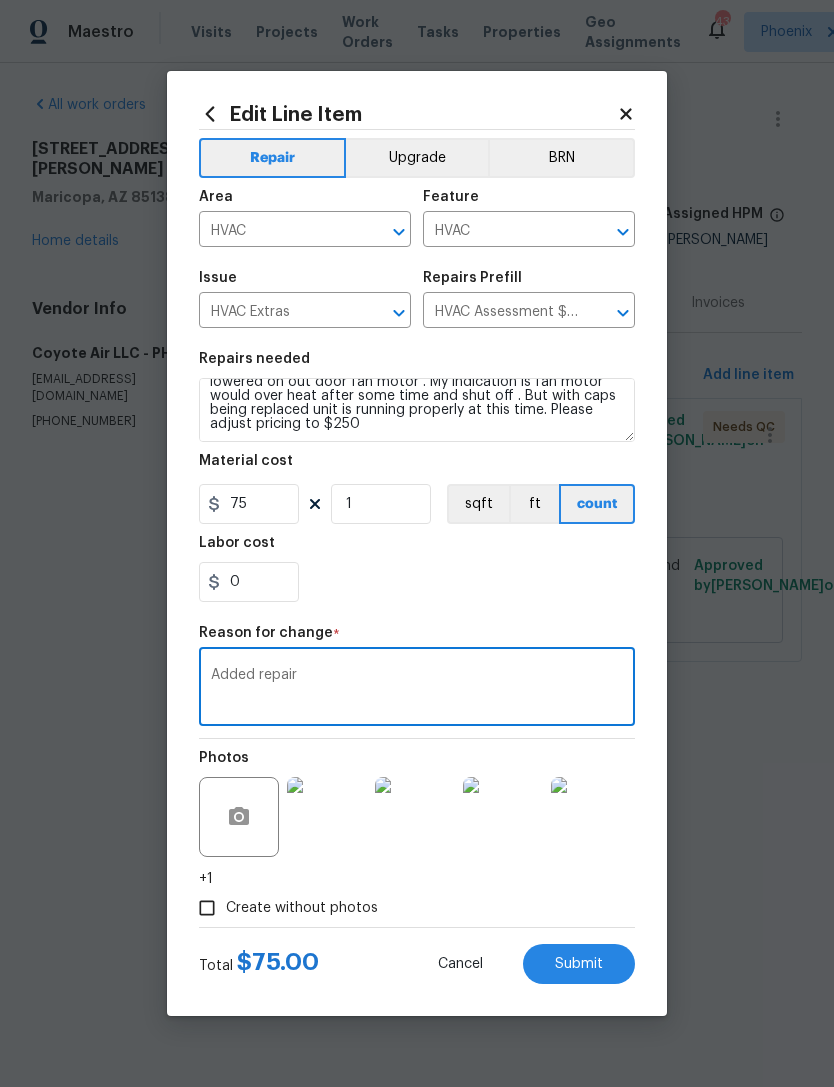 type on "Added repair" 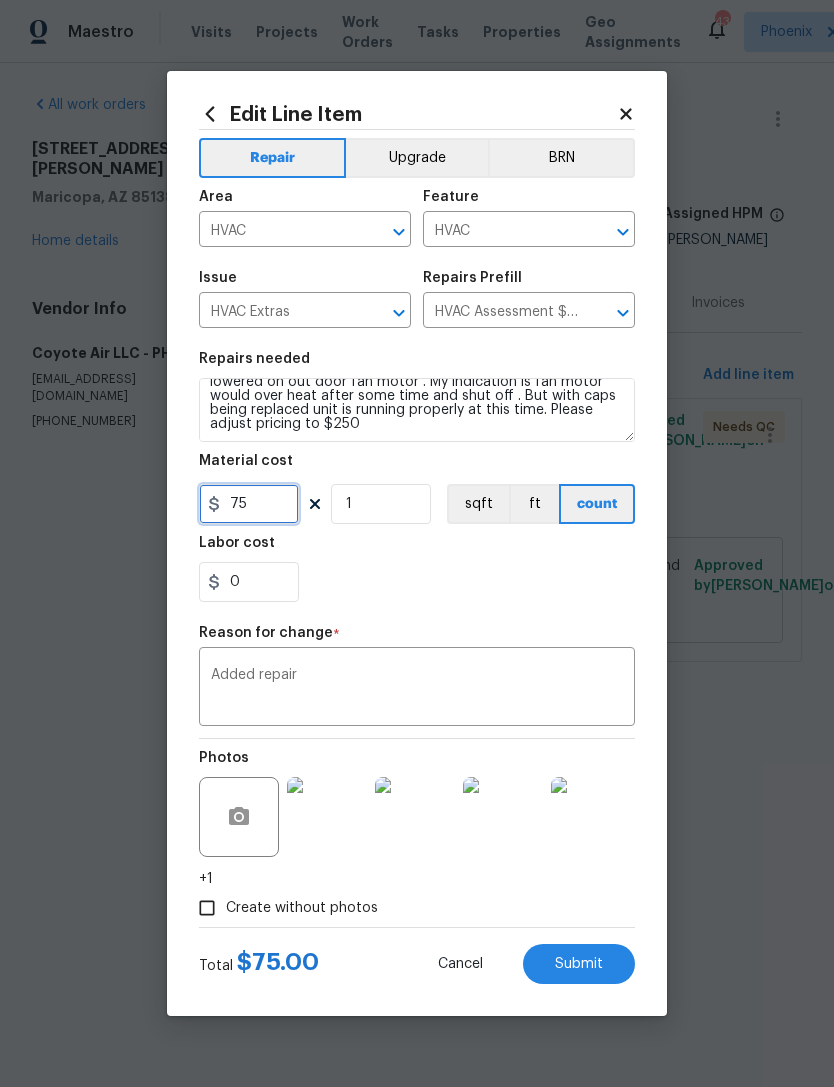 click on "75" at bounding box center [249, 504] 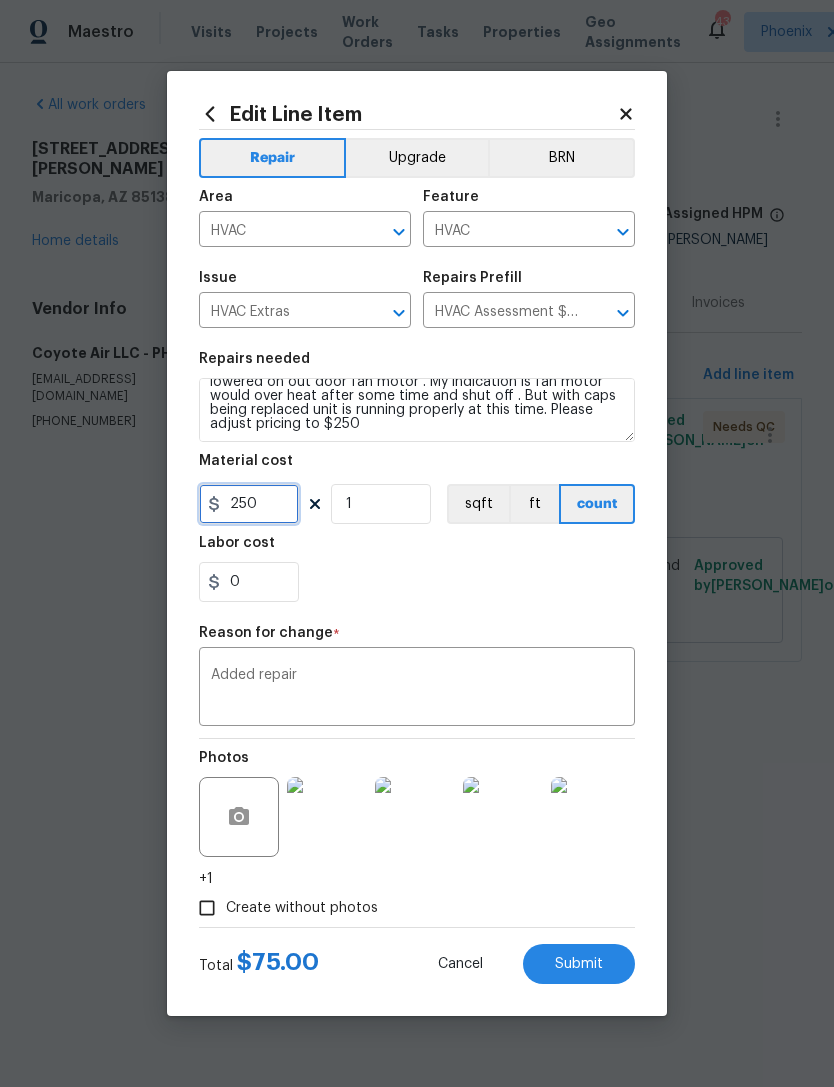 type on "250" 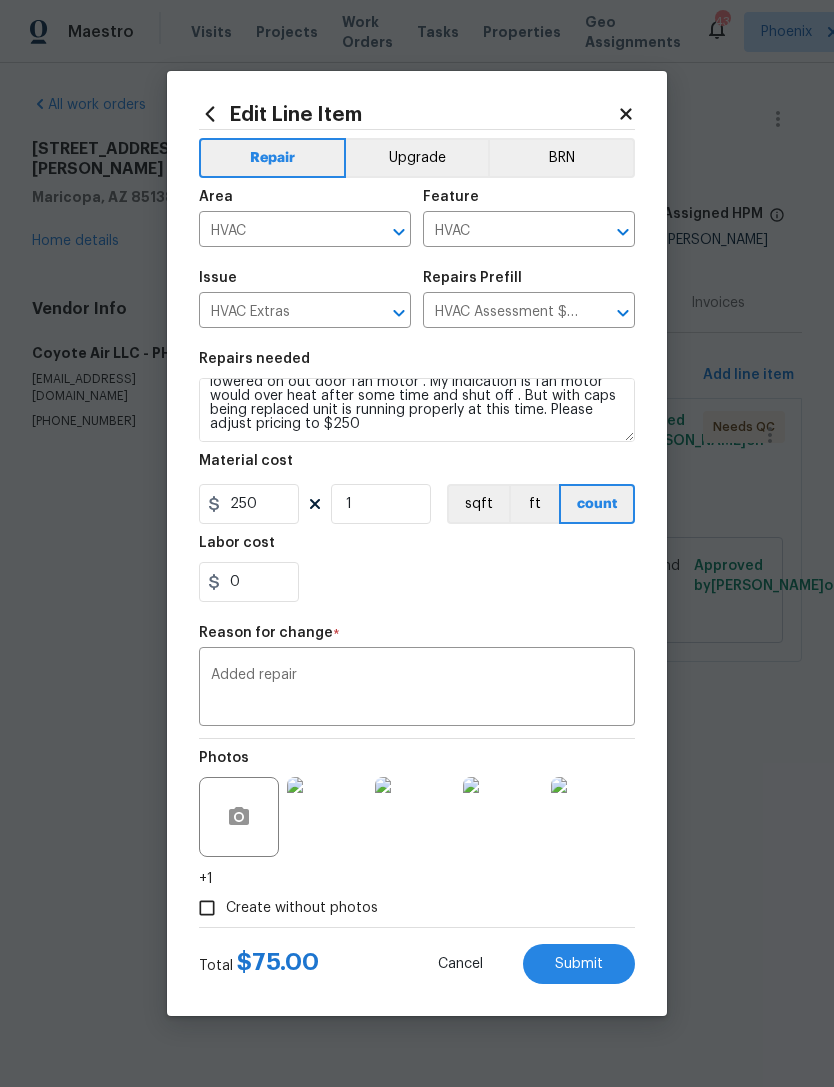 click on "0" at bounding box center [417, 582] 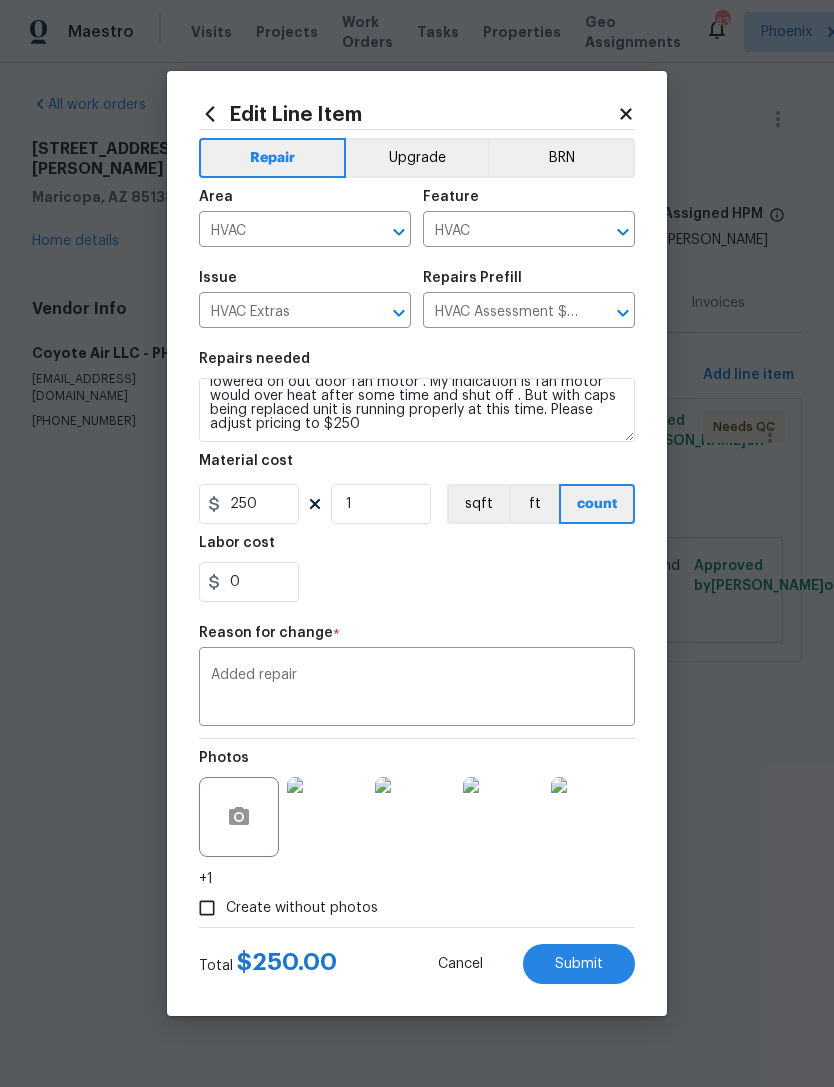 click on "Submit" at bounding box center (579, 964) 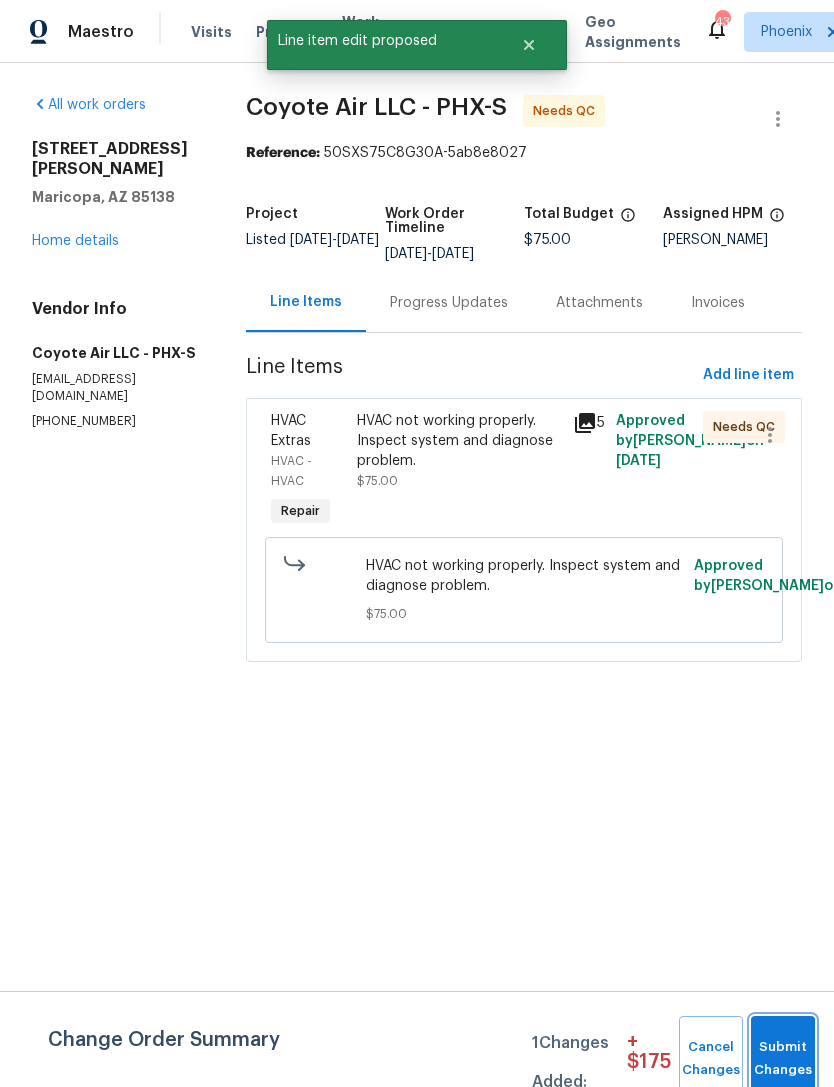 click on "Submit Changes" at bounding box center [783, 1059] 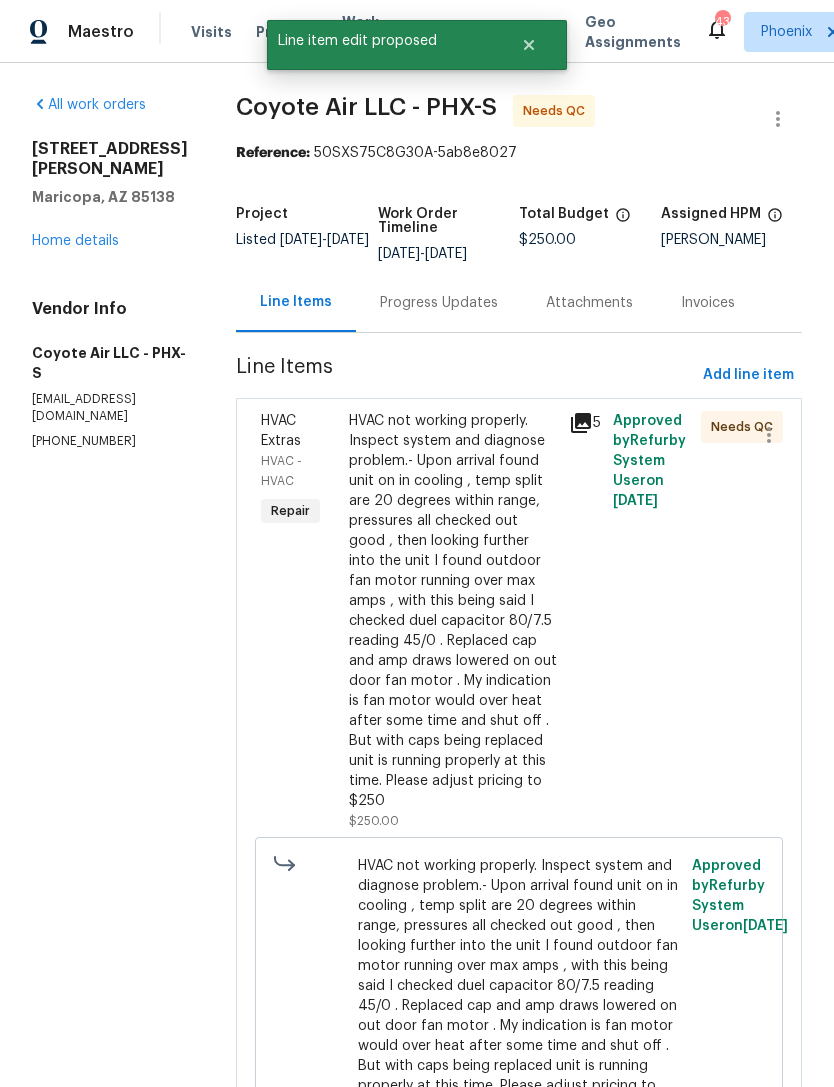 click on "HVAC Extras HVAC - HVAC Repair" at bounding box center [299, 621] 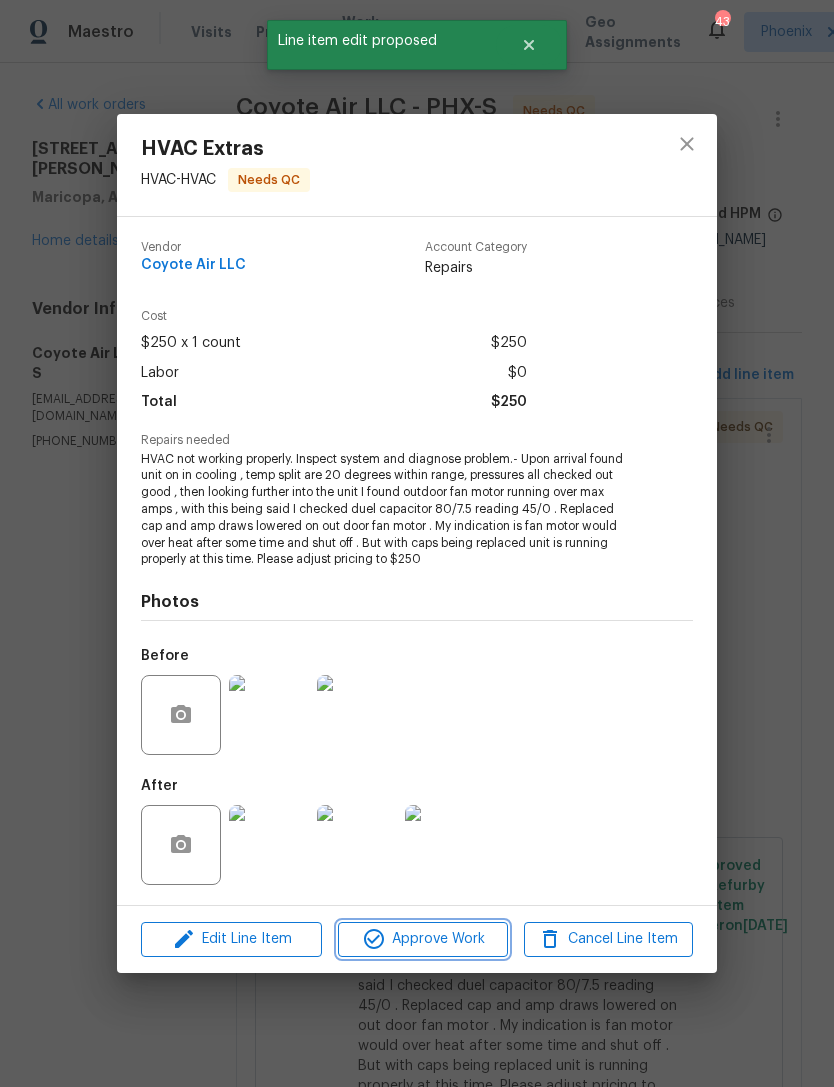 click on "Approve Work" at bounding box center (422, 939) 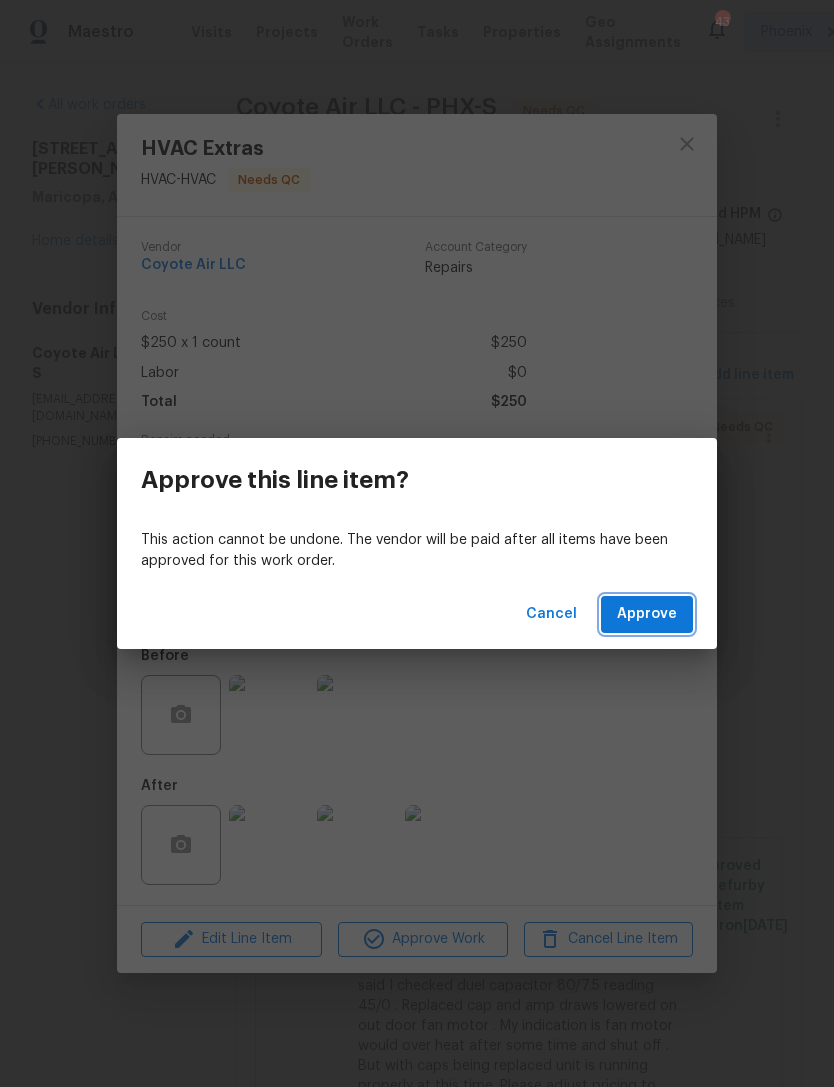 click on "Approve" at bounding box center [647, 614] 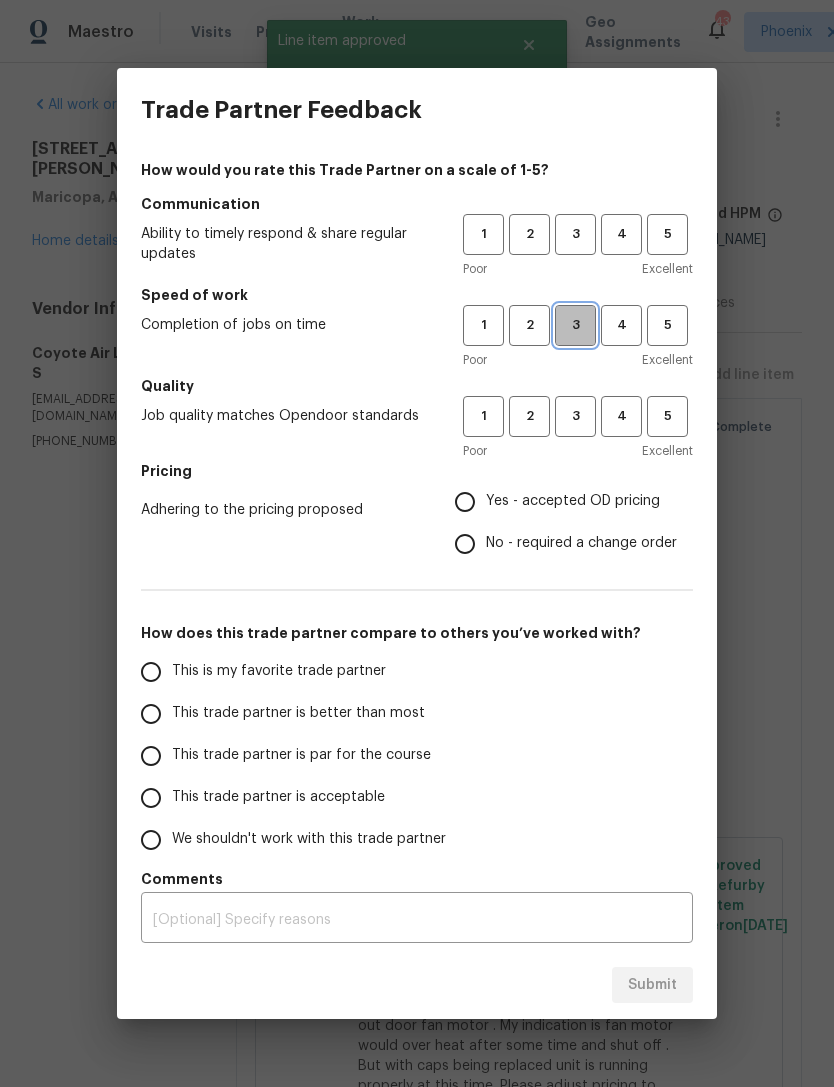 click on "3" at bounding box center (575, 325) 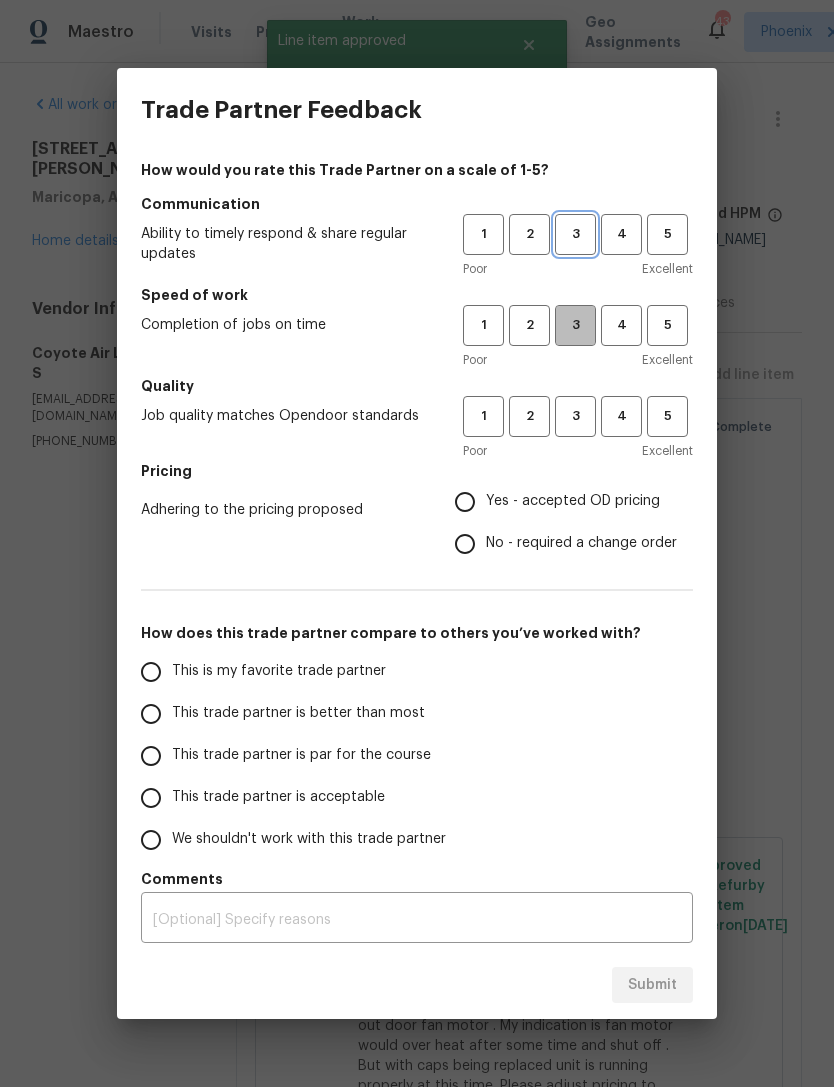 click on "3" at bounding box center [575, 234] 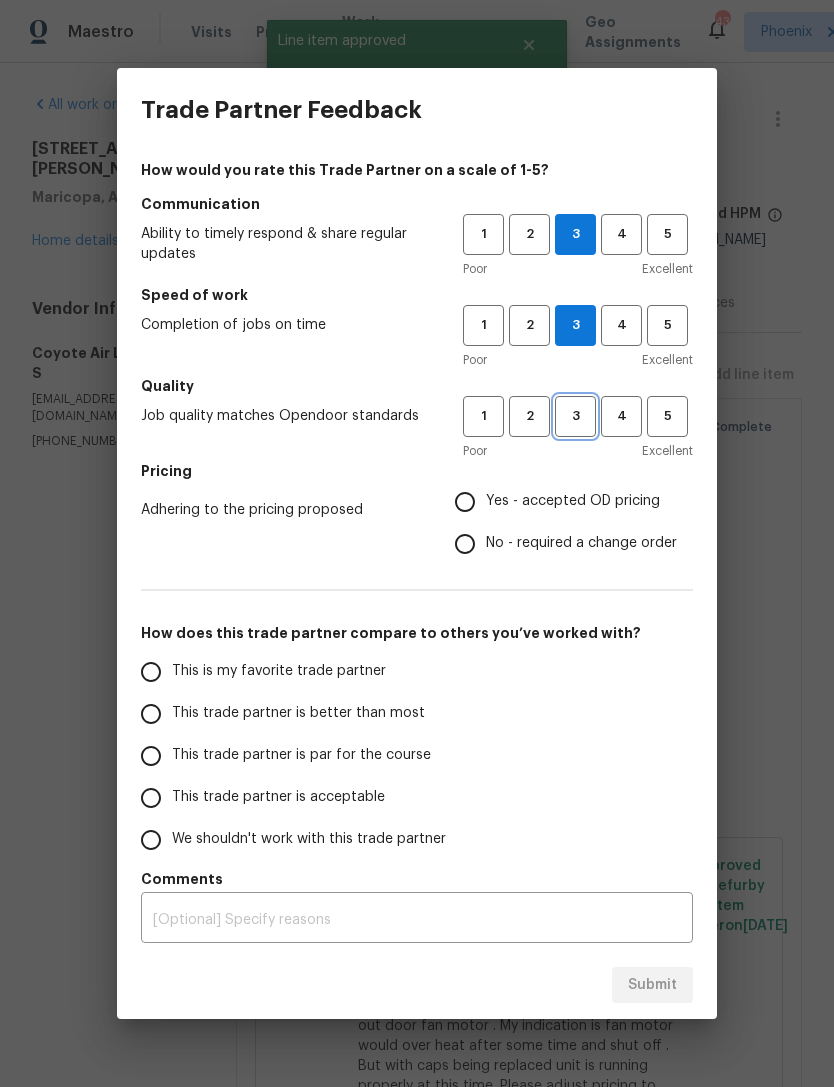 click on "3" at bounding box center [575, 416] 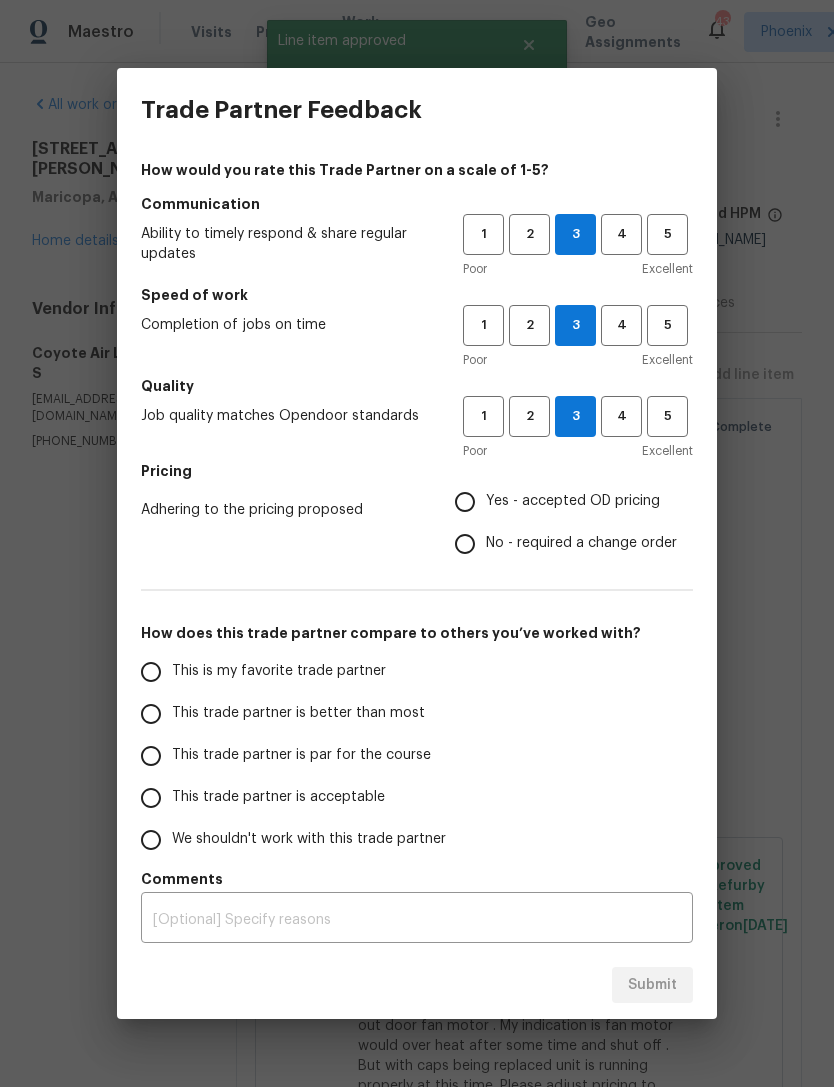 click on "Yes - accepted OD pricing" at bounding box center (465, 502) 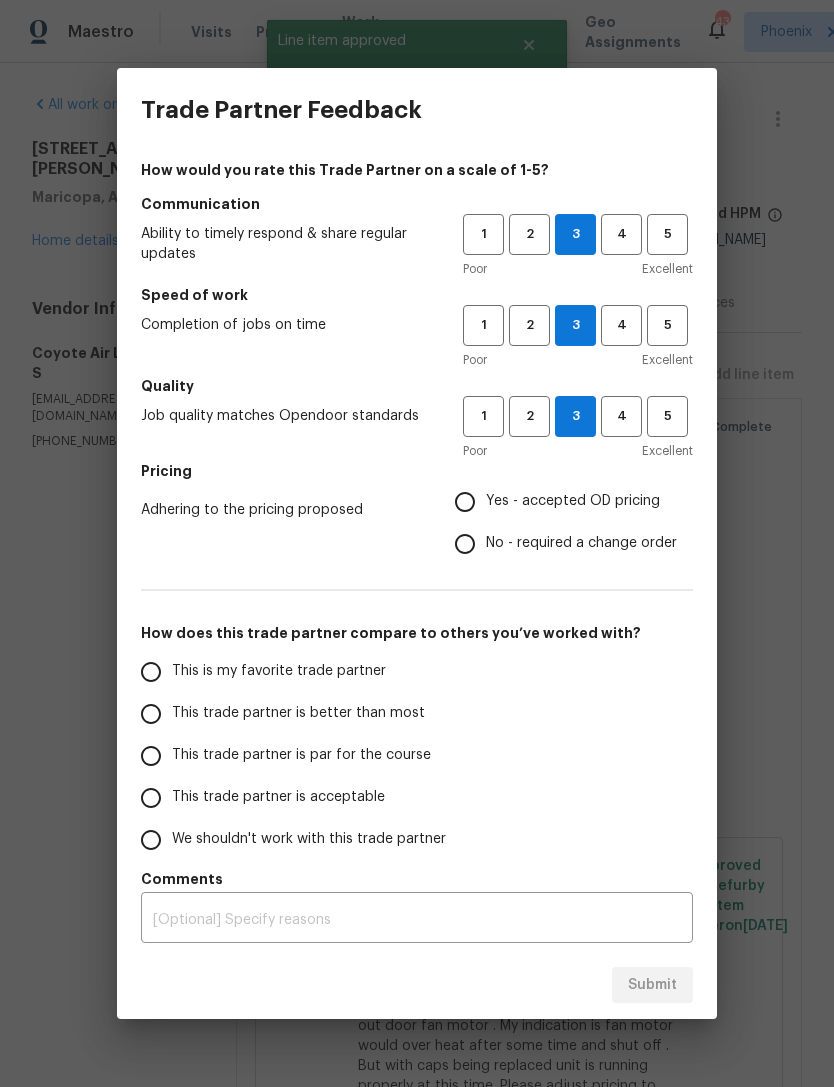 radio on "true" 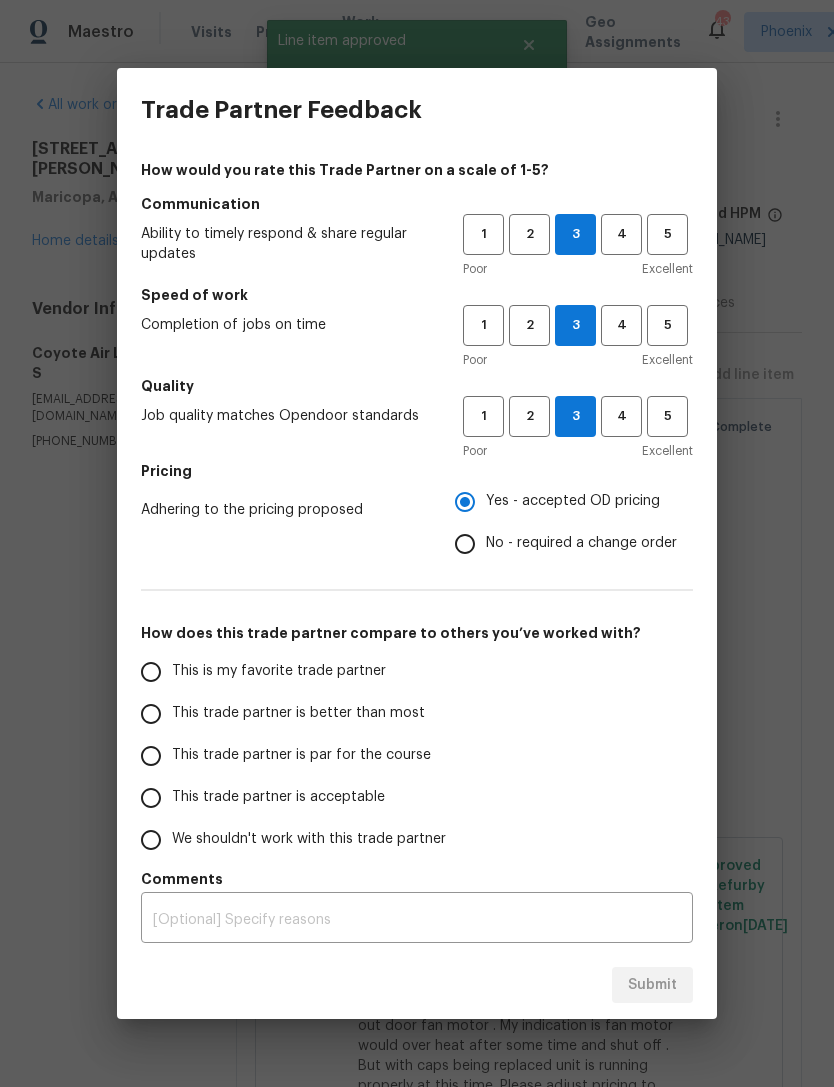 click on "This is my favorite trade partner" at bounding box center (151, 672) 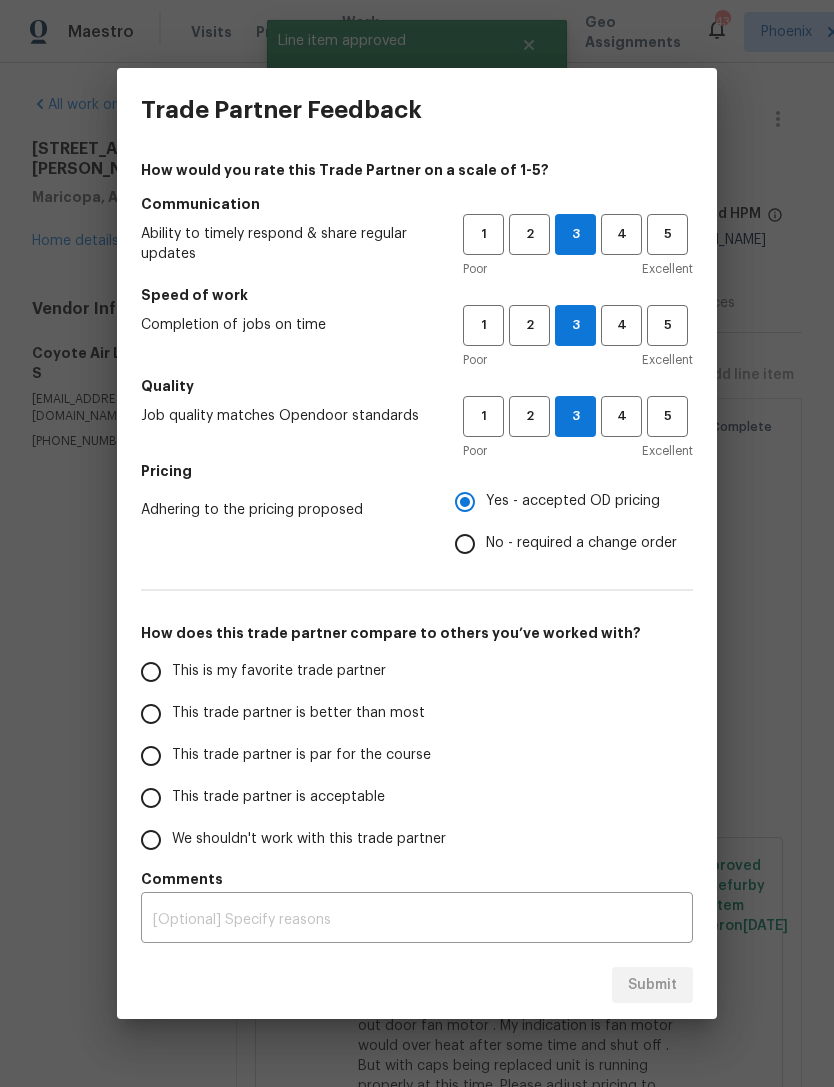 radio on "false" 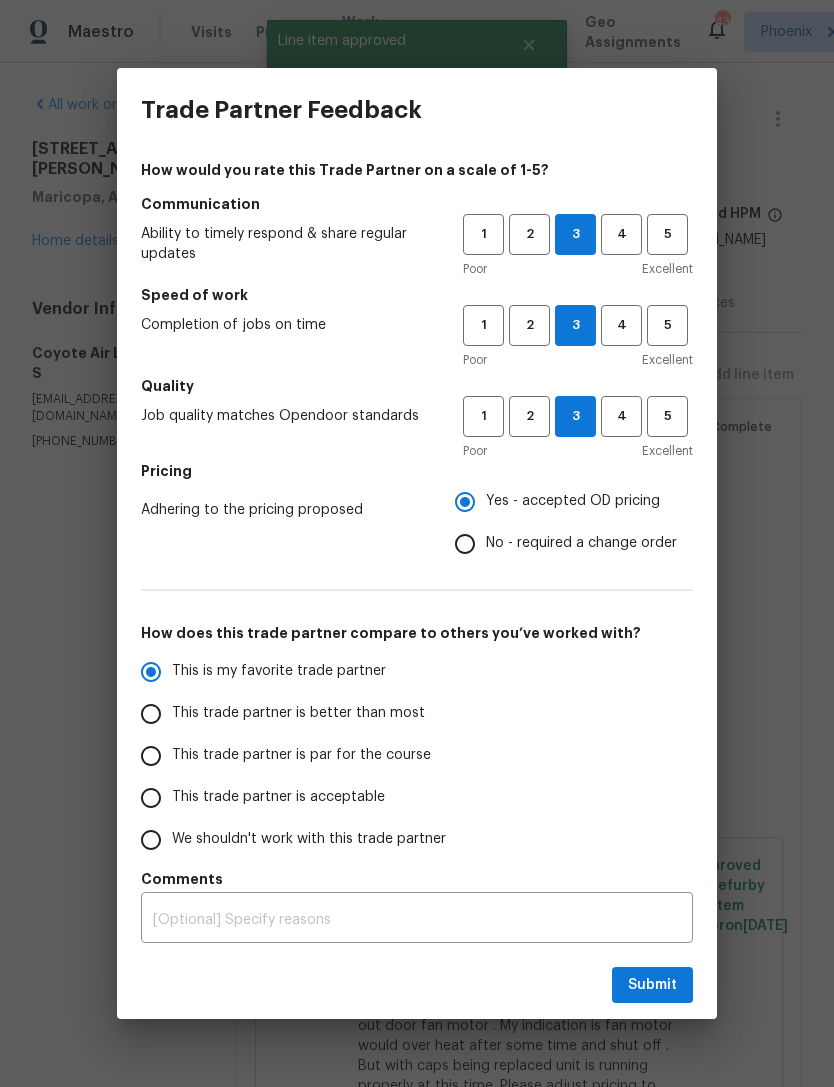 click on "This trade partner is better than most" at bounding box center (151, 714) 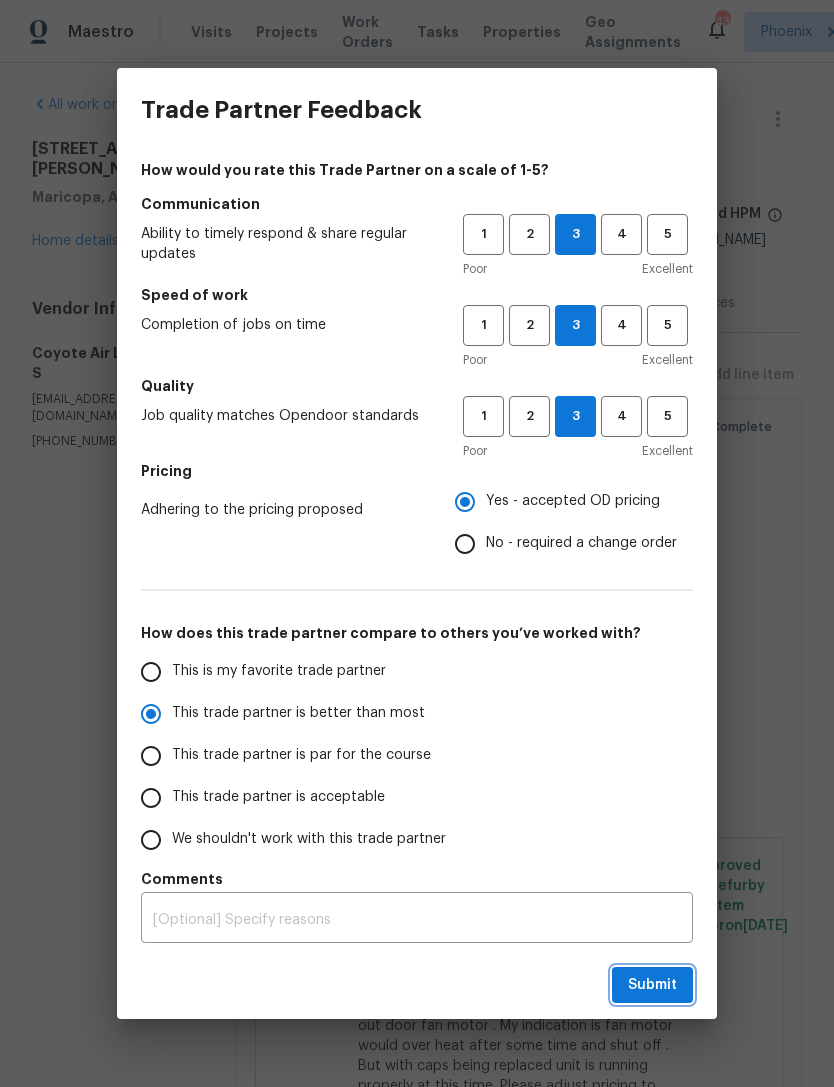 click on "Submit" at bounding box center (652, 985) 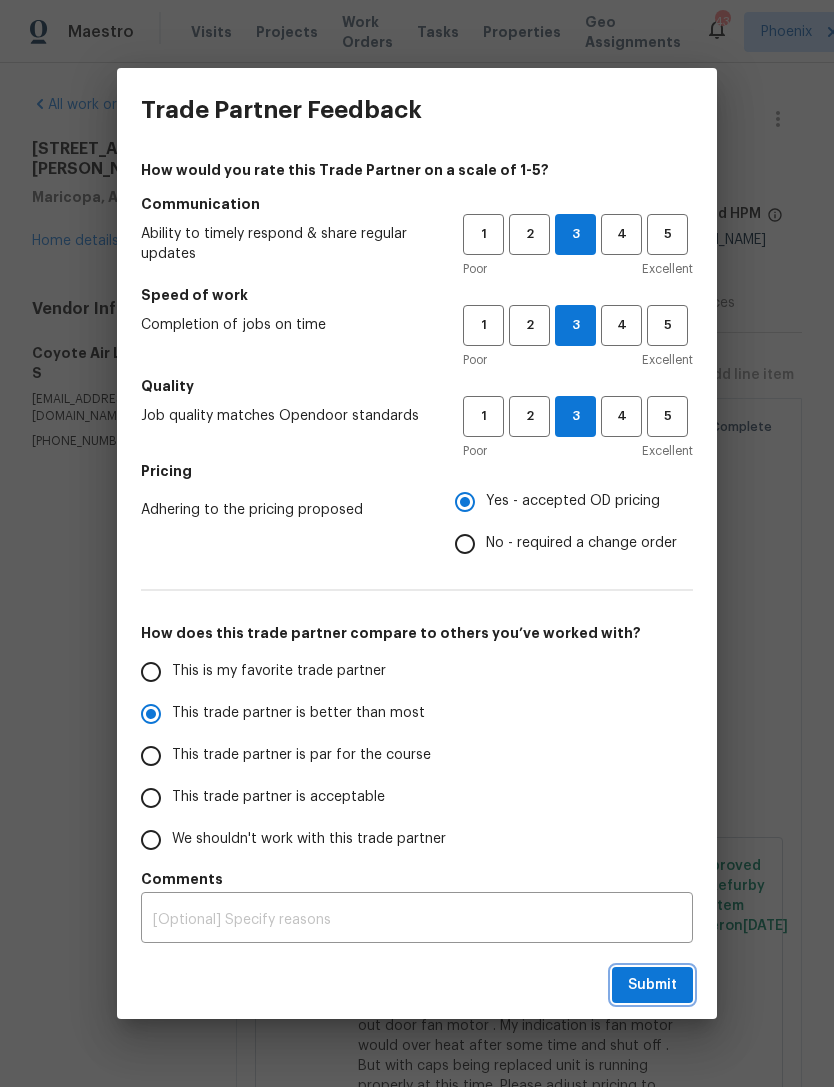 radio on "true" 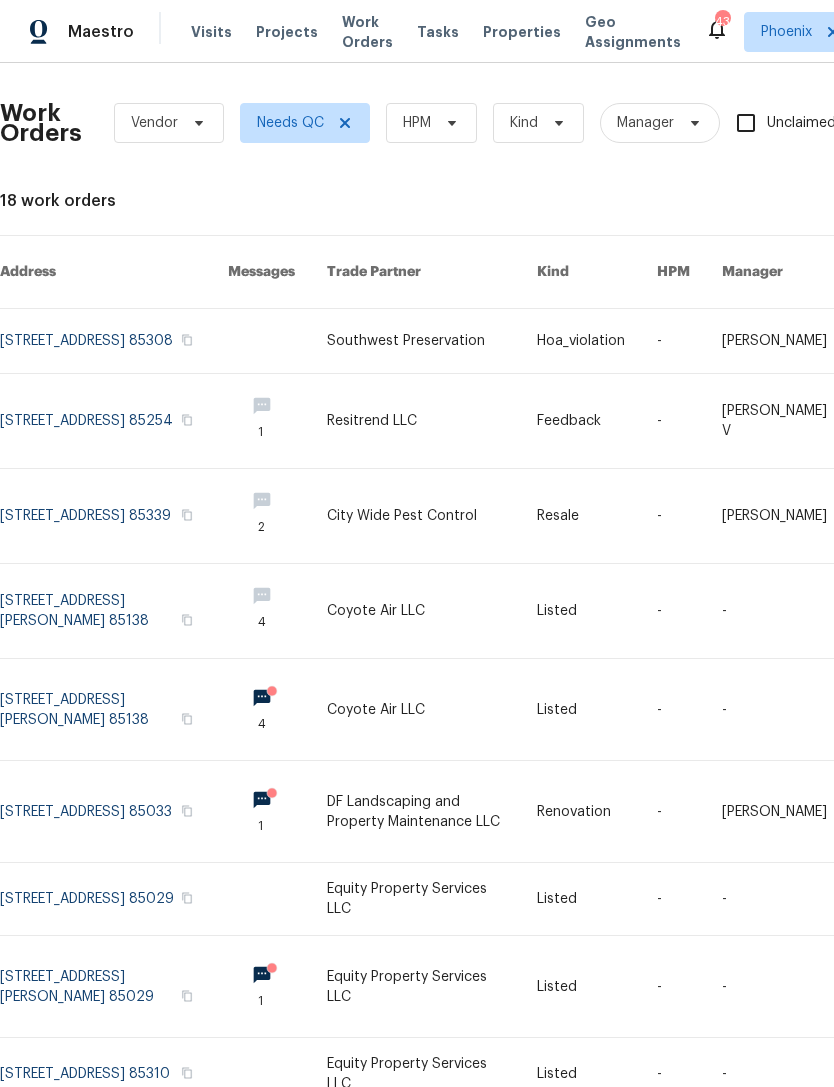 scroll, scrollTop: 0, scrollLeft: 0, axis: both 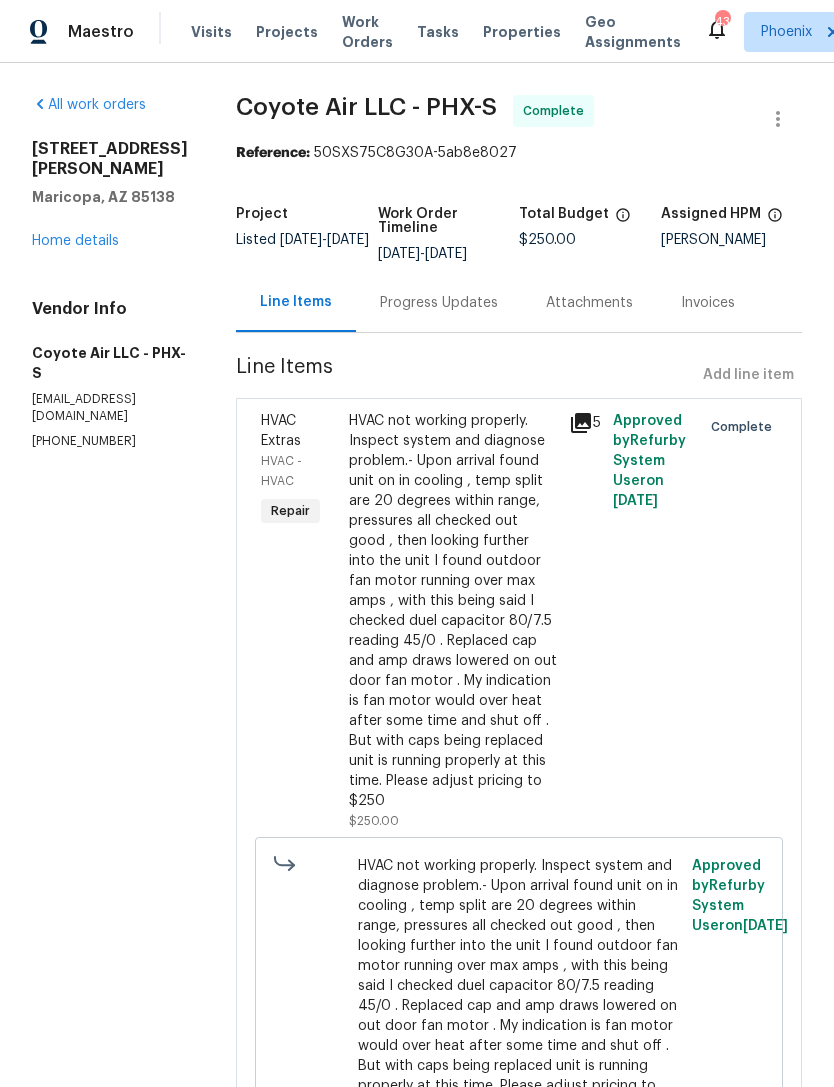 click on "Work Orders" at bounding box center [367, 32] 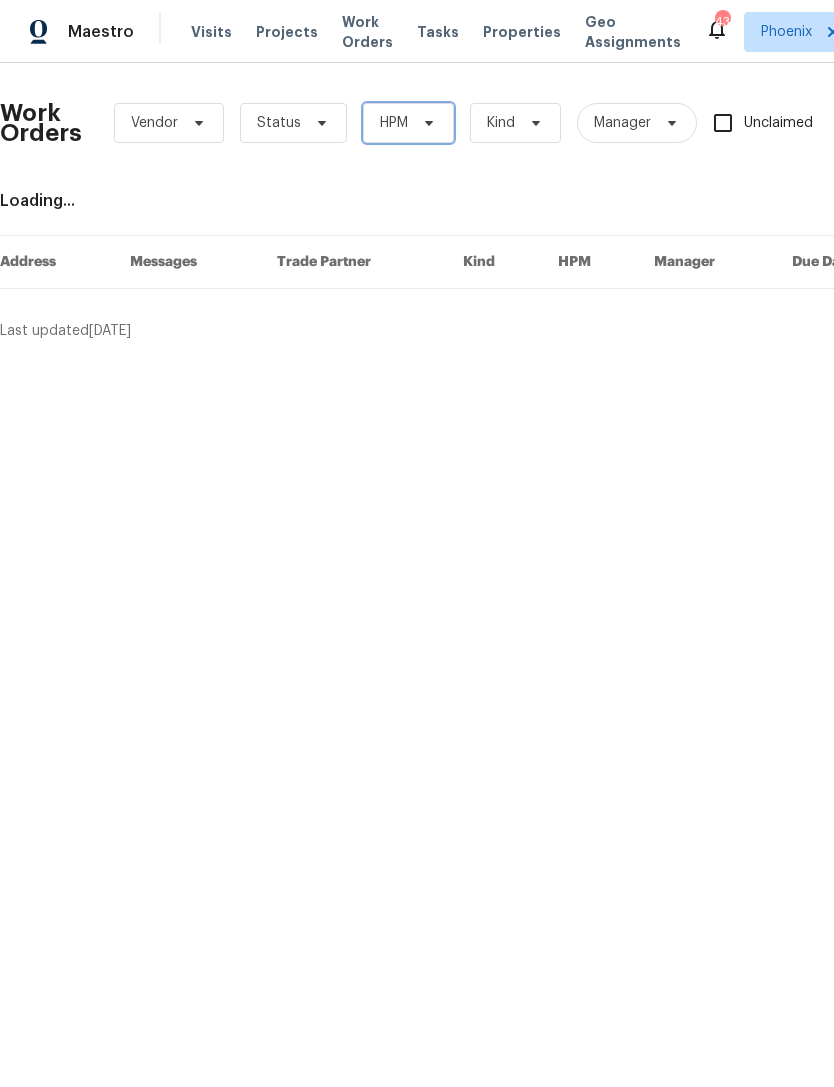 click 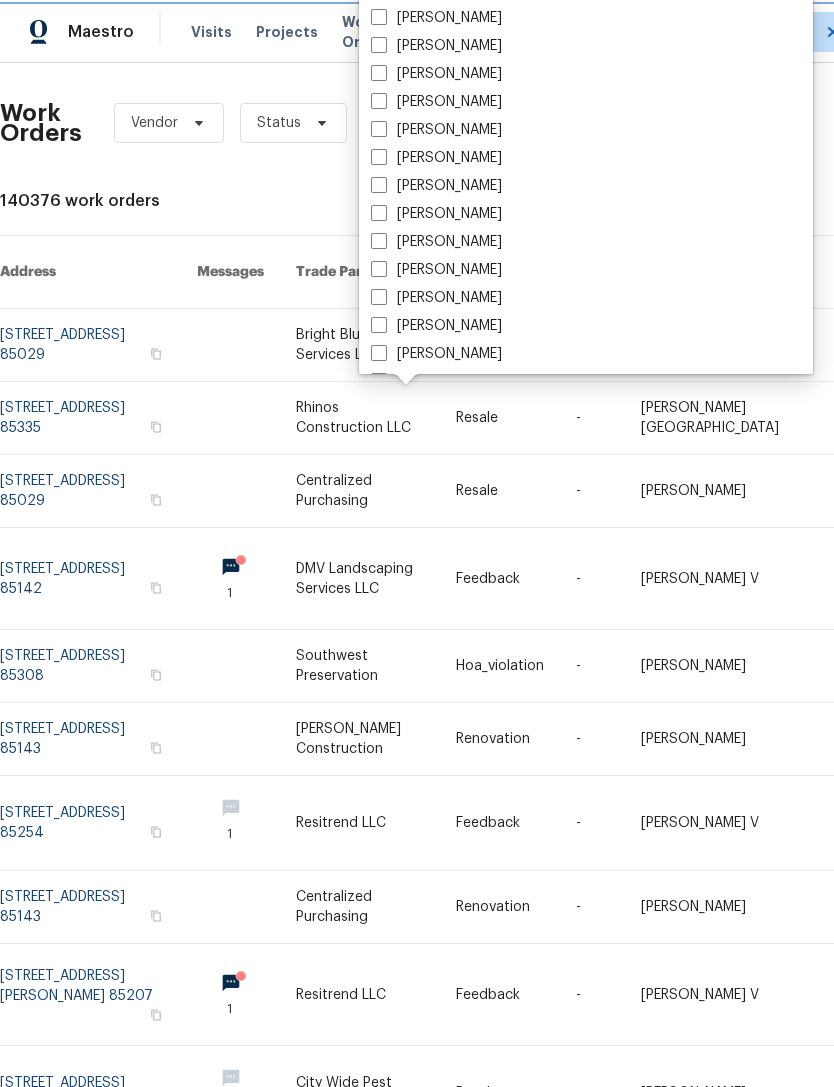 scroll, scrollTop: 975, scrollLeft: 0, axis: vertical 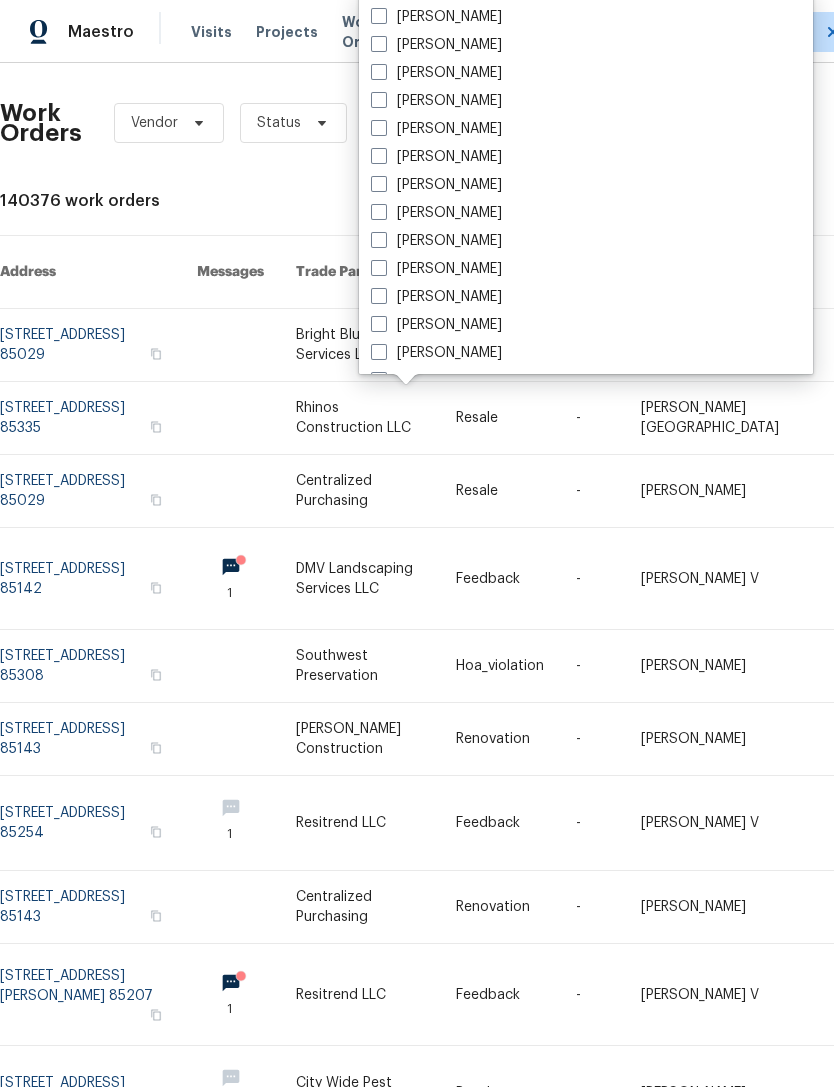 click on "[PERSON_NAME]" at bounding box center (436, 185) 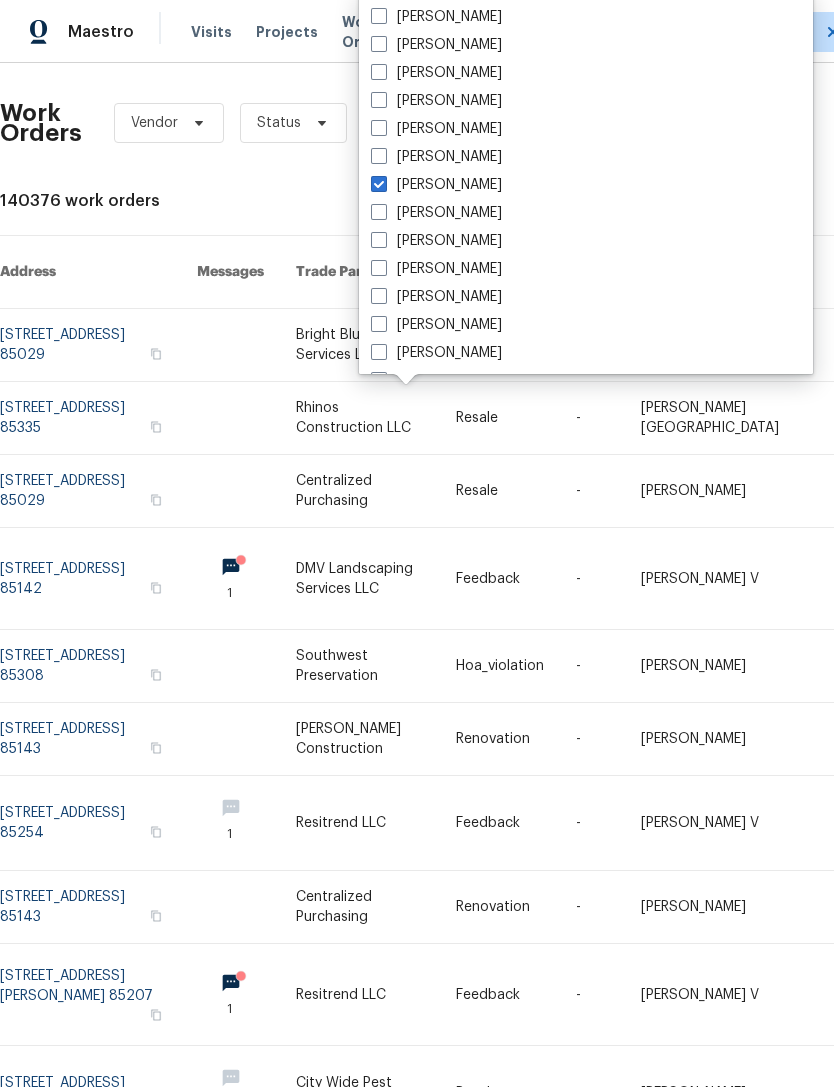 checkbox on "true" 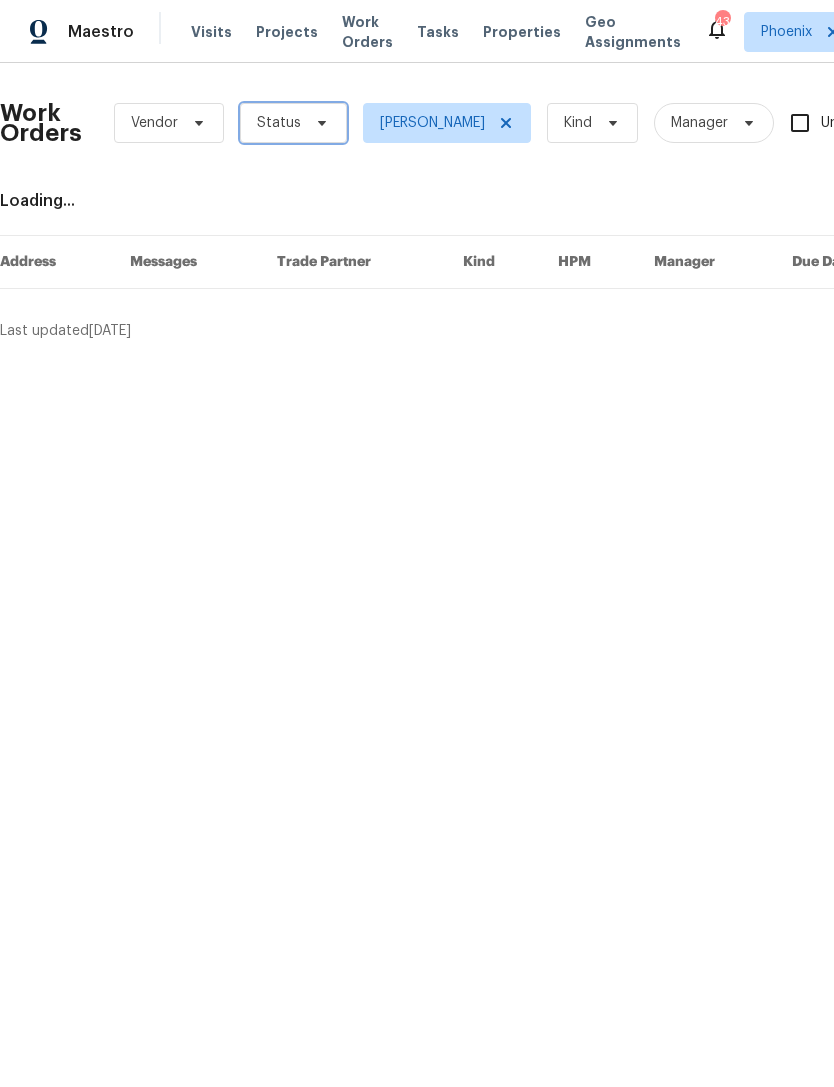 click at bounding box center [319, 123] 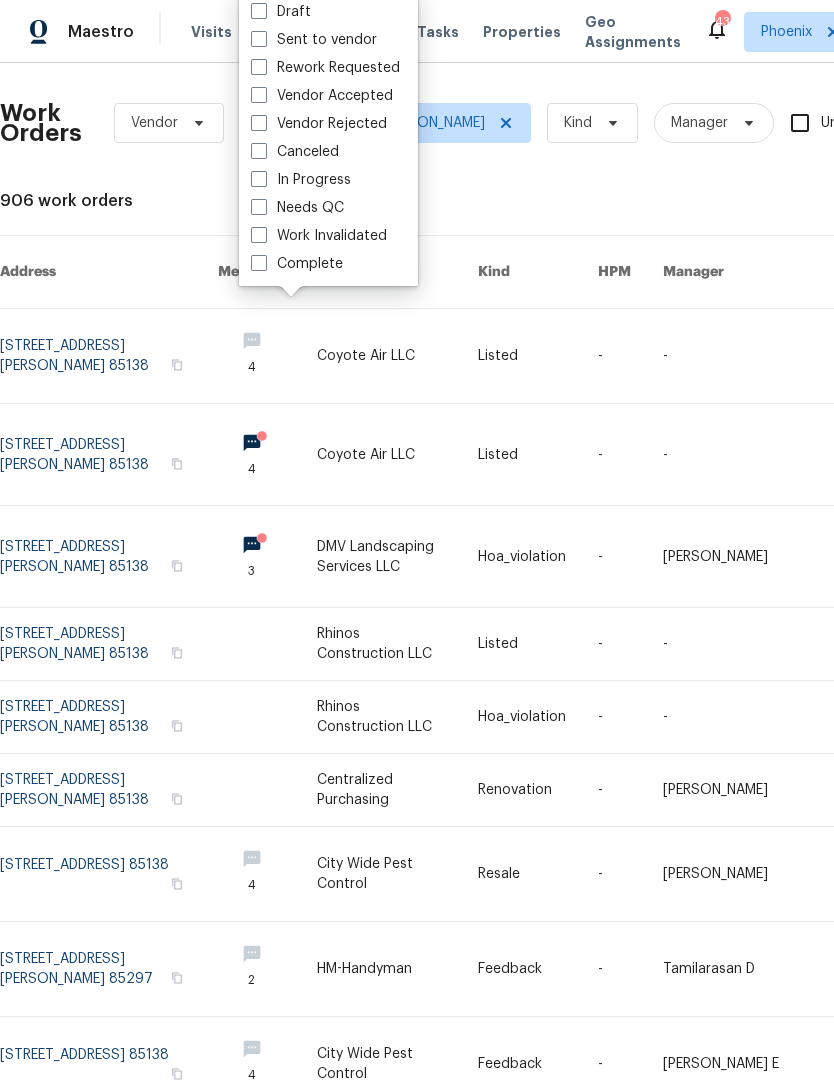 click on "Needs QC" at bounding box center (297, 208) 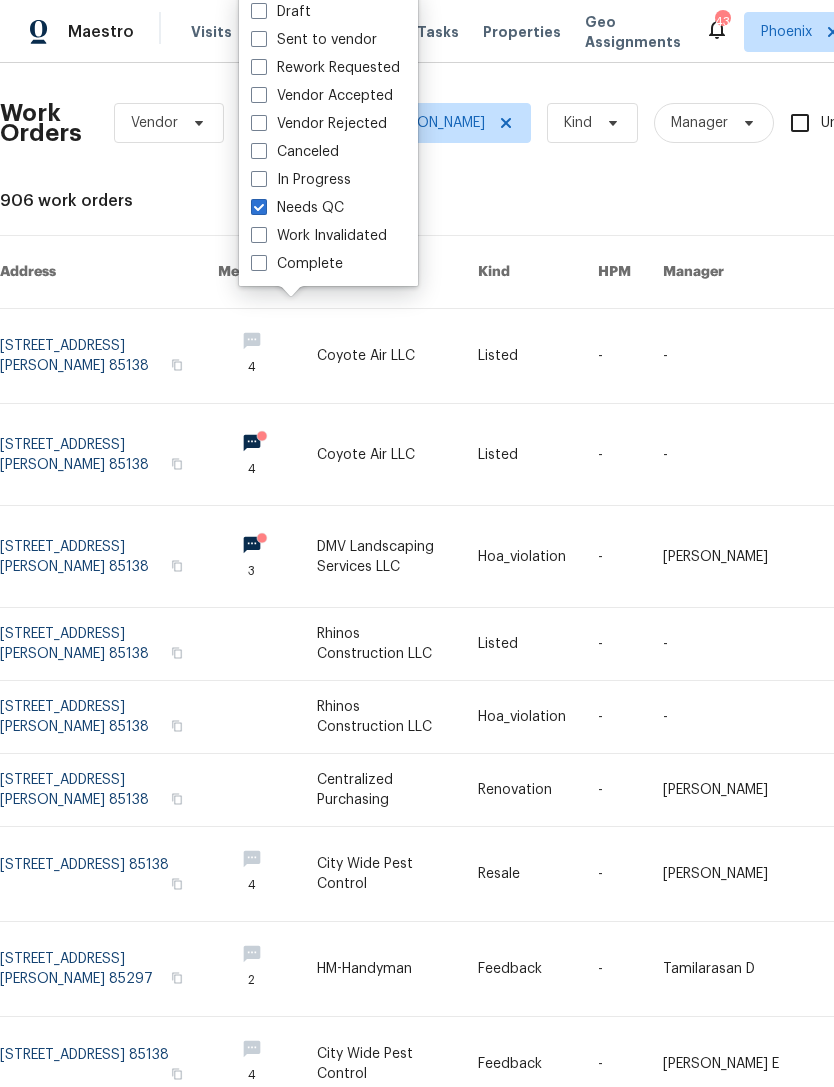 checkbox on "true" 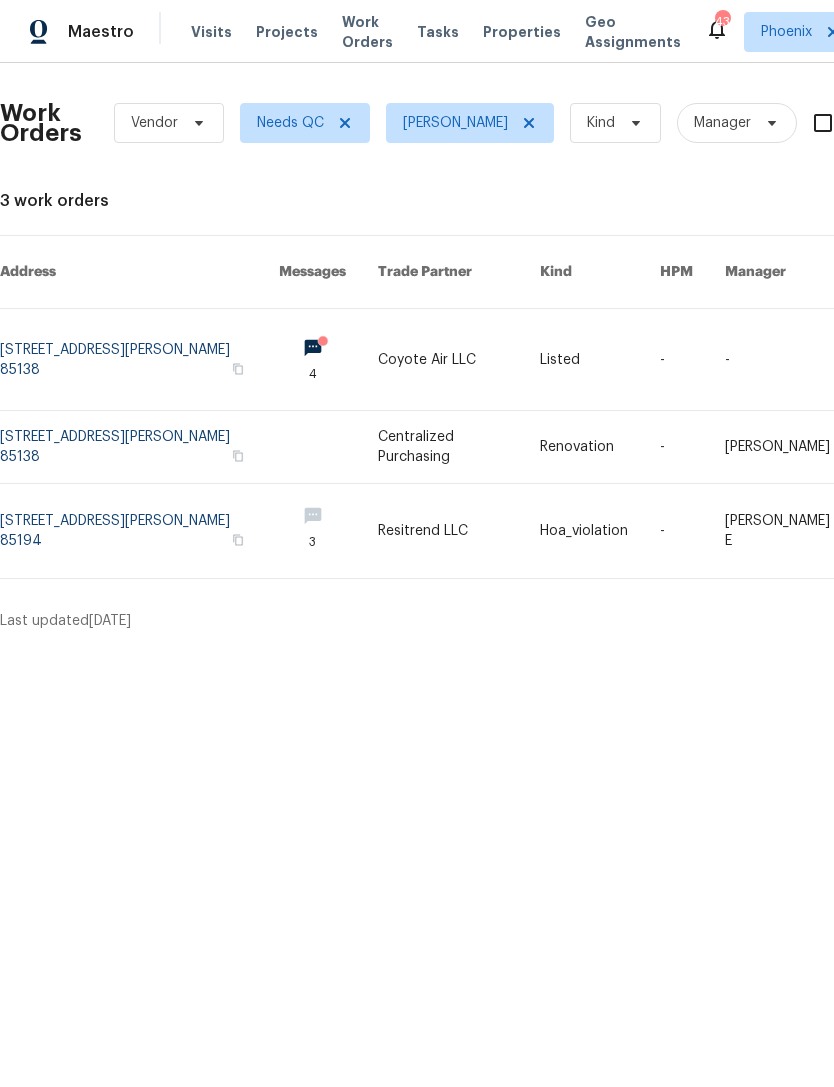 click at bounding box center (139, 359) 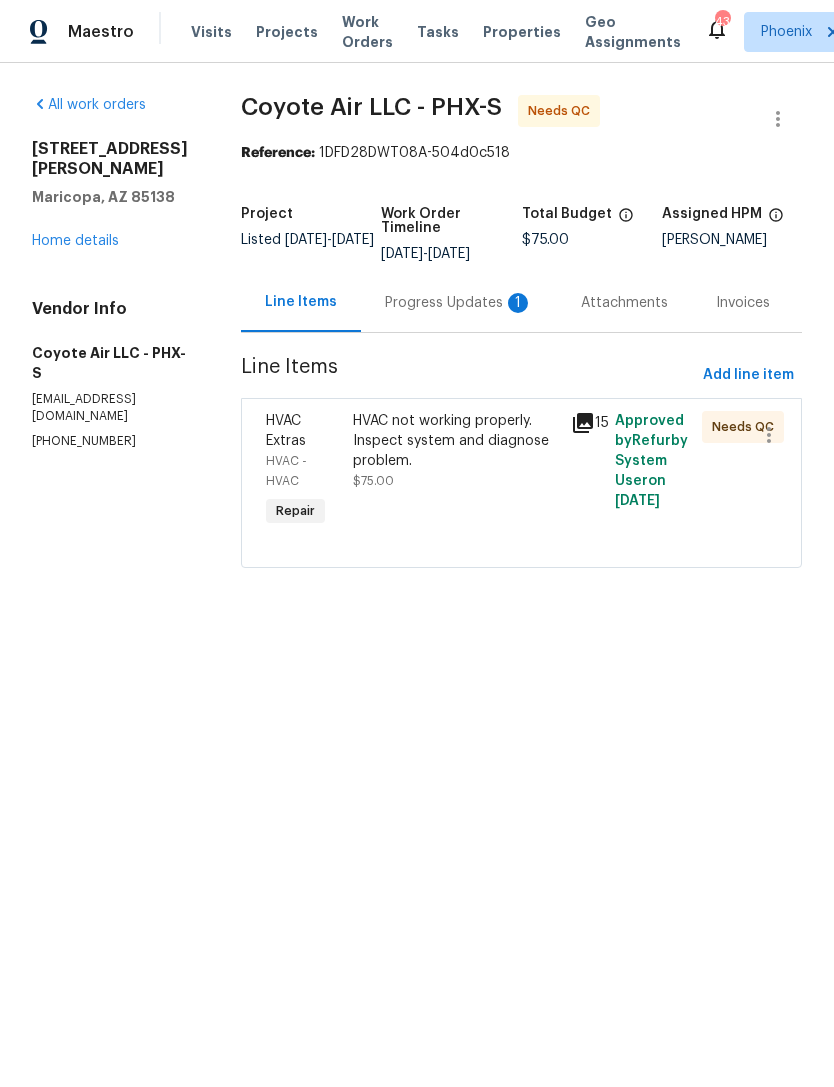 click on "Progress Updates 1" at bounding box center [459, 303] 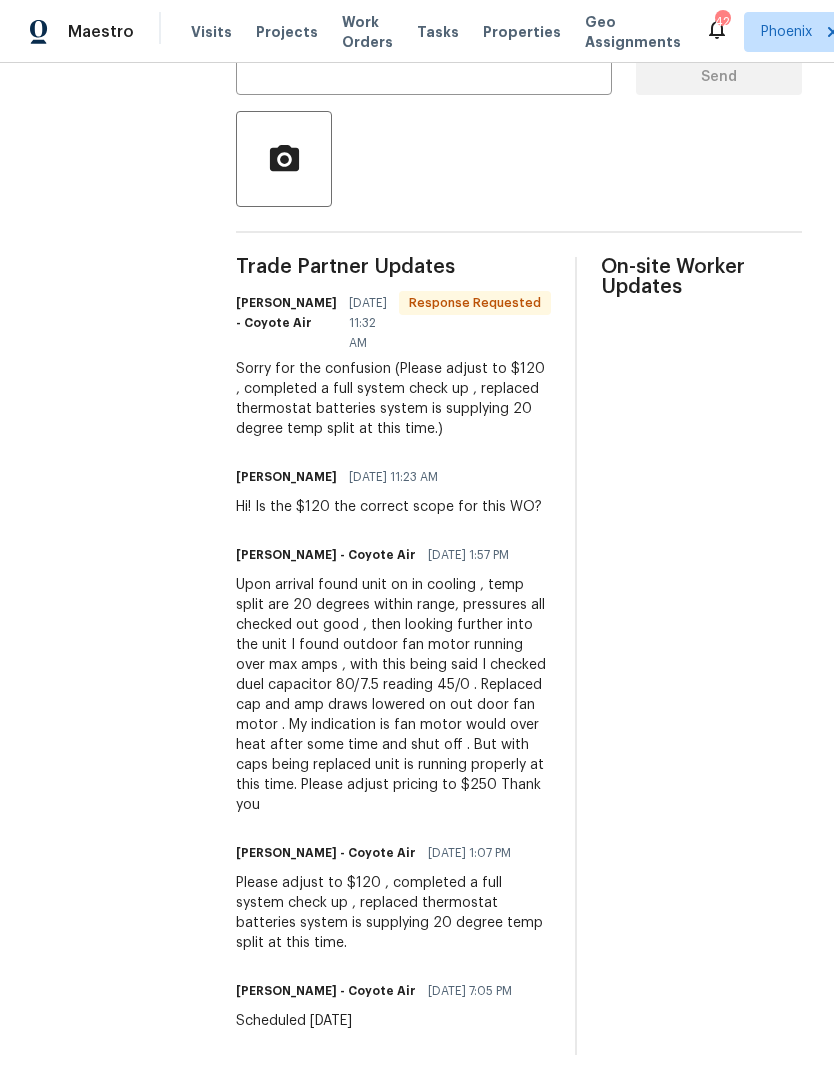 scroll, scrollTop: 537, scrollLeft: 0, axis: vertical 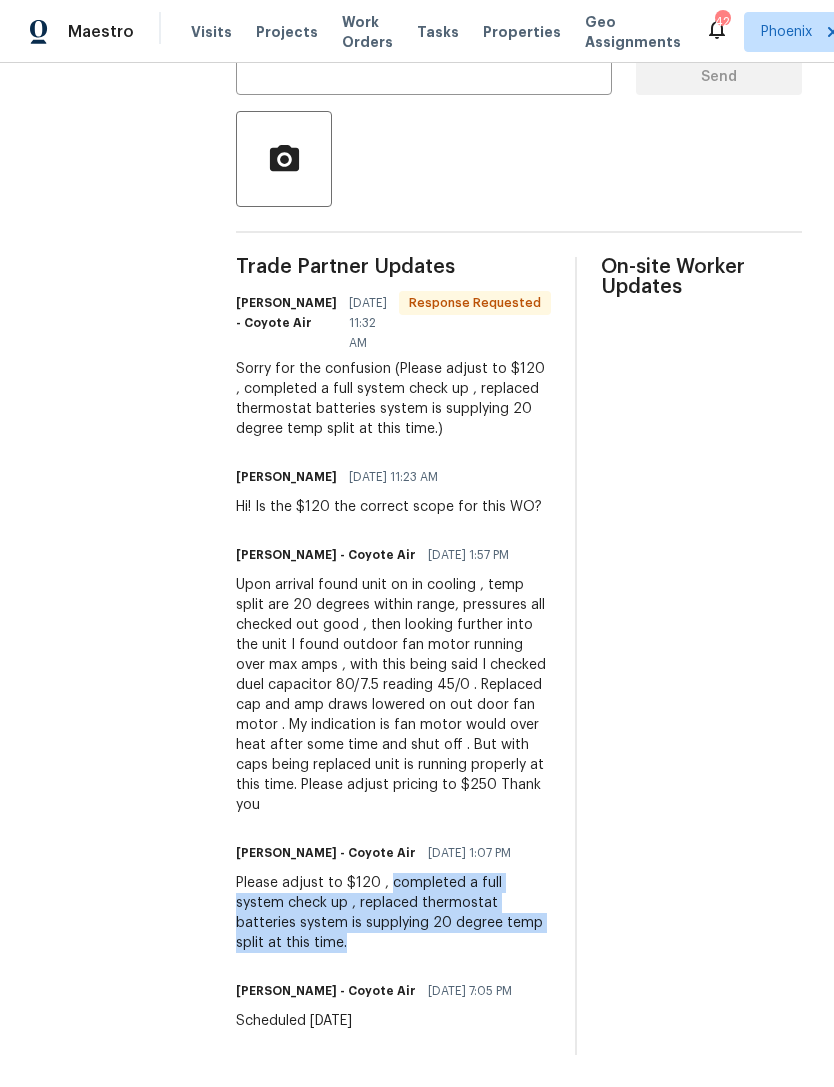 copy on "completed a full system check up , replaced thermostat batteries system is supplying 20 degree temp split at this time." 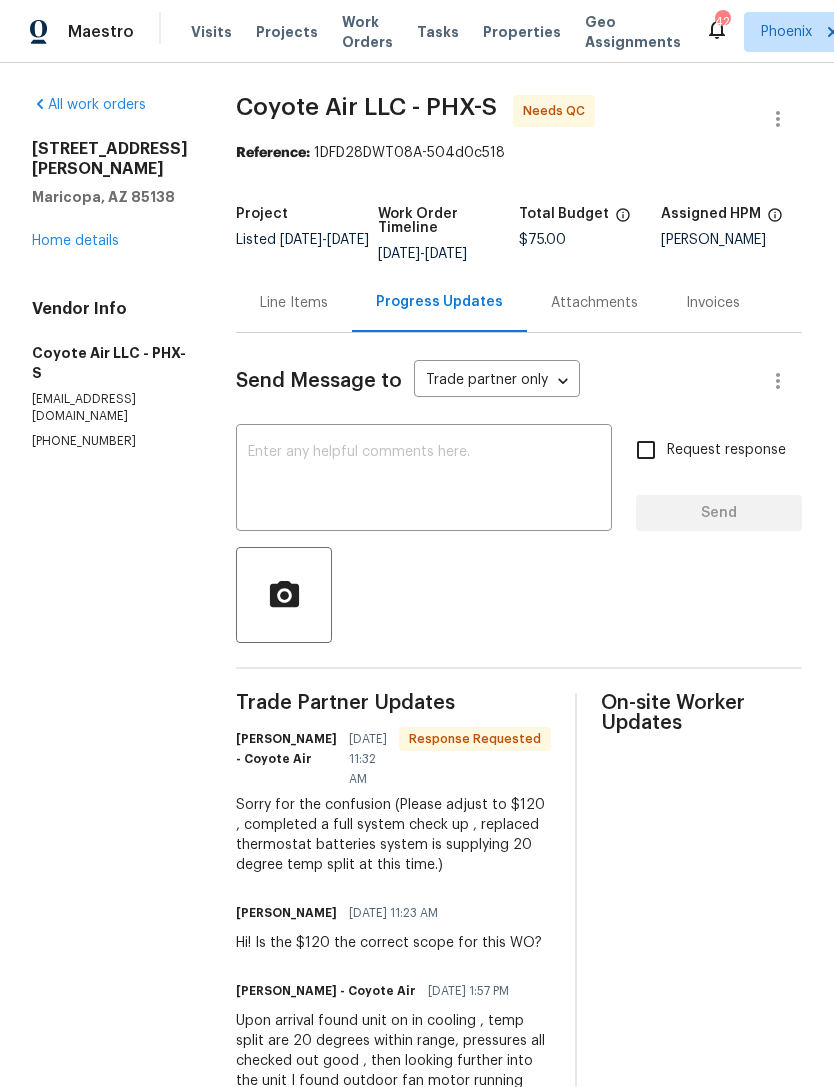scroll, scrollTop: 0, scrollLeft: 0, axis: both 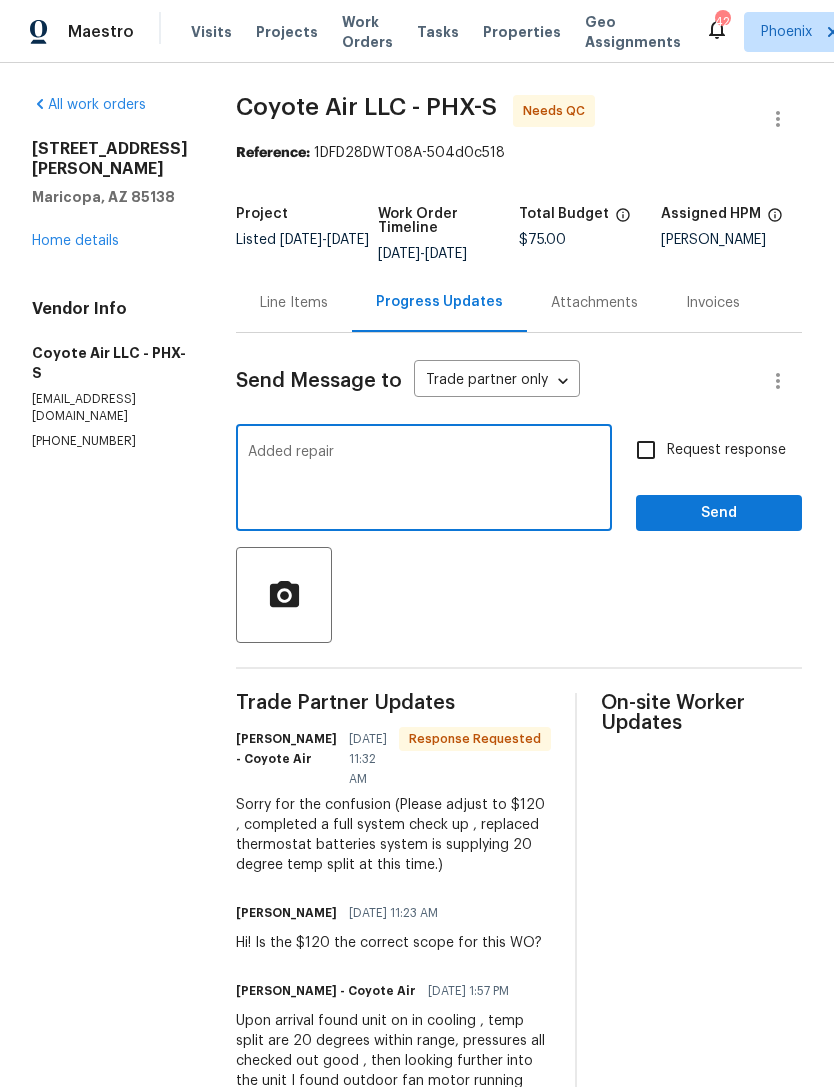 type on "Added repair" 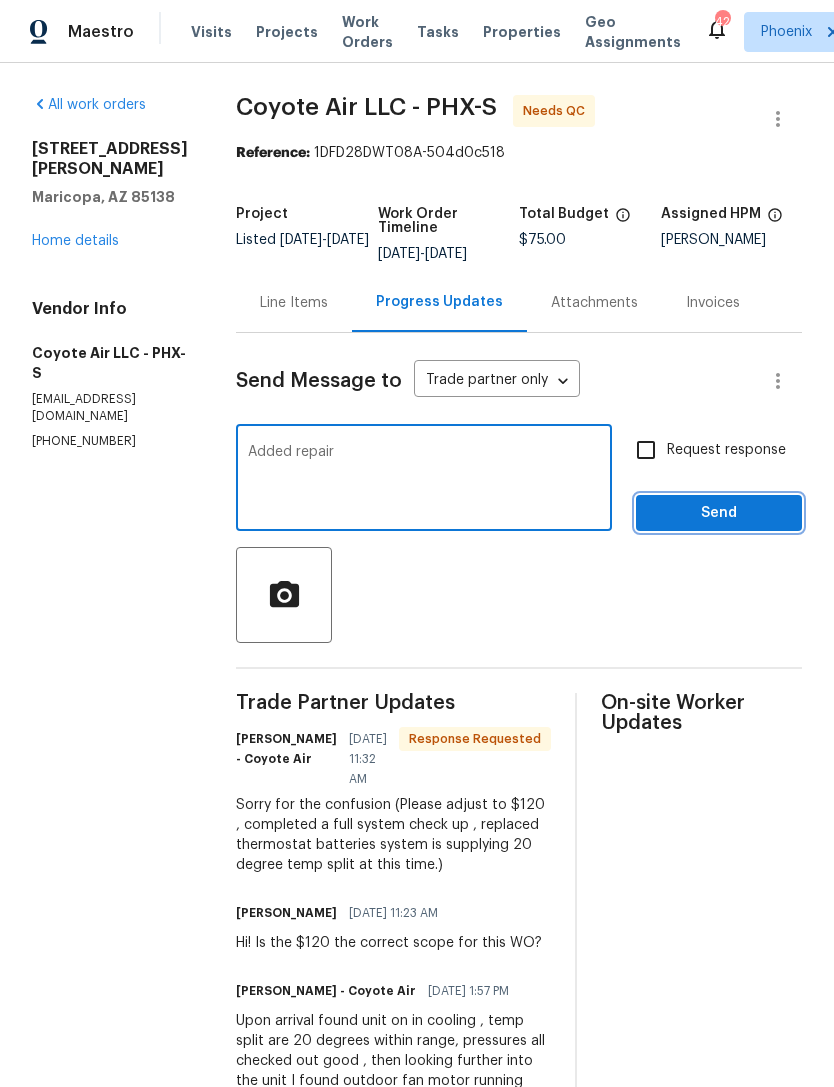 click on "Send" at bounding box center [719, 513] 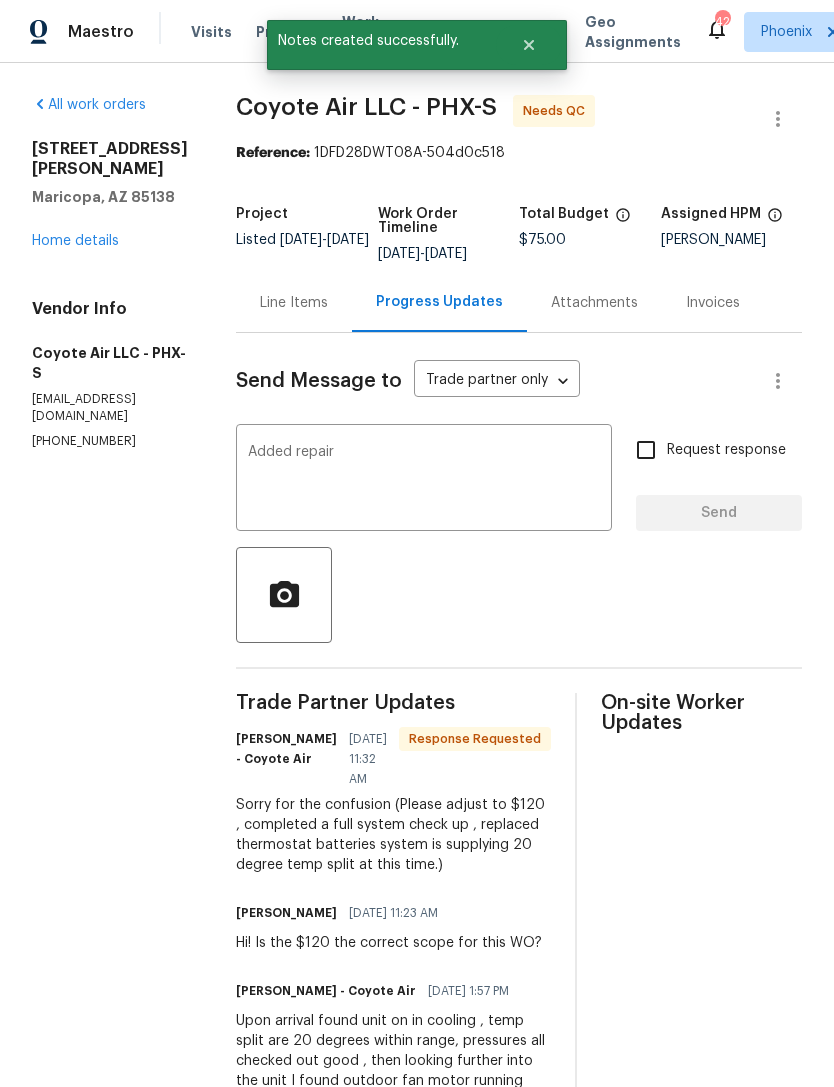 type 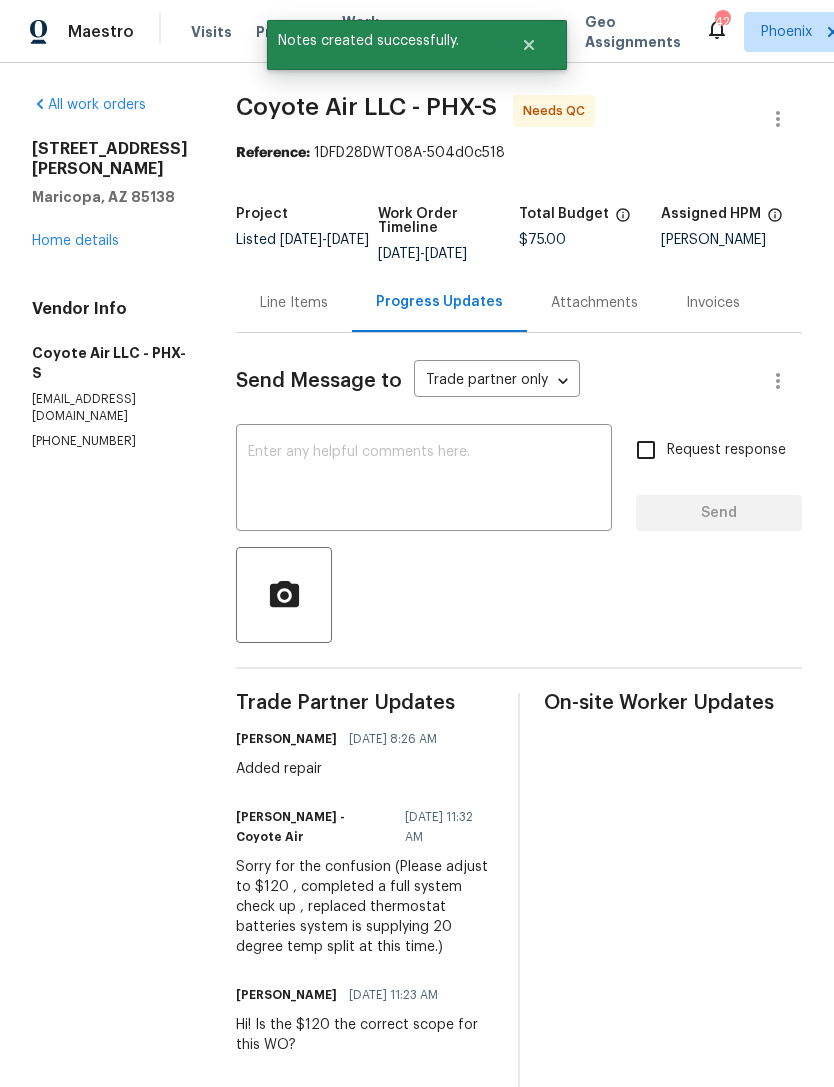 click on "Line Items" at bounding box center [294, 303] 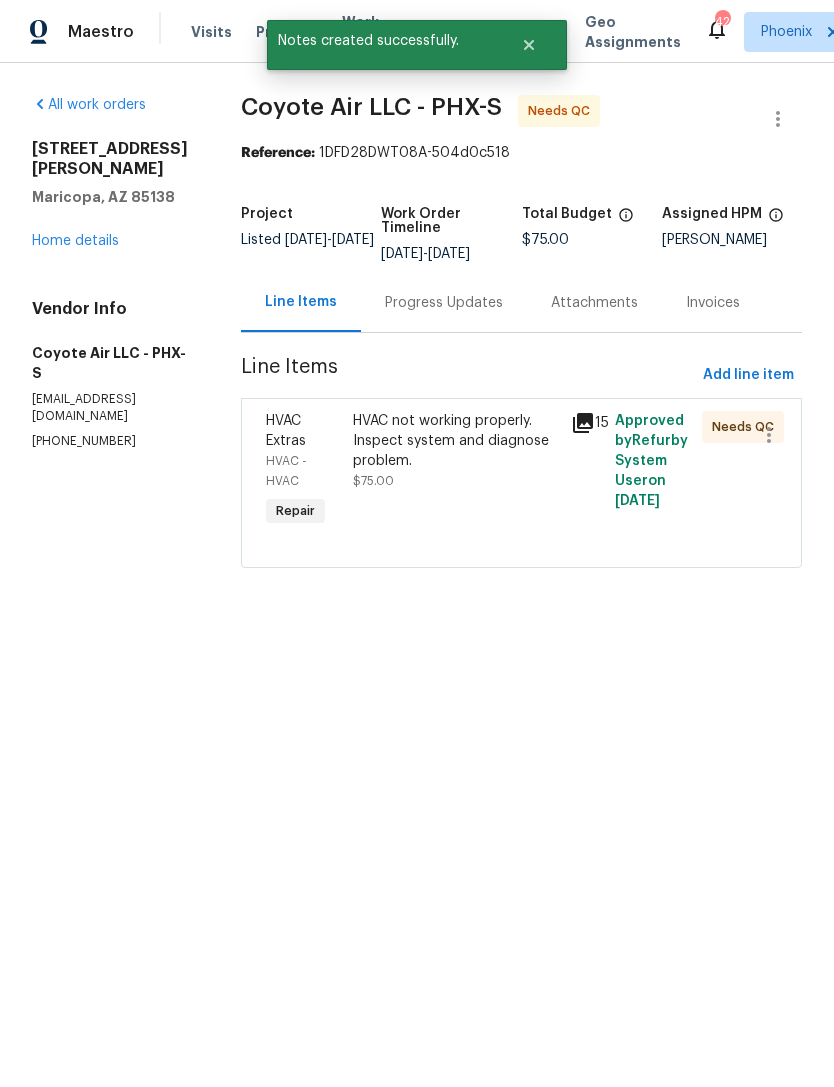 click on "HVAC not working properly. Inspect system and diagnose problem." at bounding box center (456, 441) 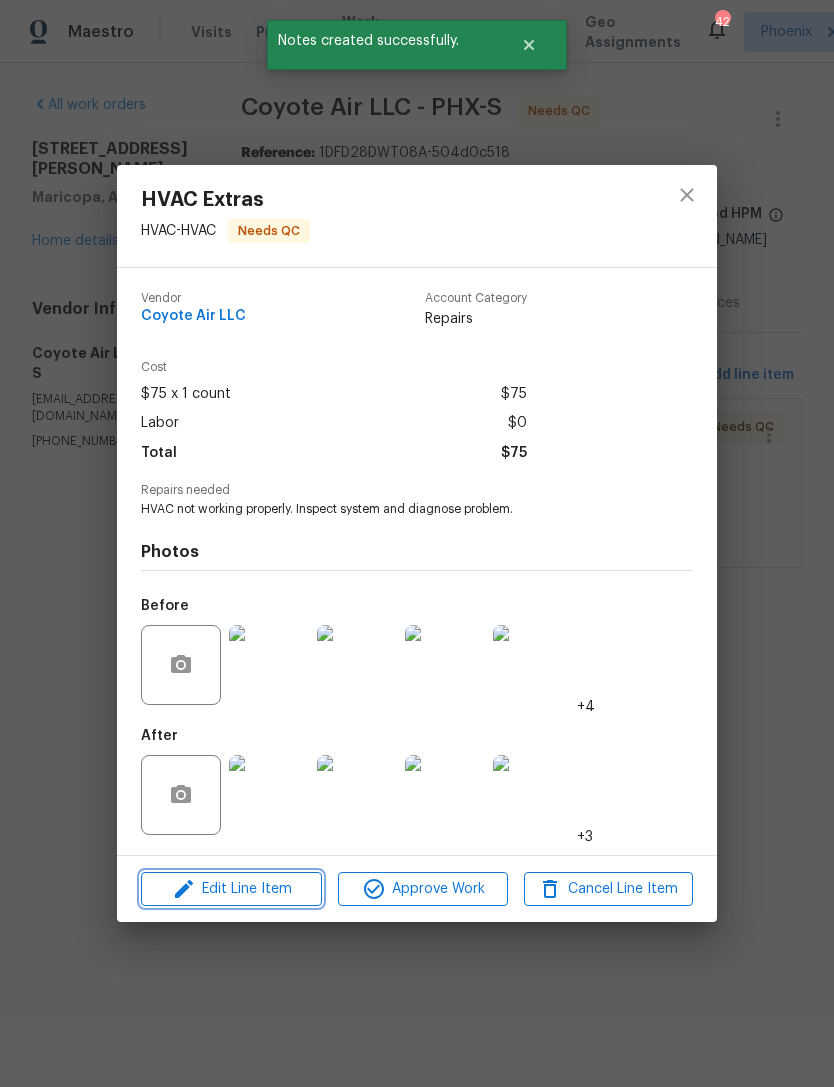 click on "Edit Line Item" at bounding box center (231, 889) 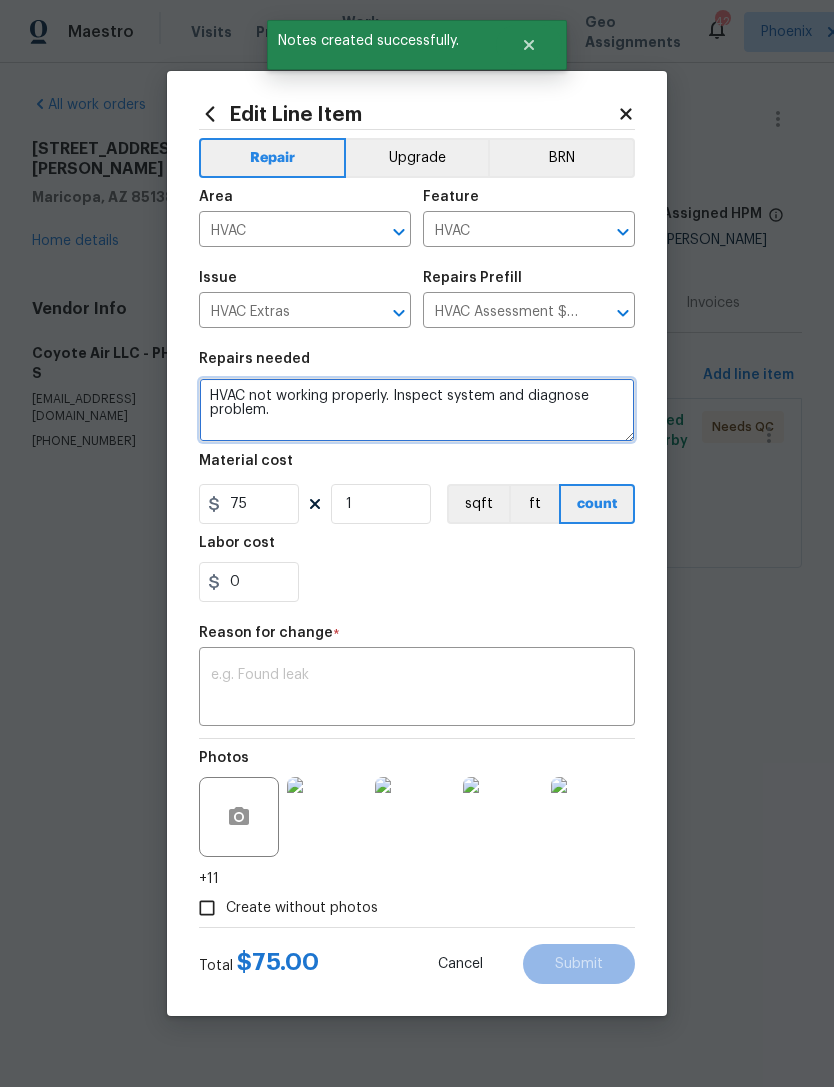 click on "HVAC not working properly. Inspect system and diagnose problem." at bounding box center (417, 410) 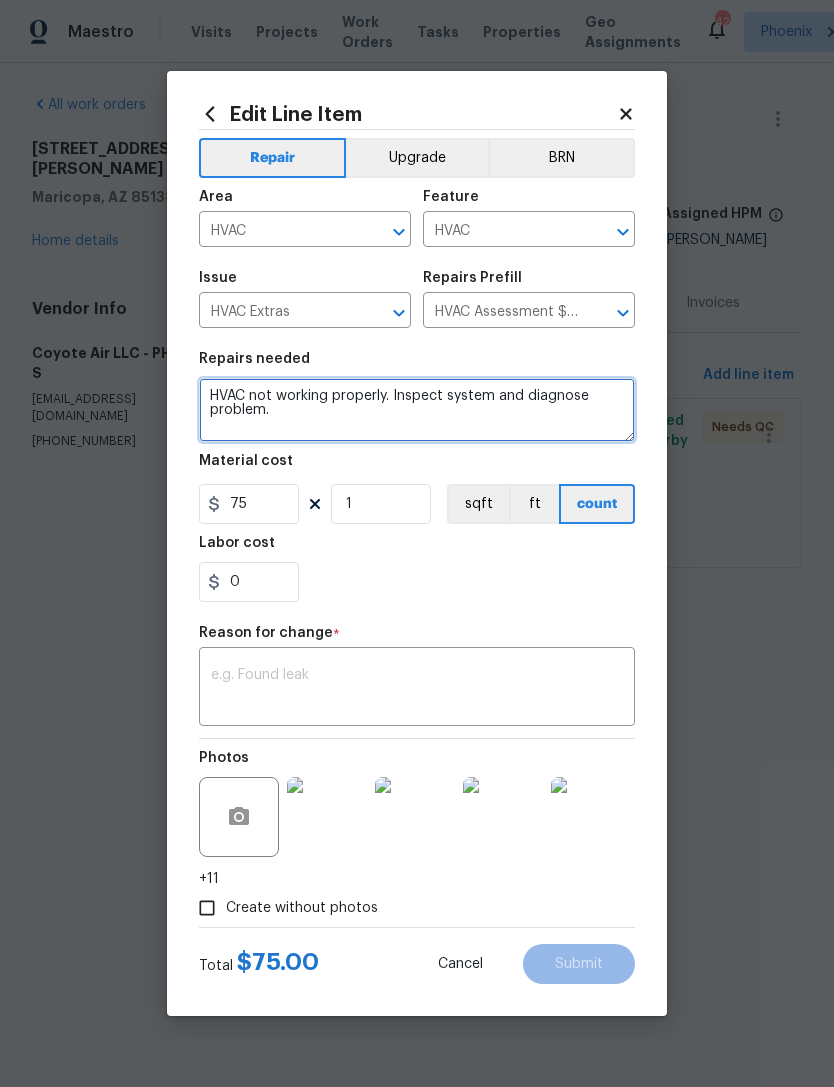 click on "HVAC not working properly. Inspect system and diagnose problem." at bounding box center [417, 410] 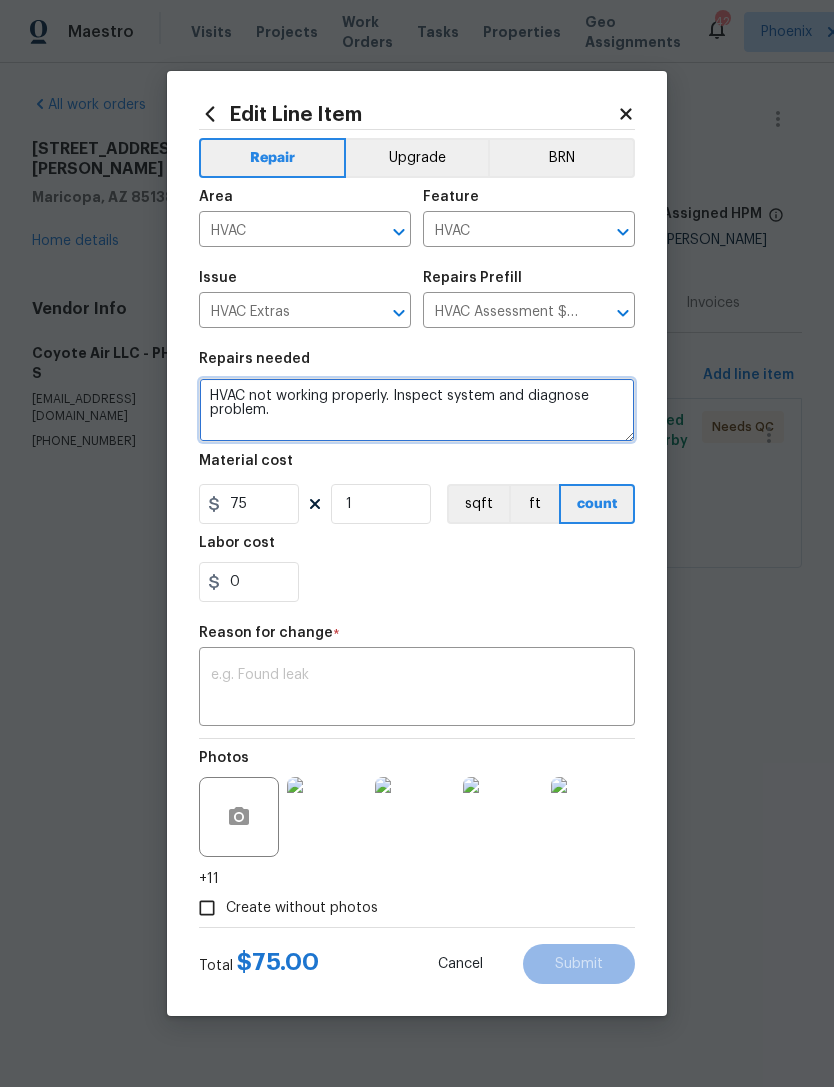 paste on "completed a full system check up , replaced thermostat batteries system is supplying 20 degree temp split at this time." 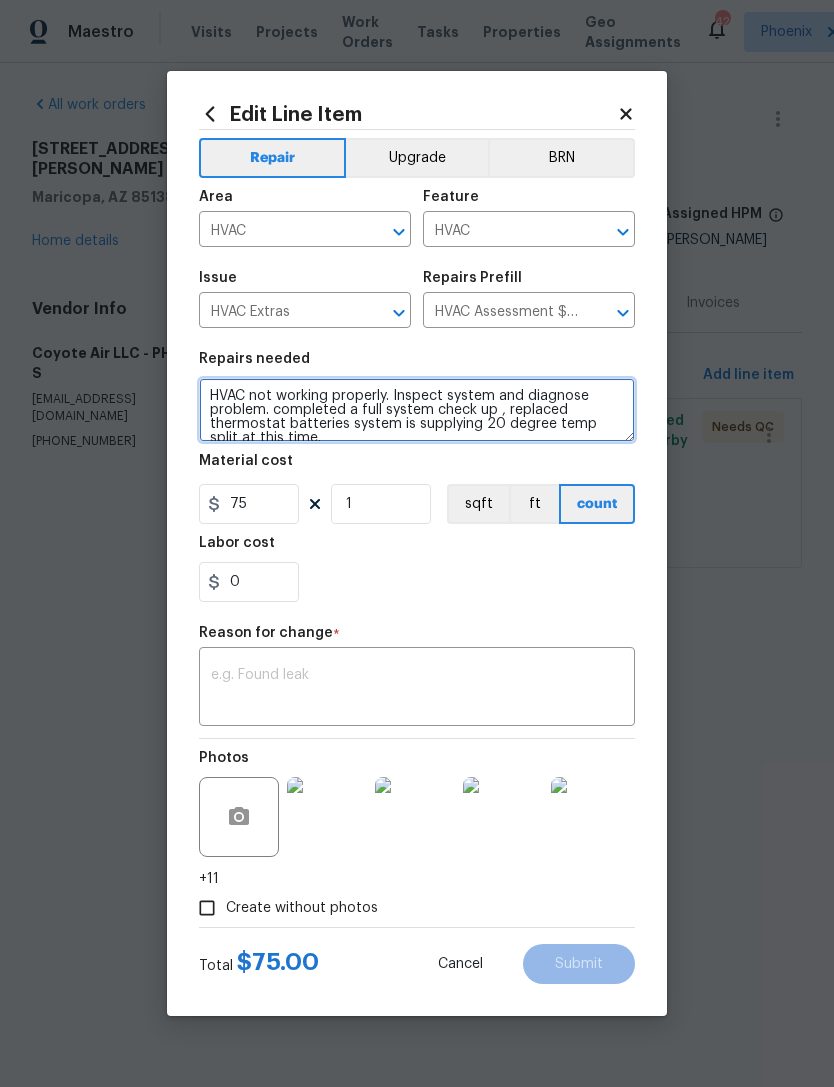 scroll, scrollTop: 4, scrollLeft: 0, axis: vertical 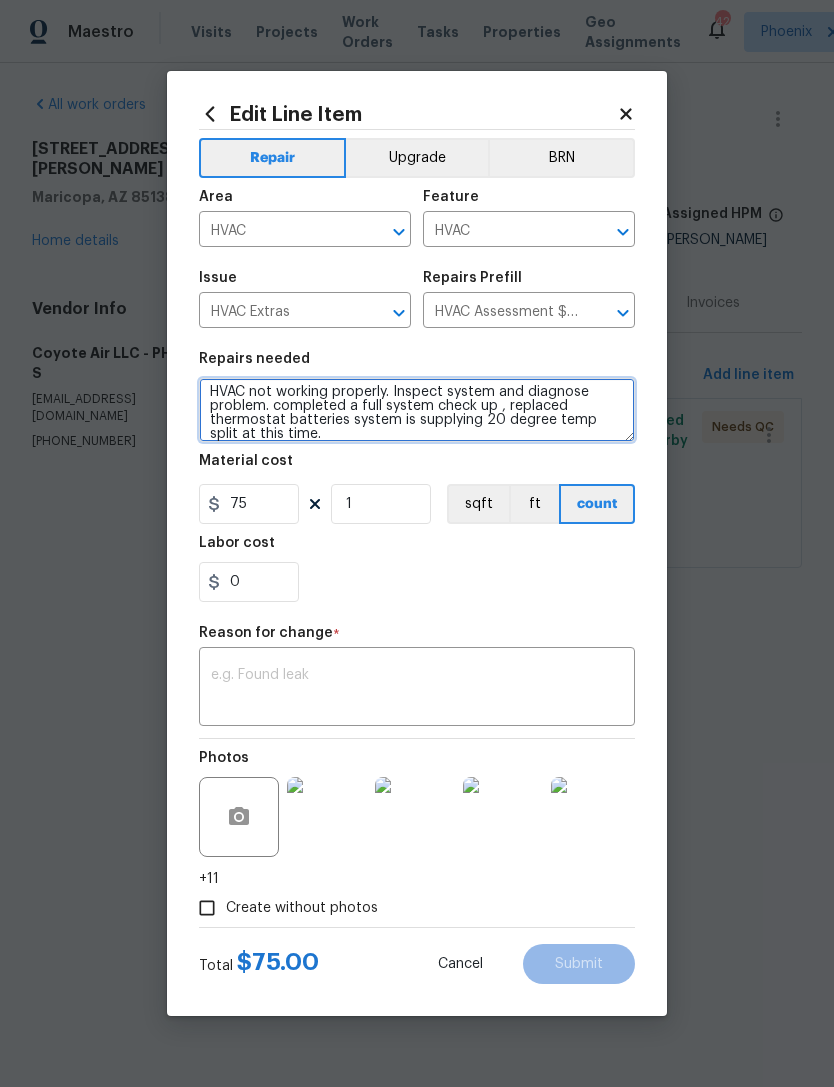 type on "HVAC not working properly. Inspect system and diagnose problem. completed a full system check up , replaced thermostat batteries system is supplying 20 degree temp split at this time." 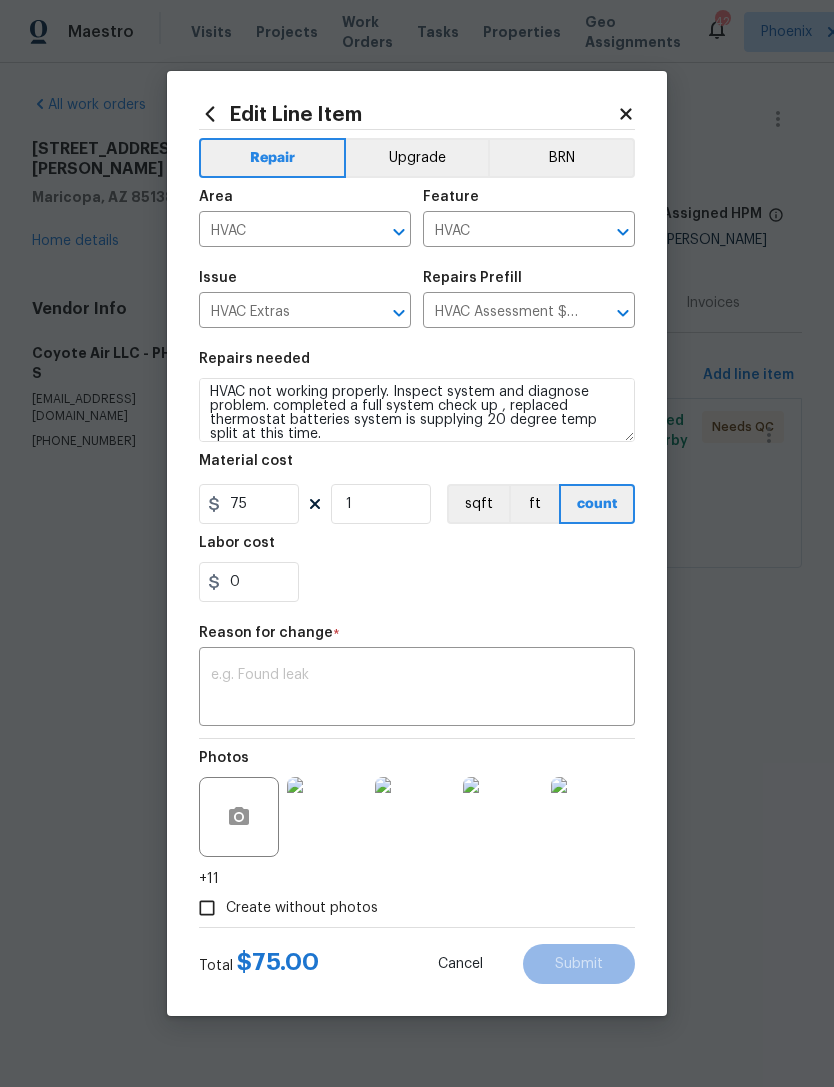 click at bounding box center [417, 689] 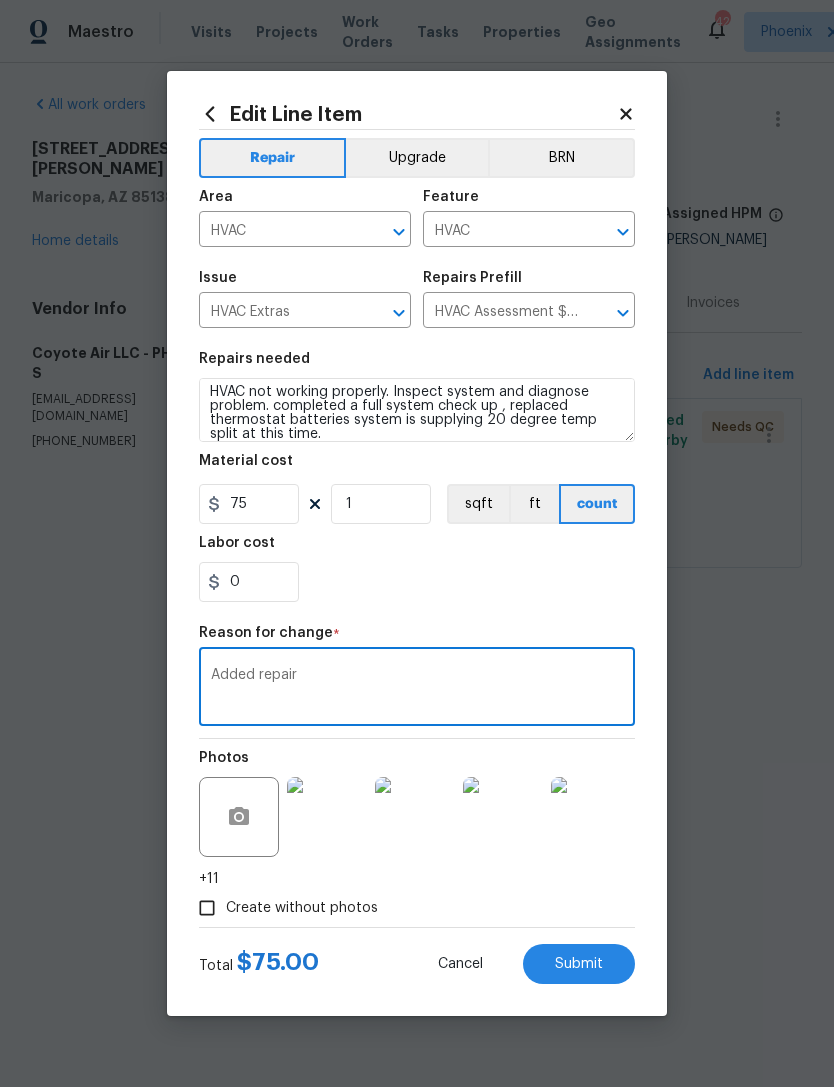 type on "Added repair" 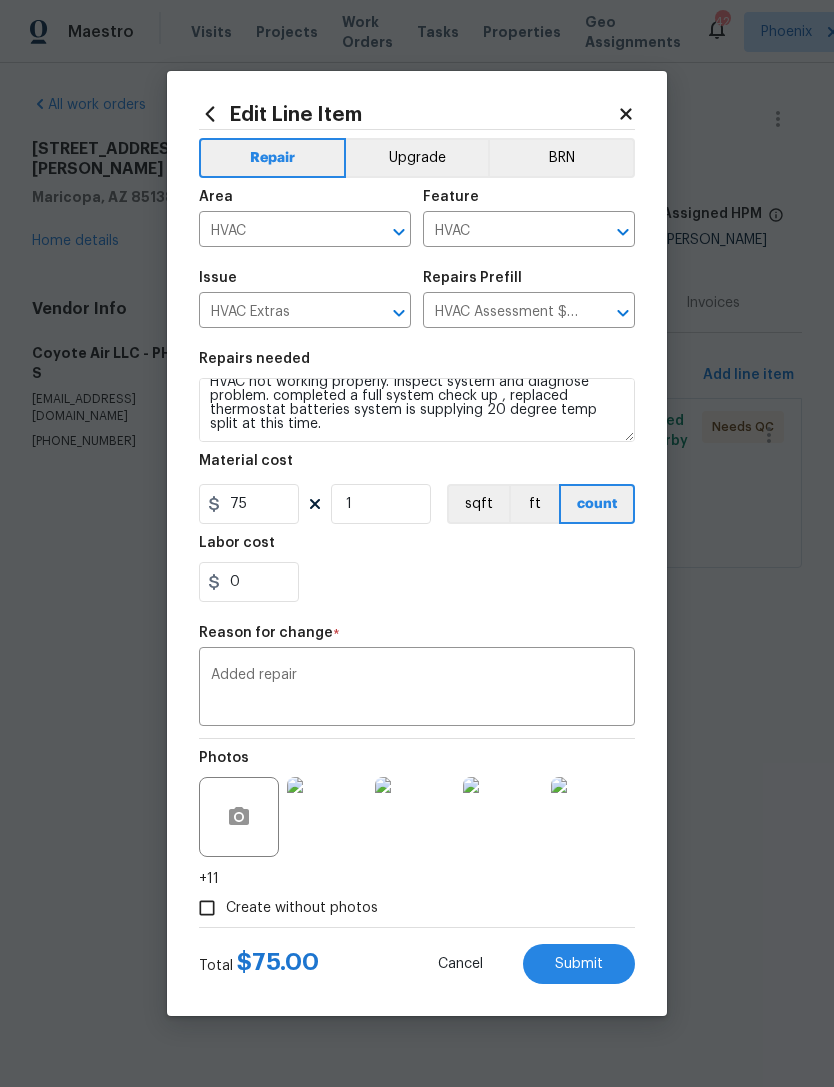 scroll, scrollTop: 14, scrollLeft: 0, axis: vertical 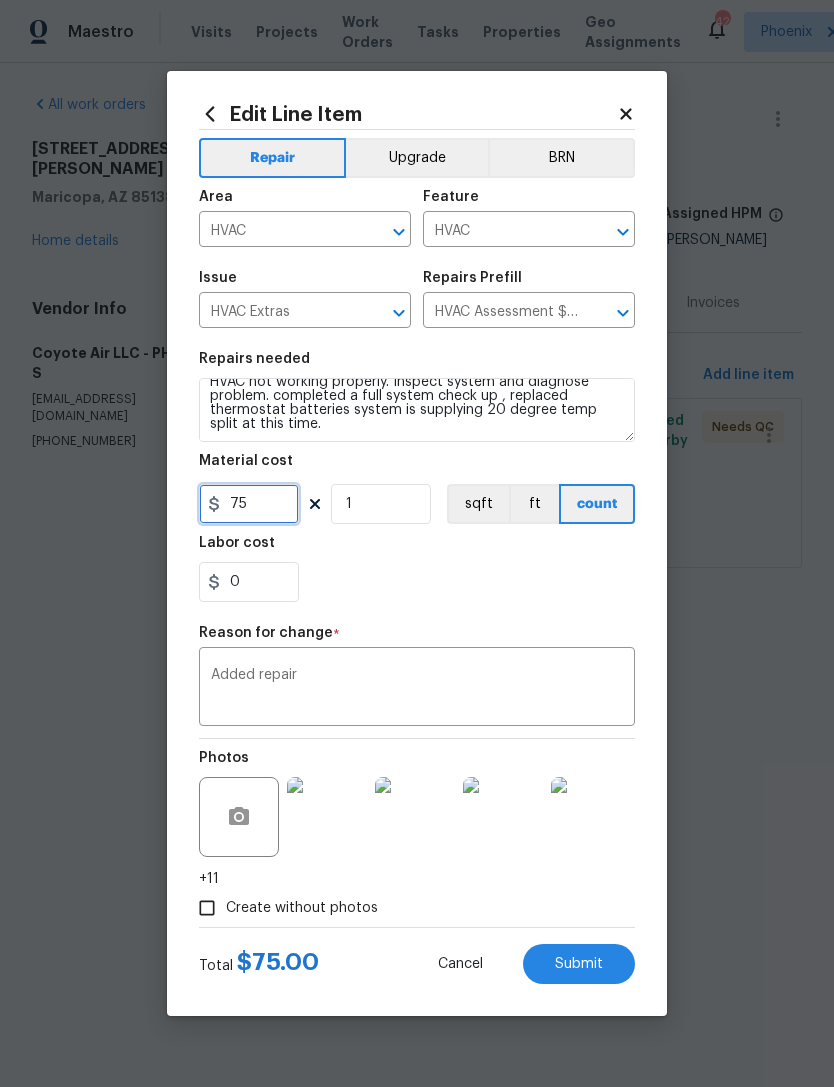 click on "75" at bounding box center (249, 504) 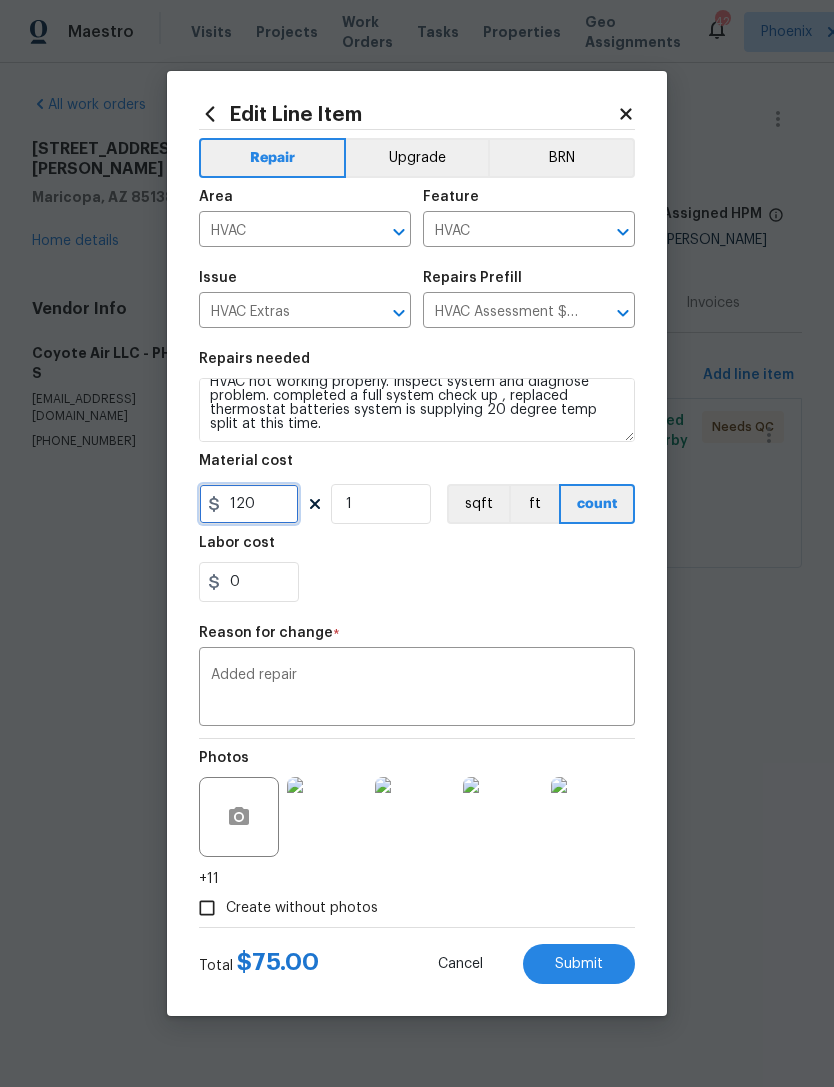 type on "120" 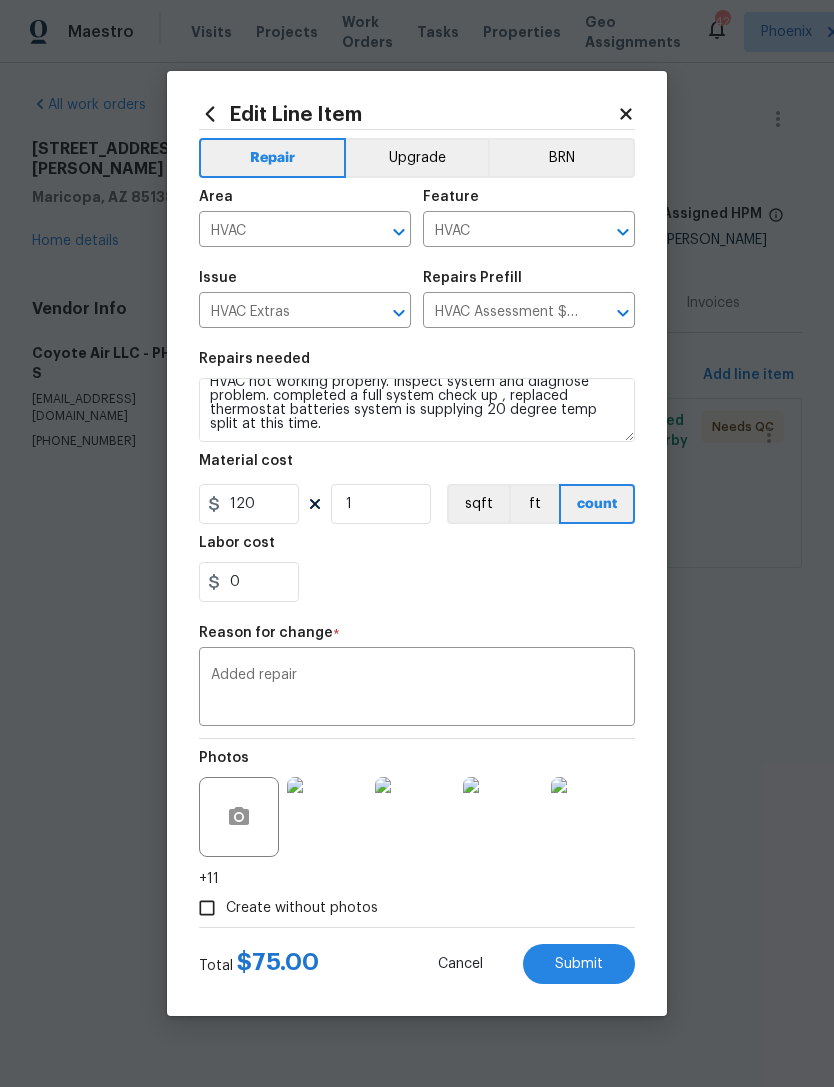 click on "0" at bounding box center (417, 582) 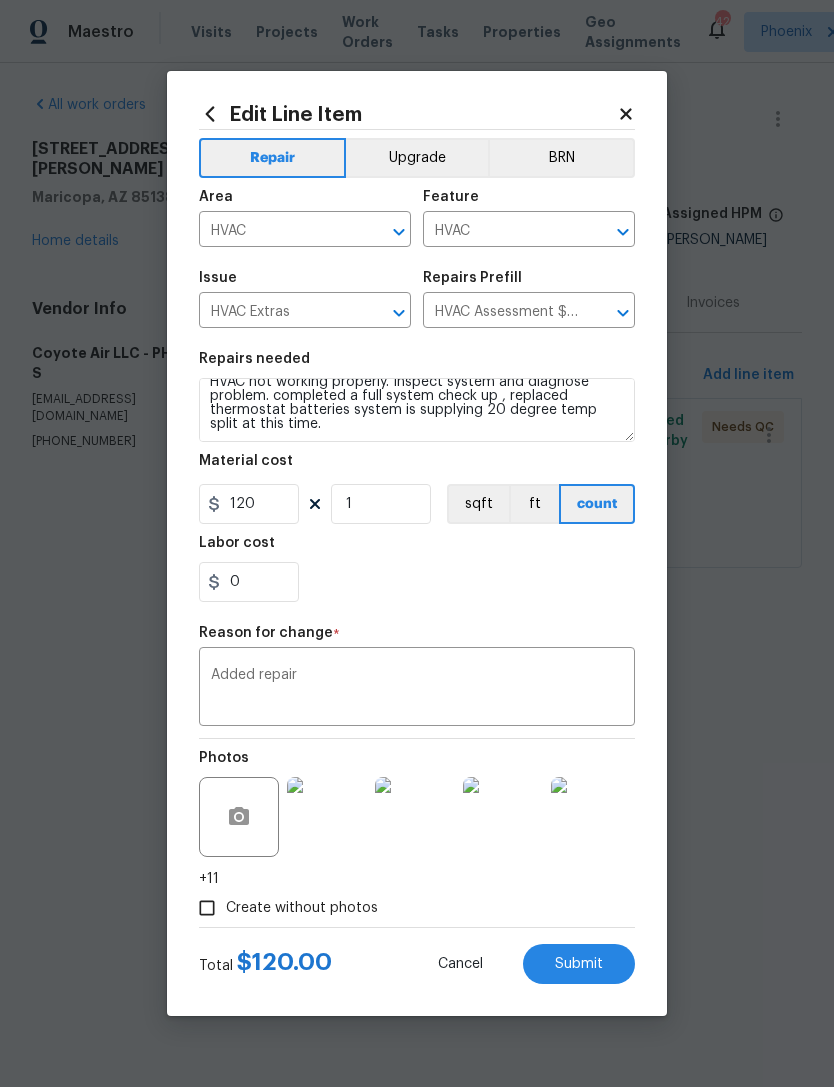 click on "Added repair" at bounding box center [417, 689] 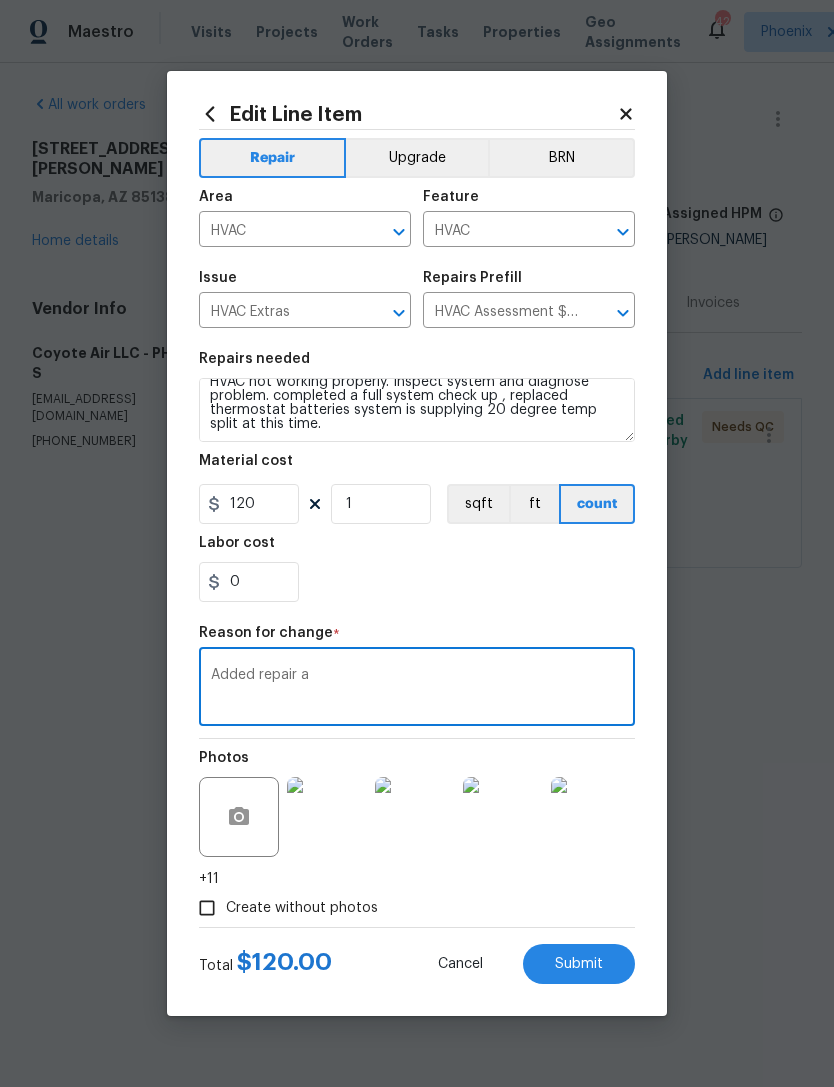 type on "Added repair" 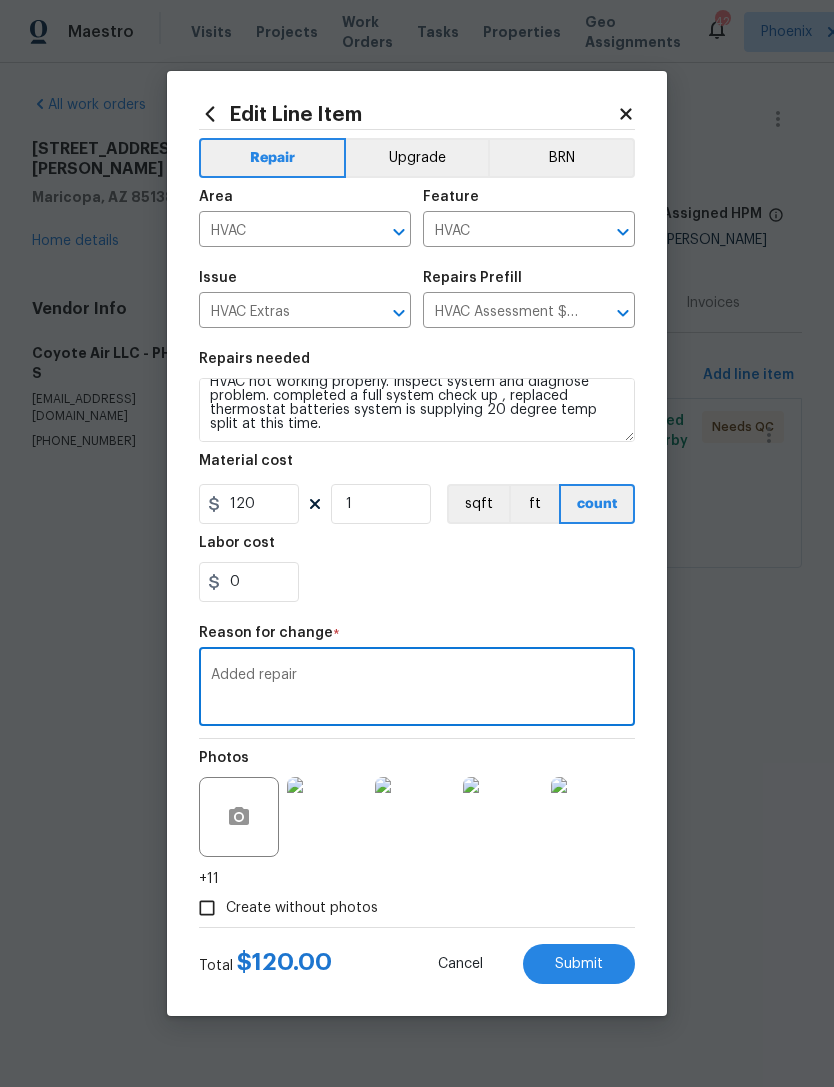 click on "0" at bounding box center [417, 582] 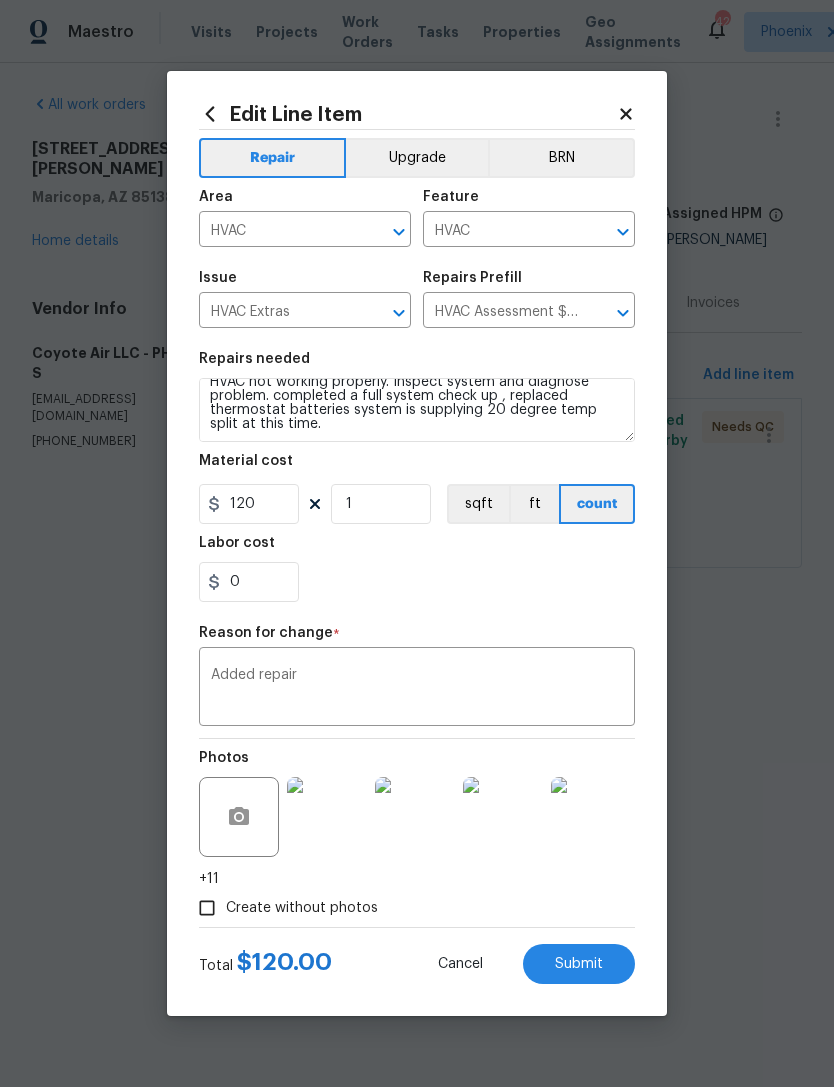 click on "Submit" at bounding box center (579, 964) 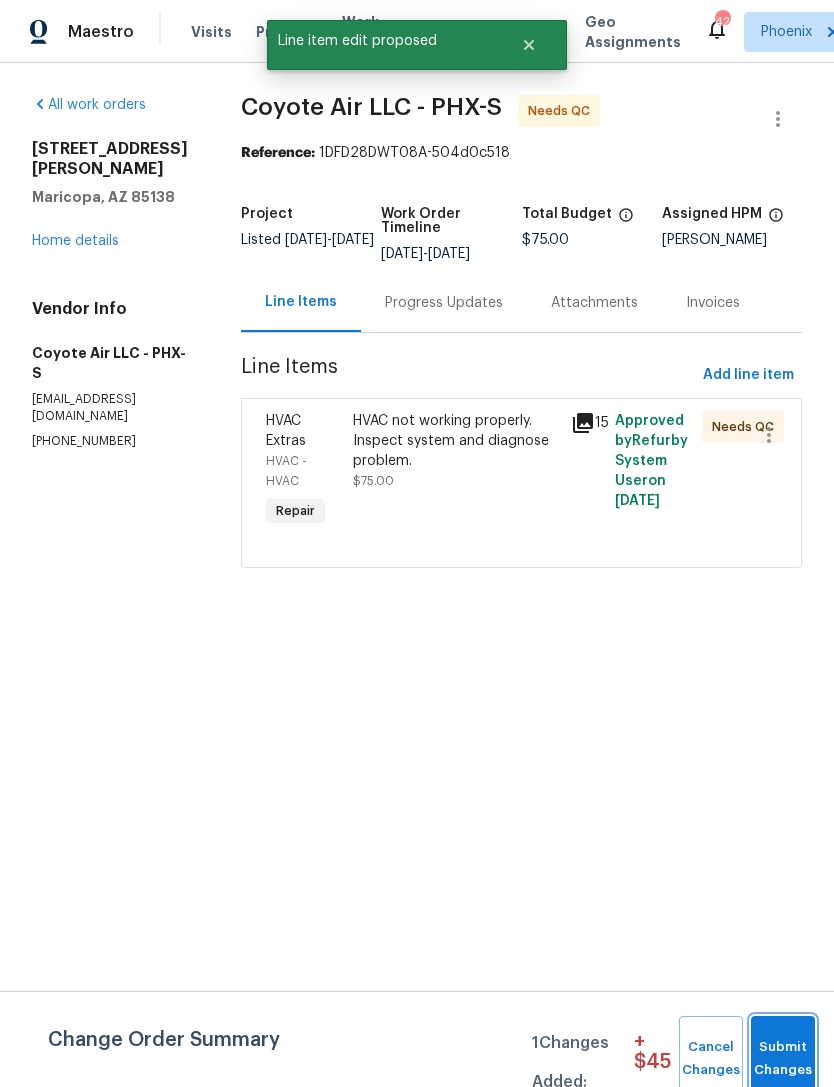 click on "Submit Changes" at bounding box center [783, 1059] 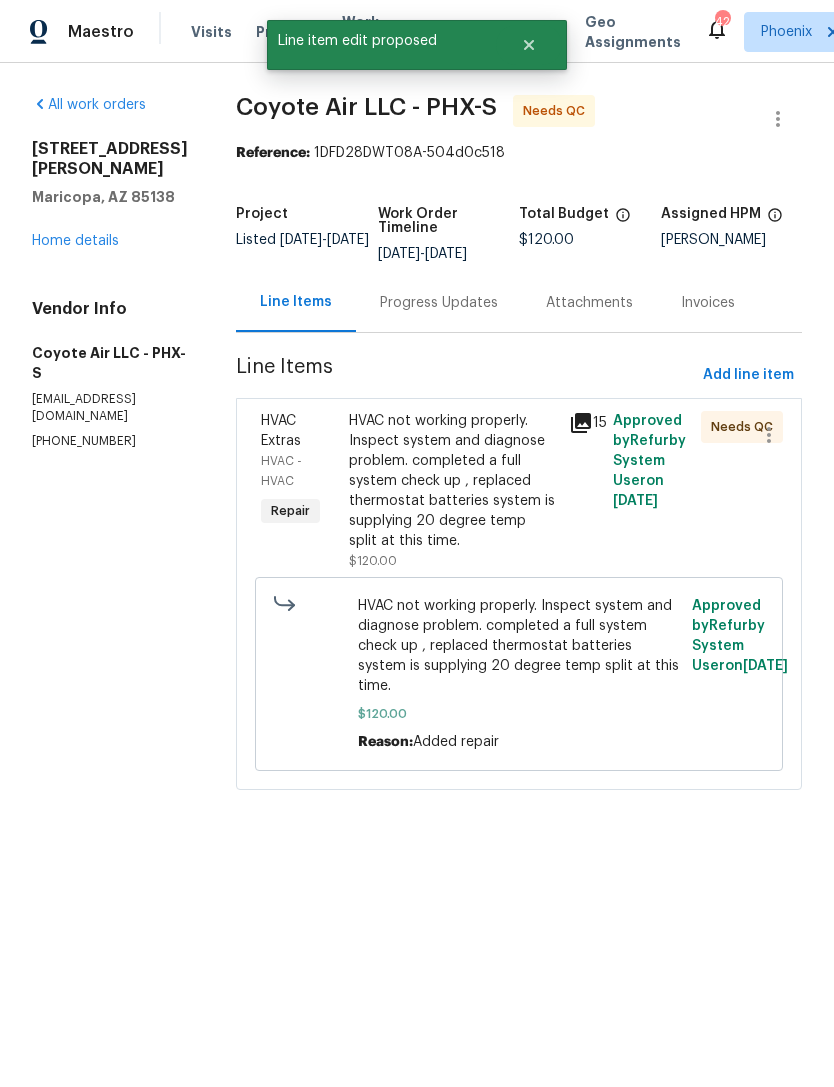 click on "HVAC not working properly. Inspect system and diagnose problem. completed a full system check up , replaced thermostat batteries system is supplying 20 degree temp split at this time." at bounding box center [453, 481] 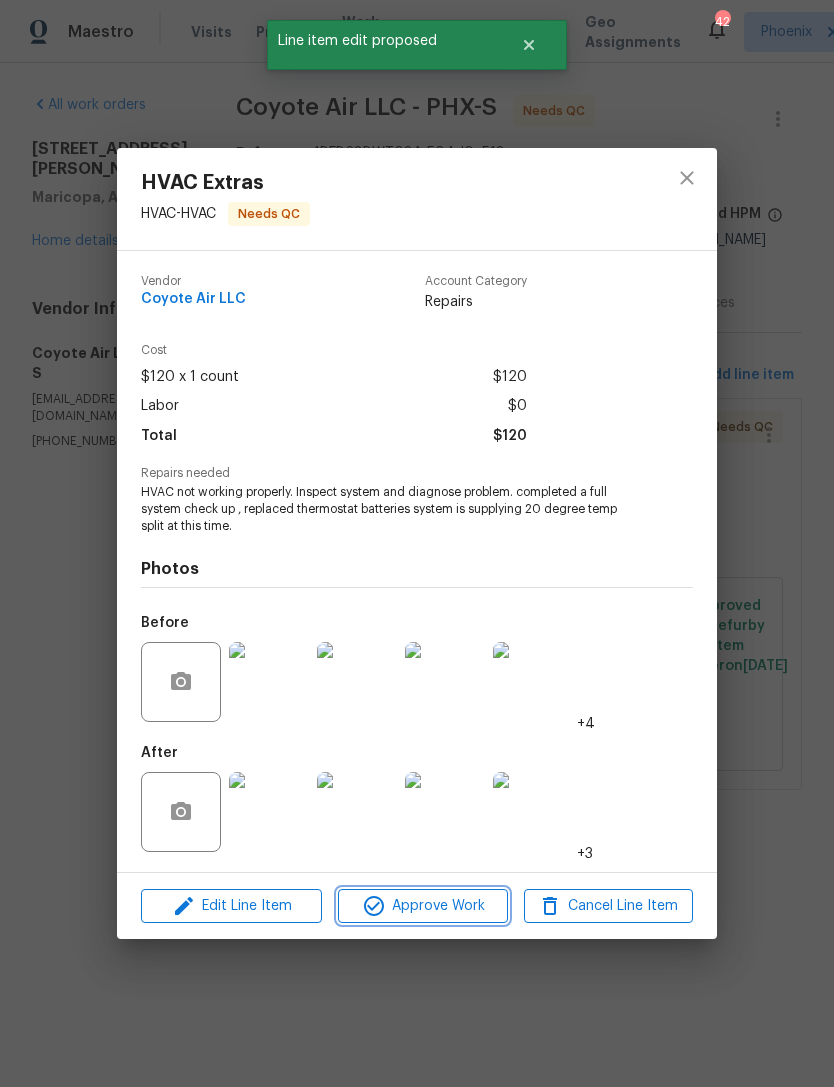 click on "Approve Work" at bounding box center (422, 906) 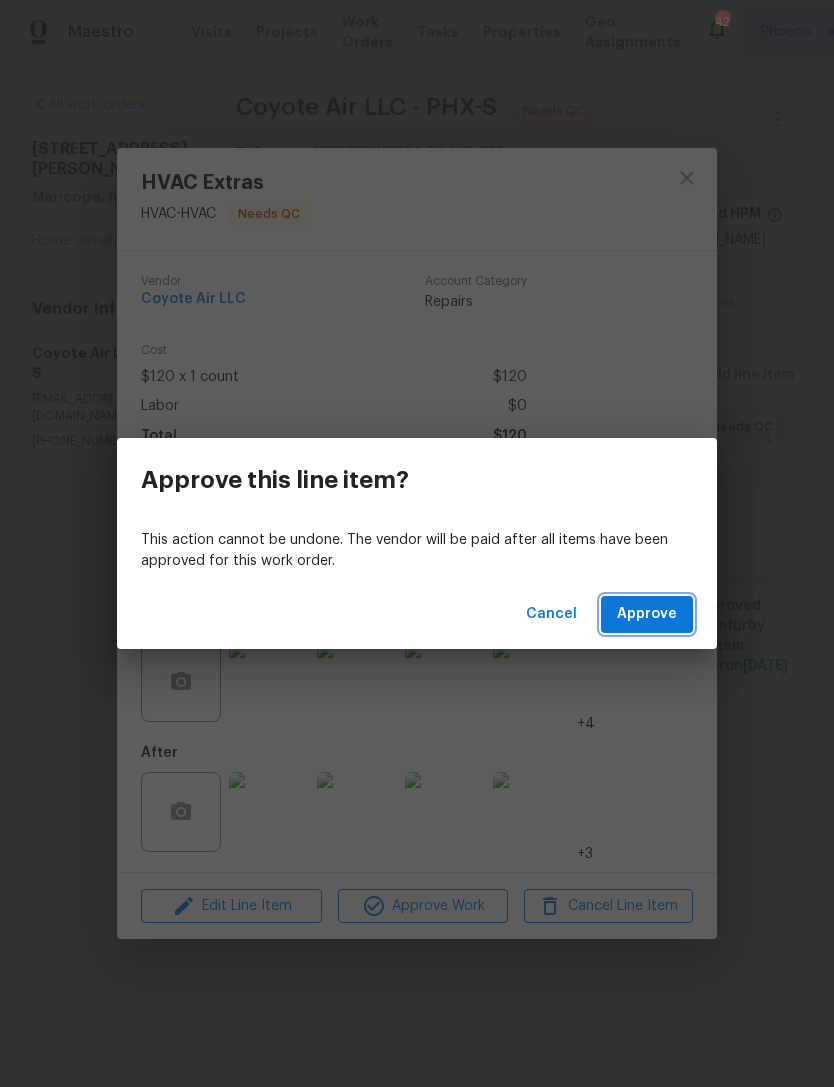 click on "Approve" at bounding box center [647, 614] 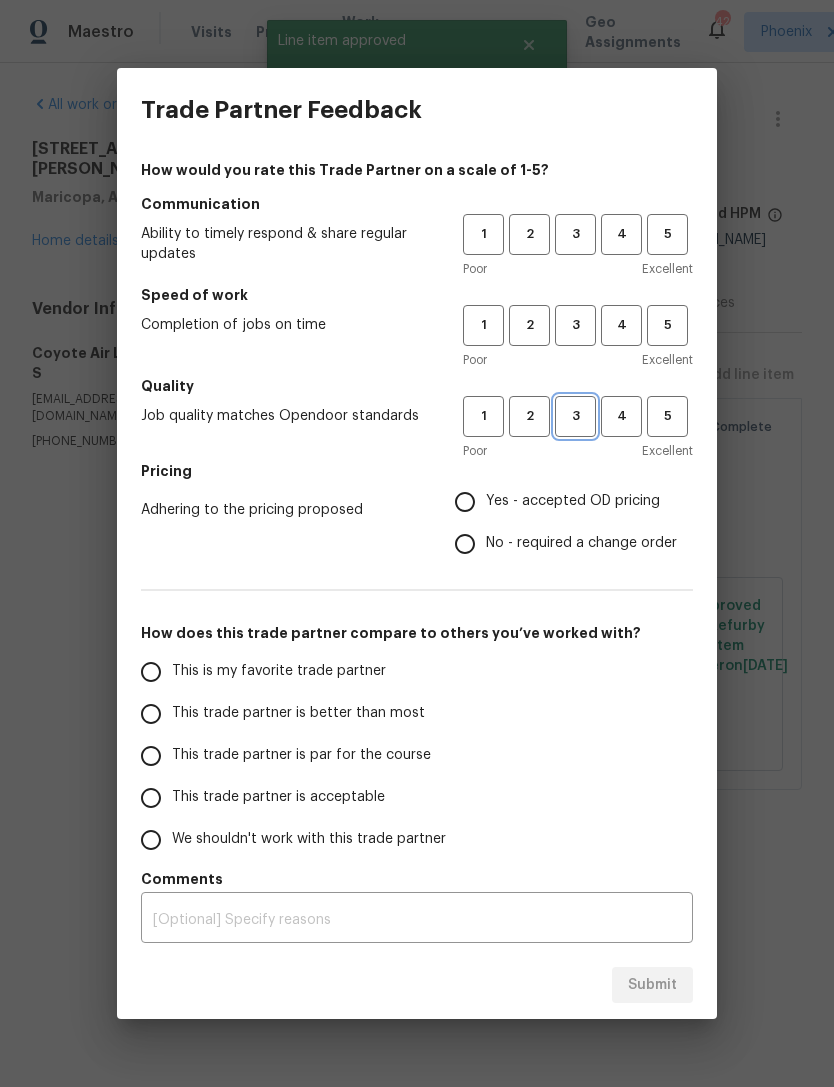 click on "3" at bounding box center [575, 416] 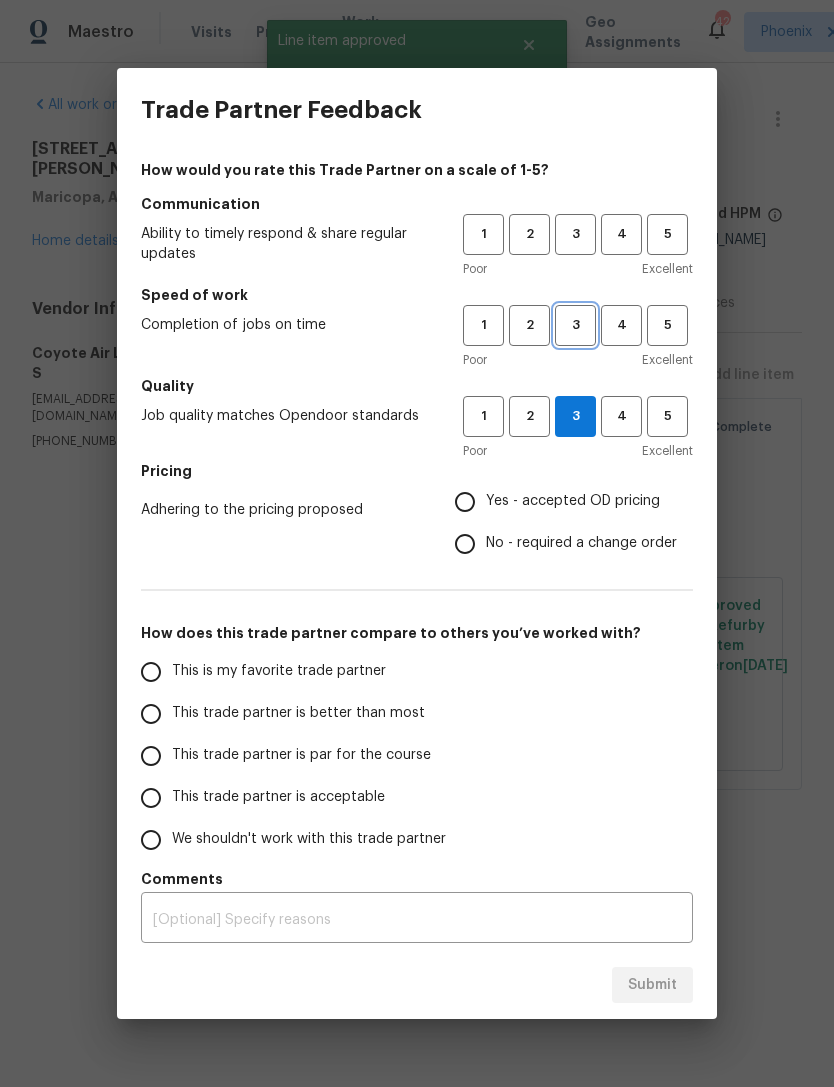 click on "3" at bounding box center (575, 325) 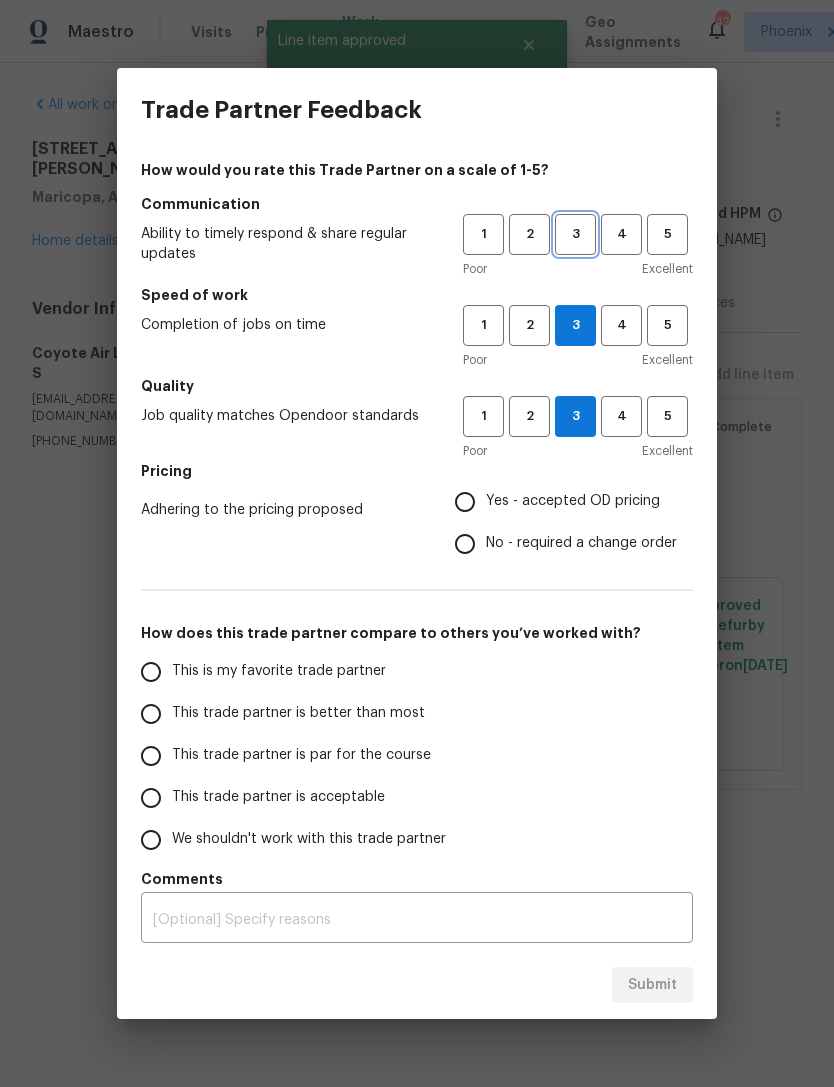 click on "3" at bounding box center (575, 234) 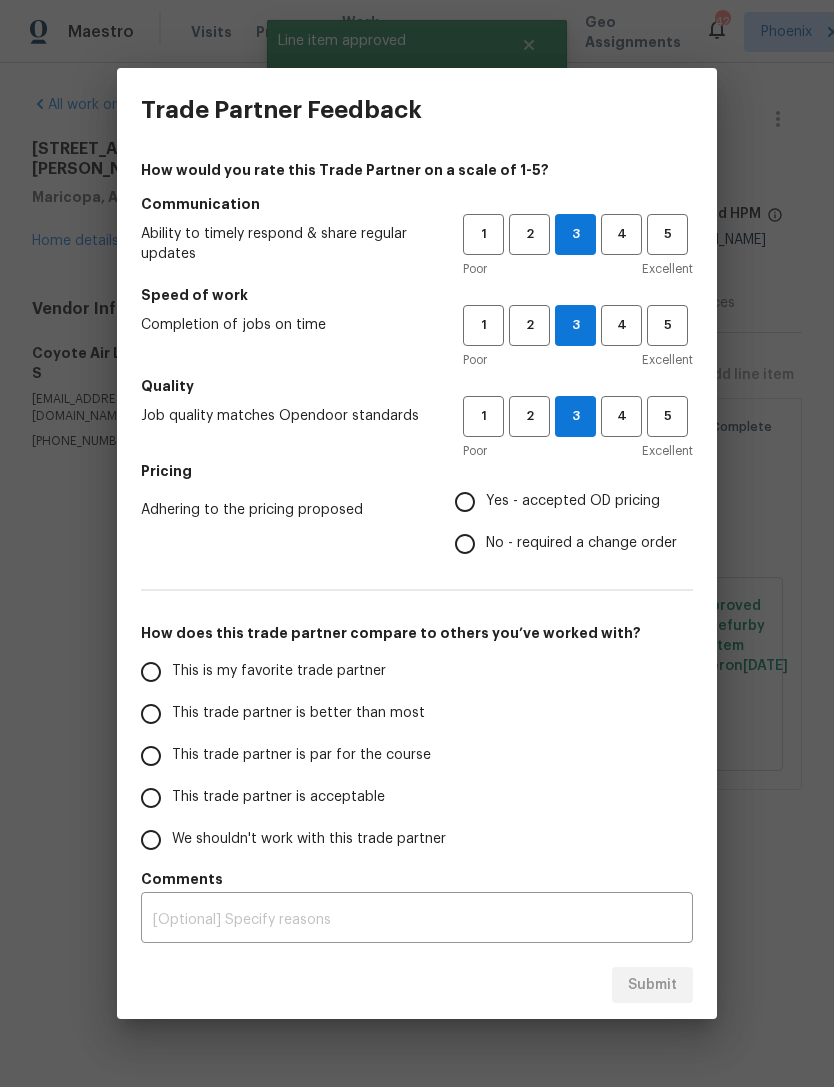 click on "Yes - accepted OD pricing" at bounding box center (465, 502) 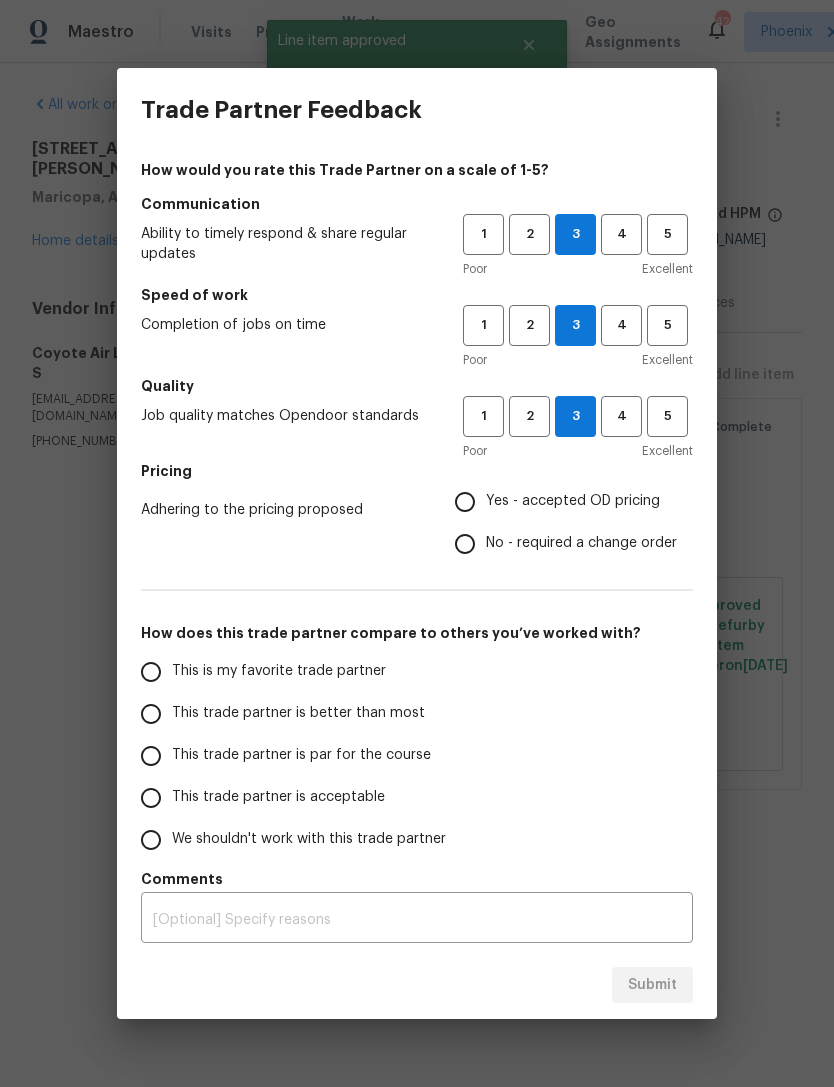 radio on "true" 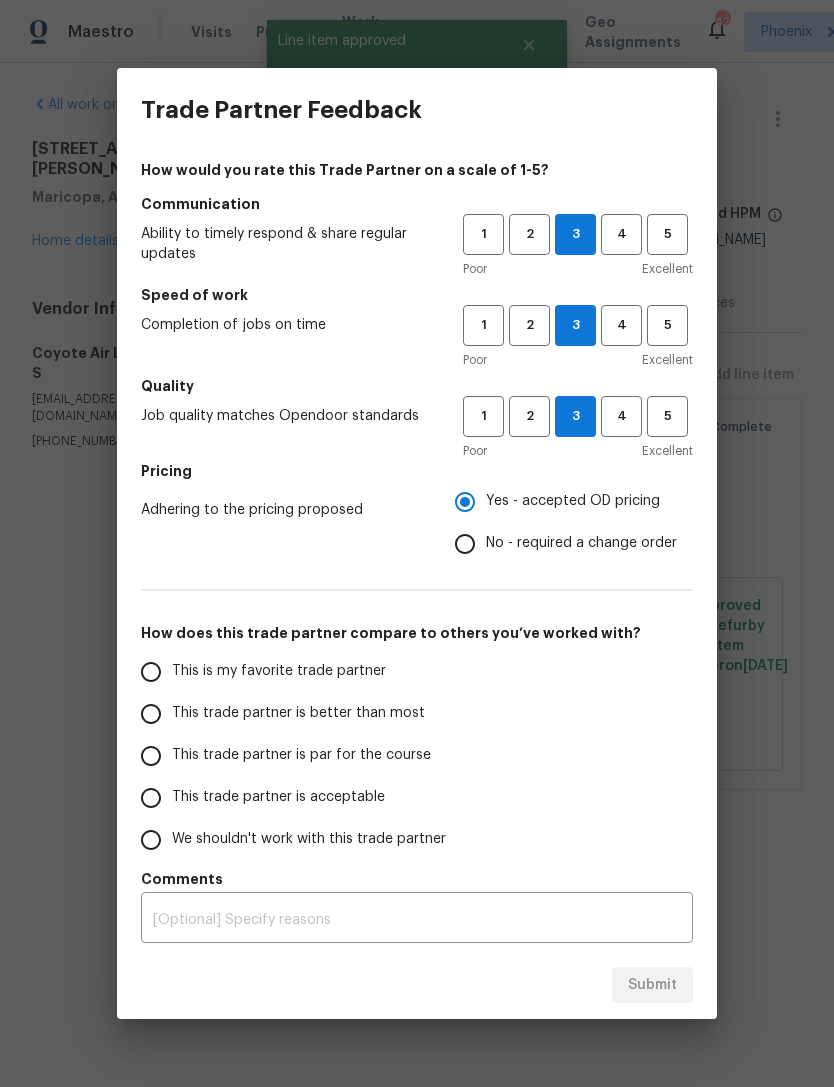 click on "This trade partner is better than most" at bounding box center [151, 714] 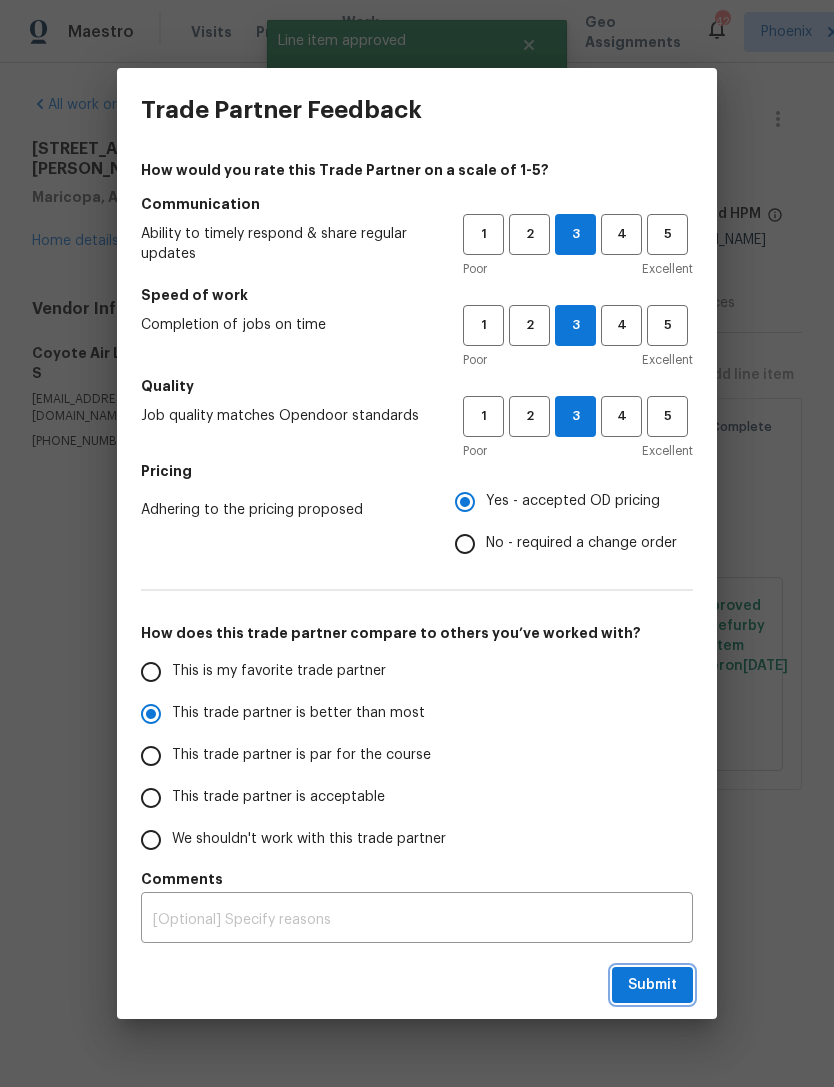 click on "Submit" at bounding box center [652, 985] 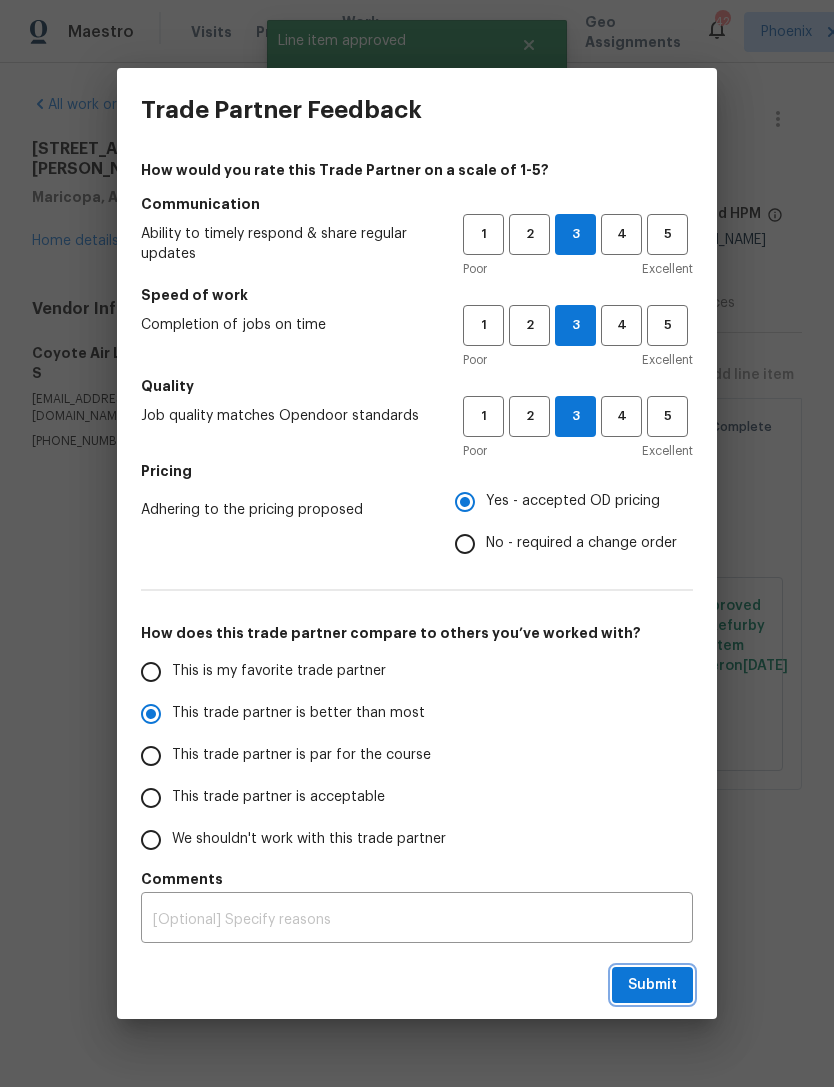 radio on "true" 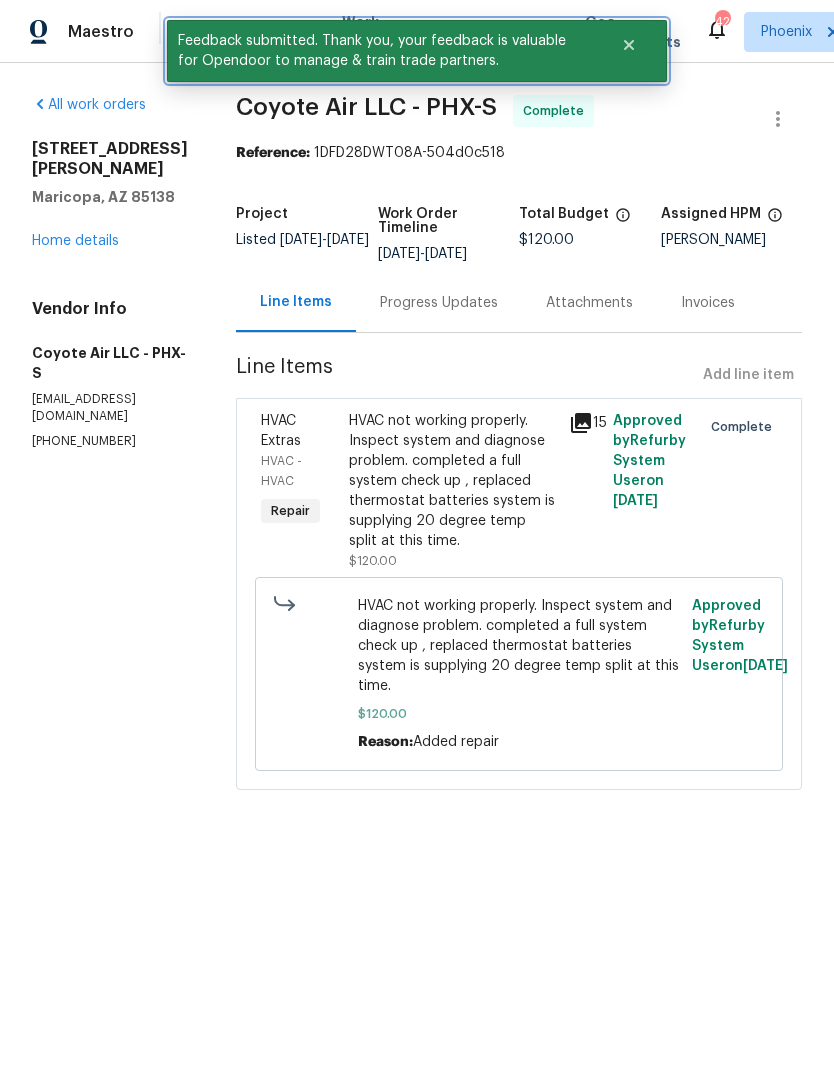 click at bounding box center (629, 45) 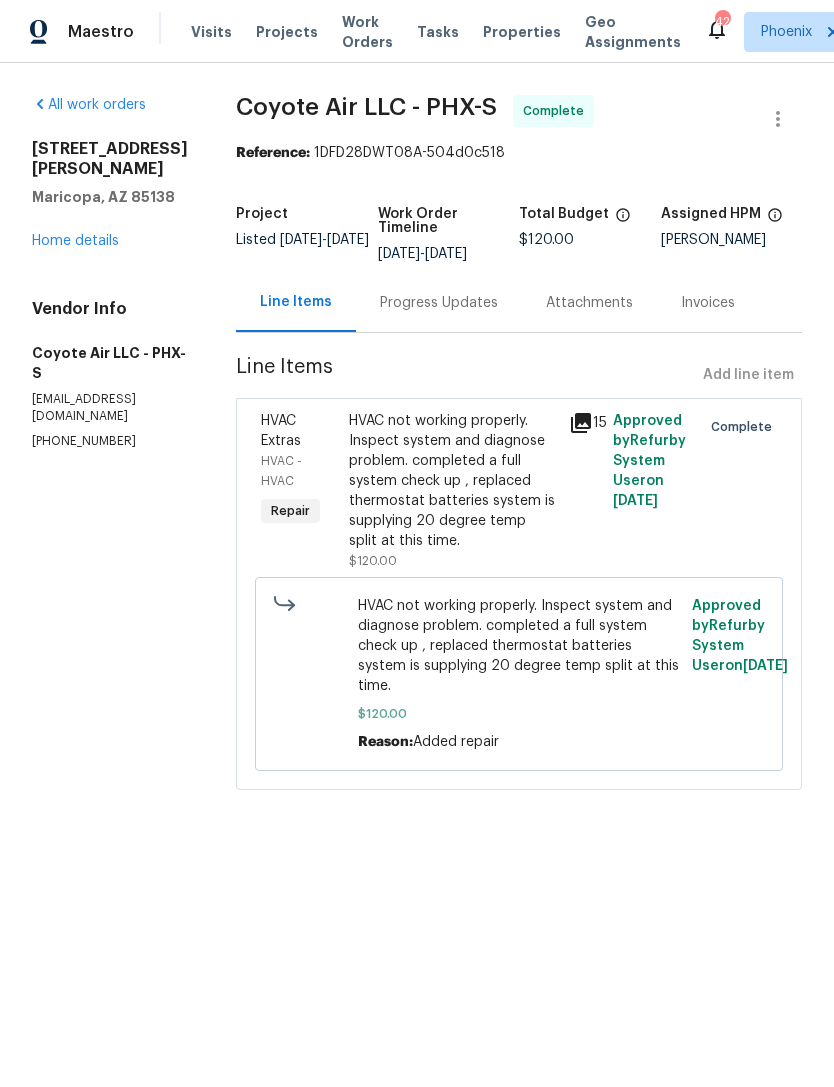 click on "Work Orders" at bounding box center (367, 32) 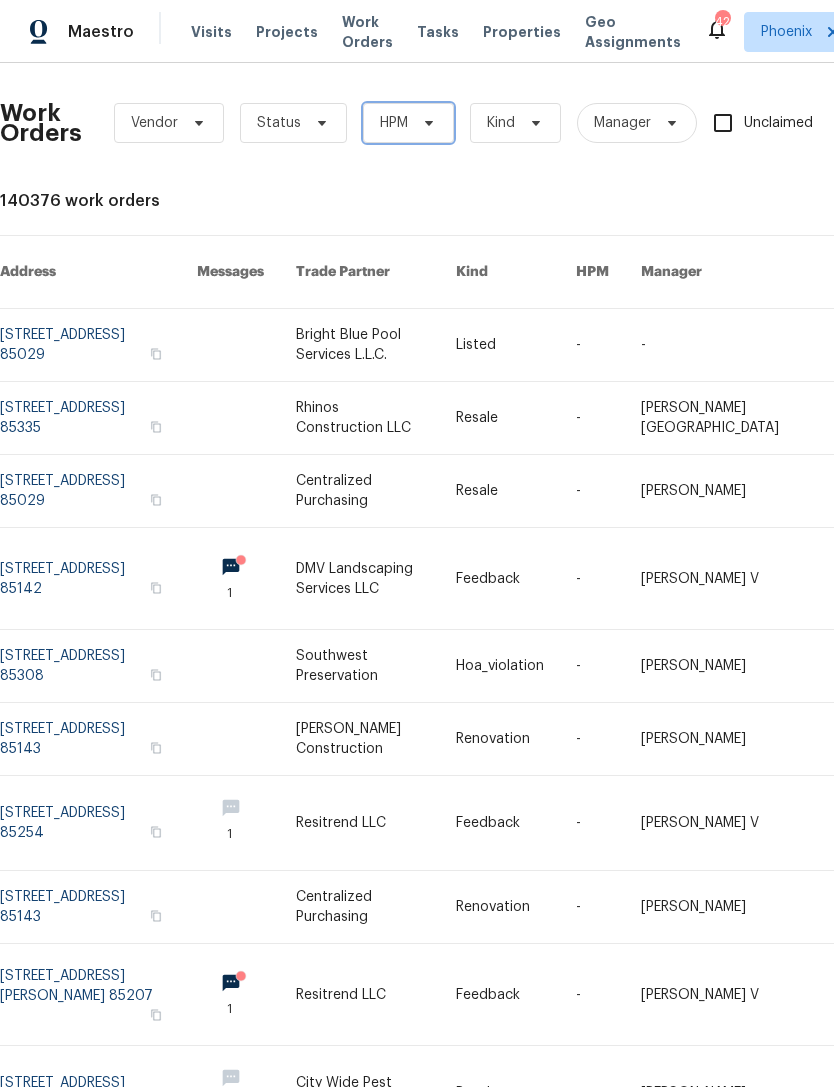 click on "HPM" at bounding box center (408, 123) 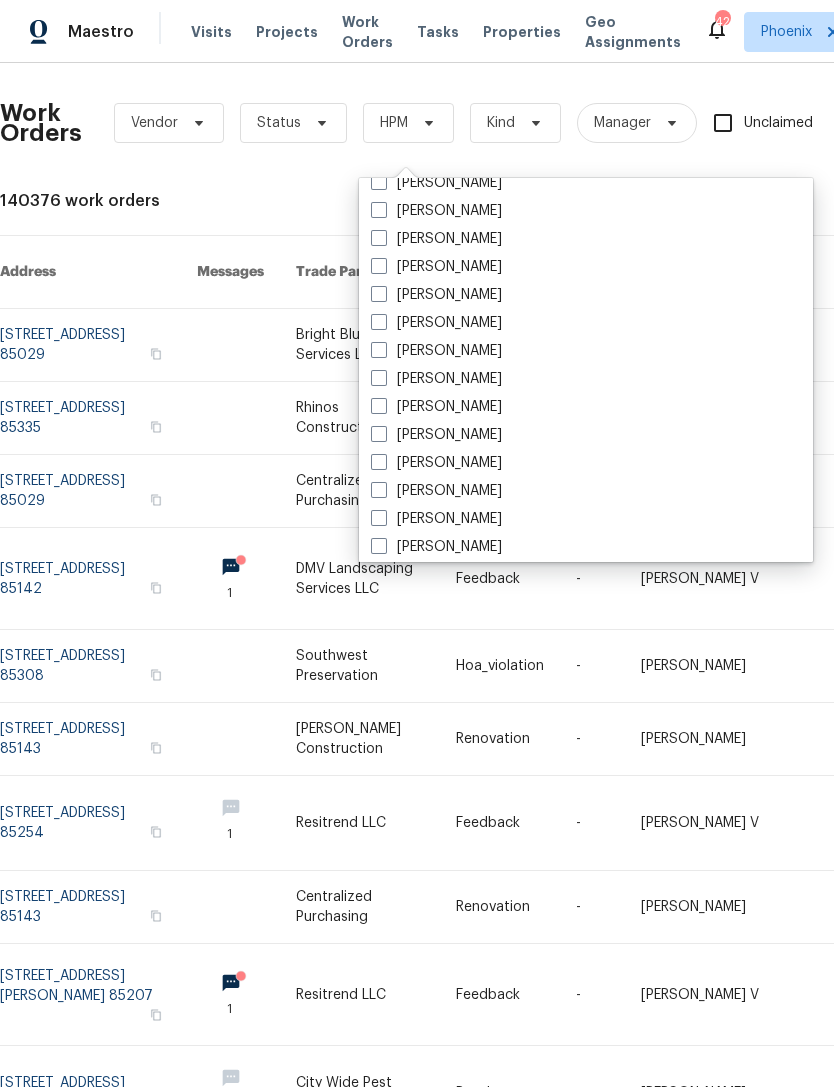 scroll, scrollTop: 1058, scrollLeft: 0, axis: vertical 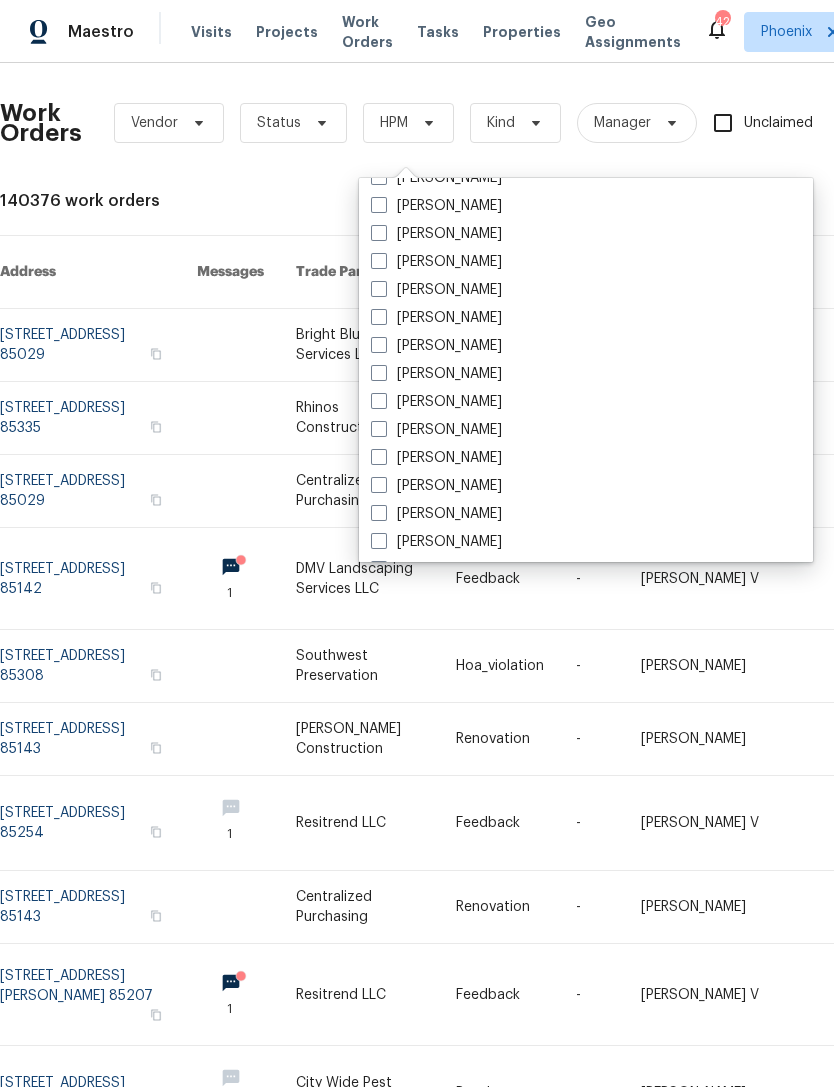 click on "[PERSON_NAME]" at bounding box center [436, 290] 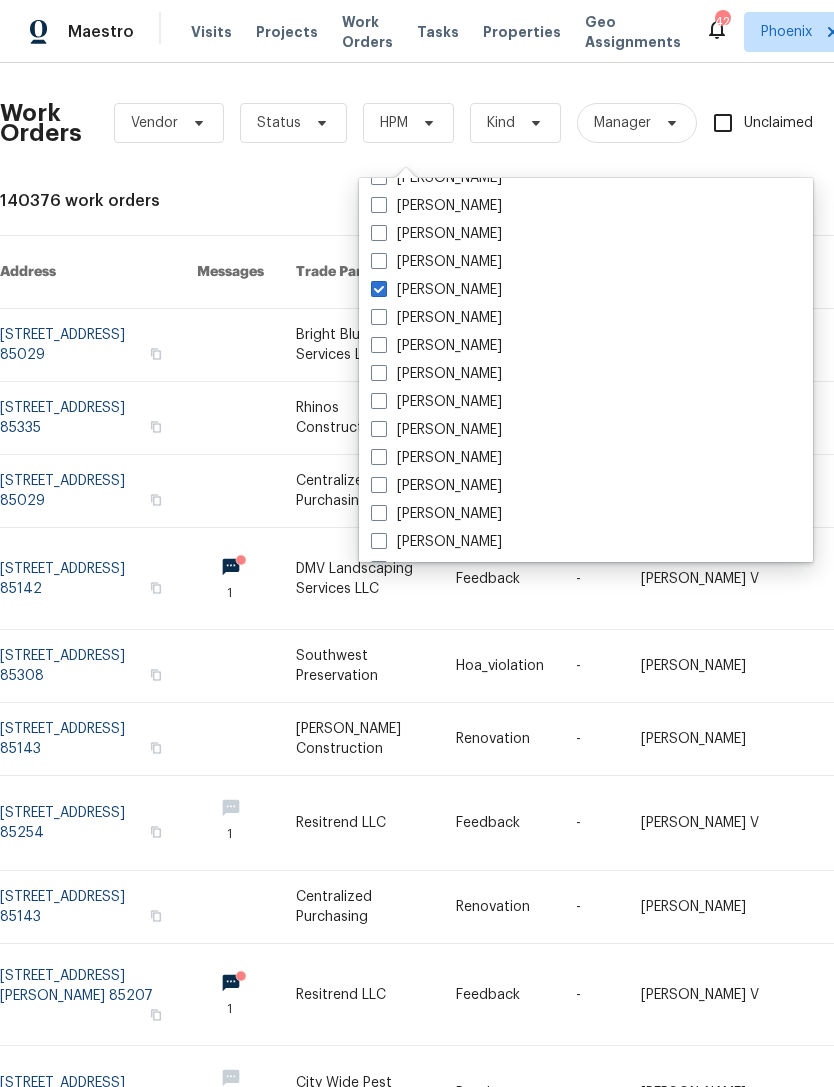 checkbox on "true" 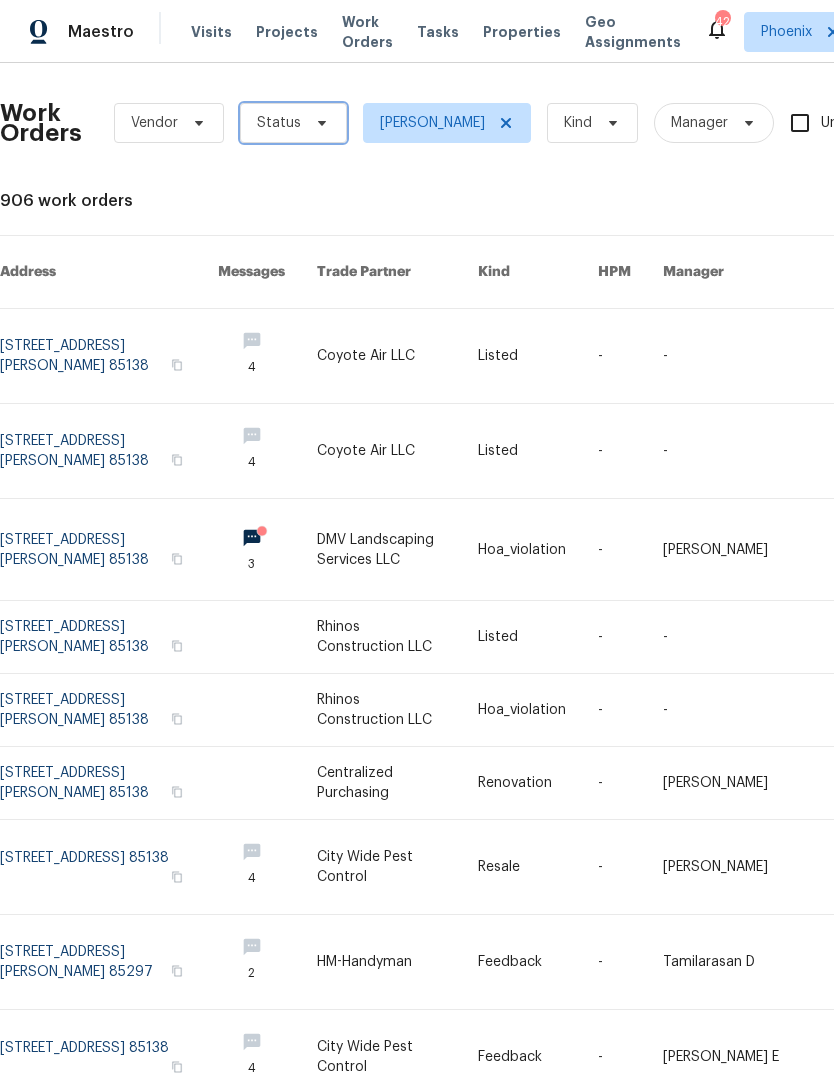 click 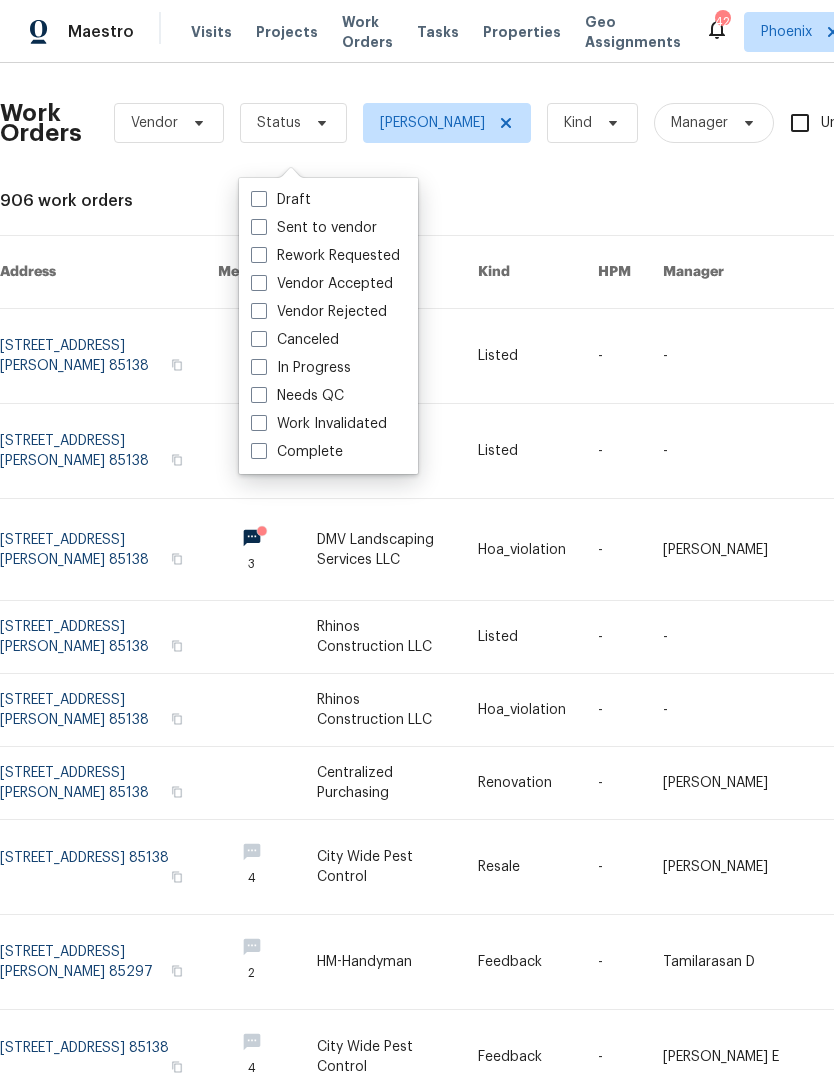 click on "Needs QC" at bounding box center (297, 396) 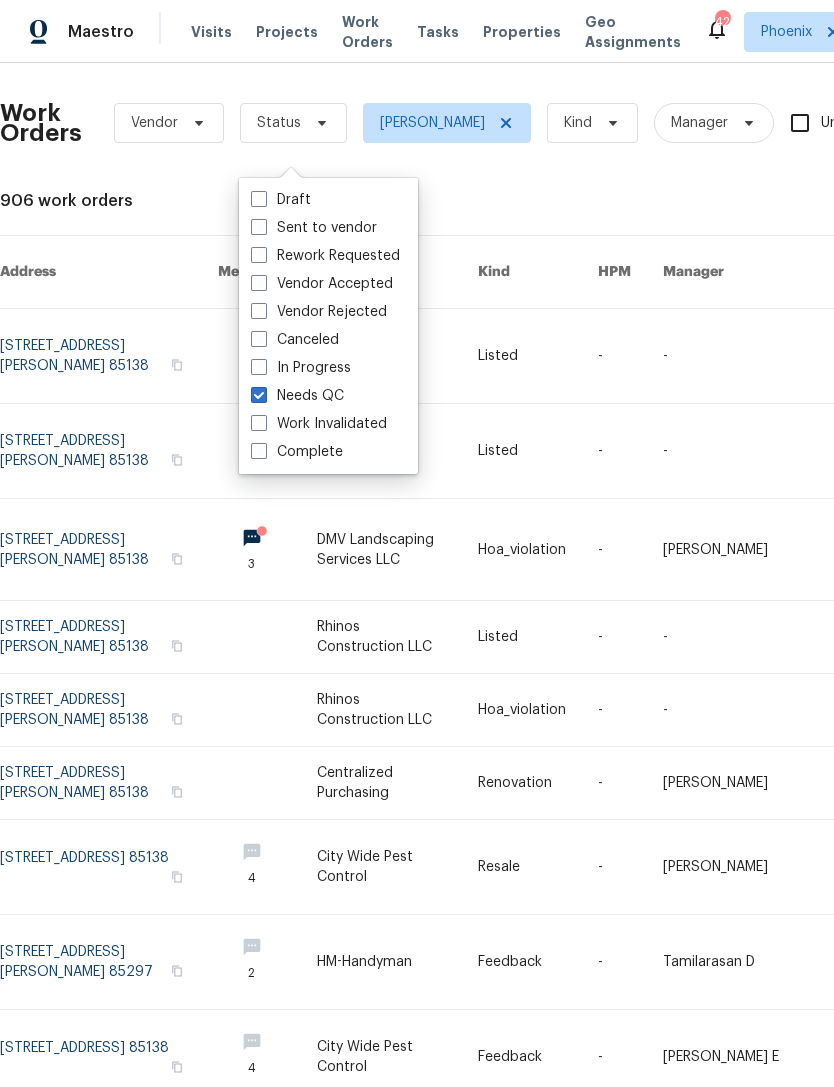 checkbox on "true" 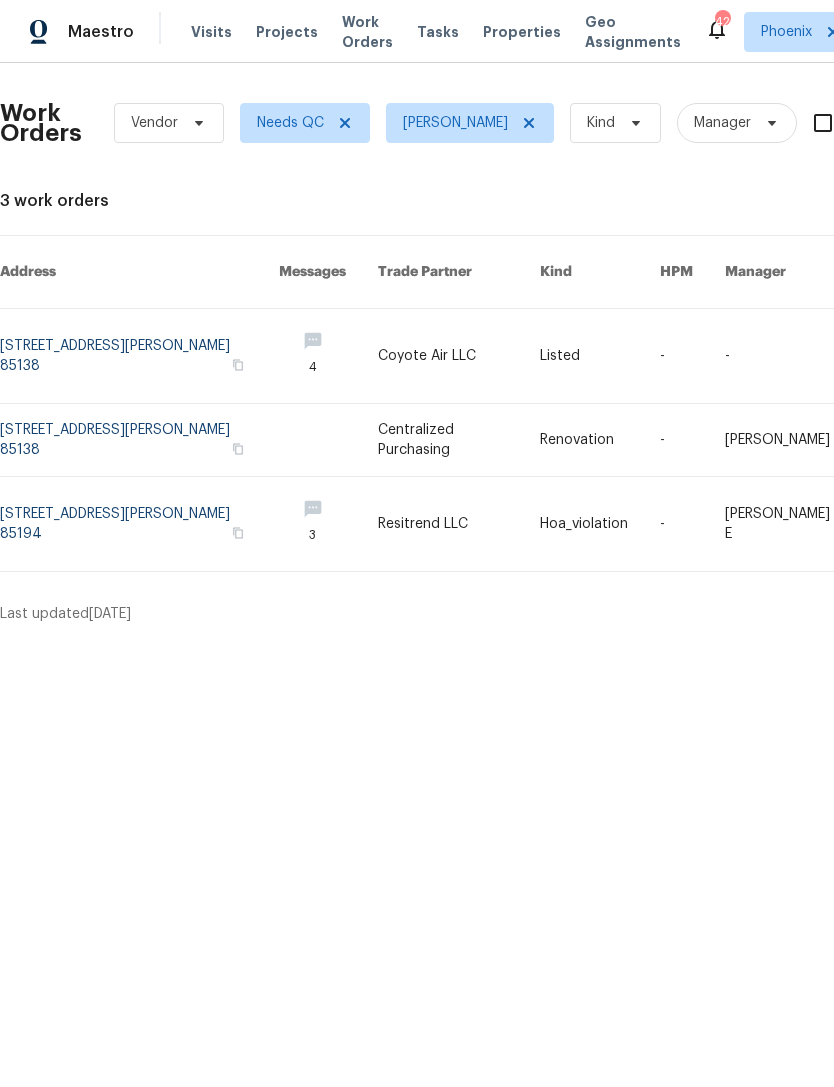 scroll, scrollTop: 0, scrollLeft: 0, axis: both 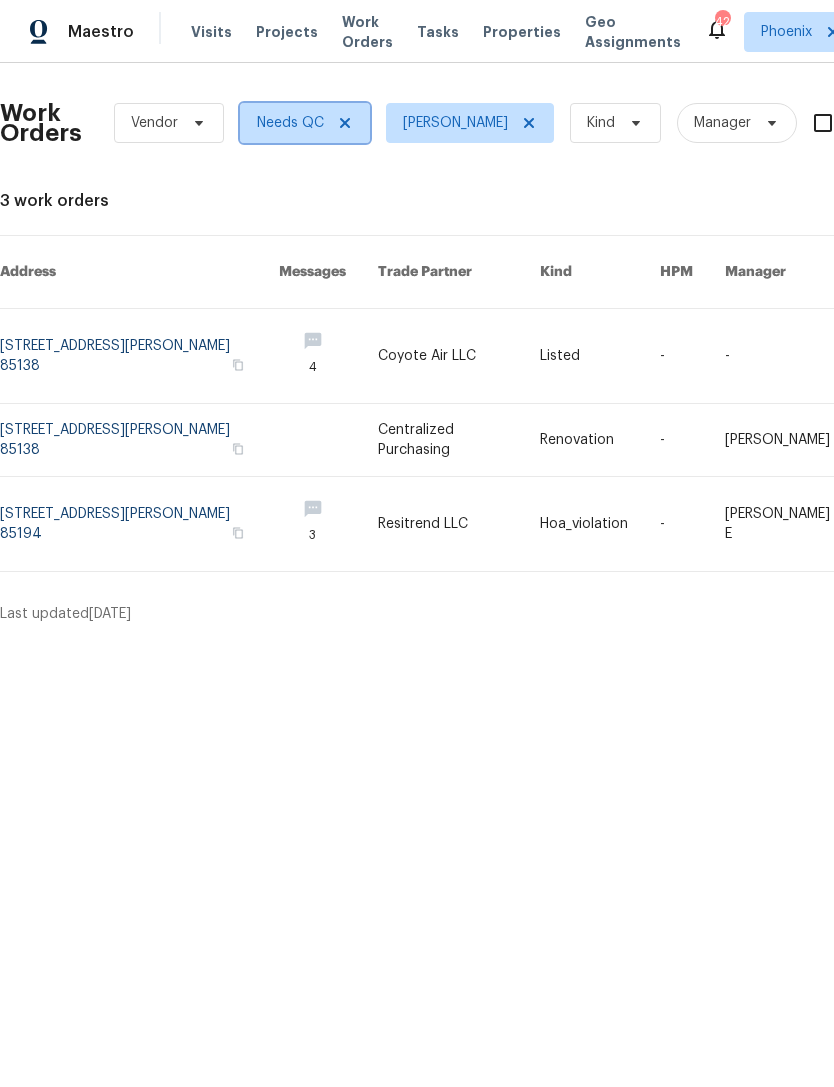 click 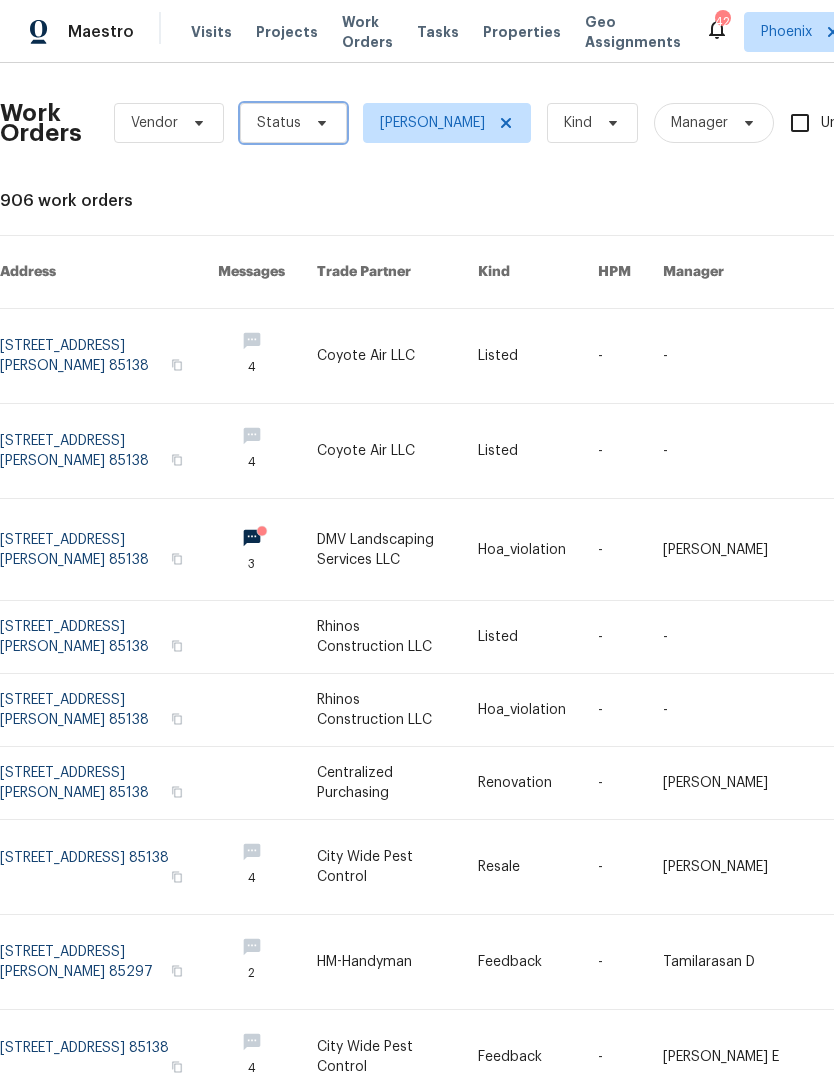 click on "Status" at bounding box center (293, 123) 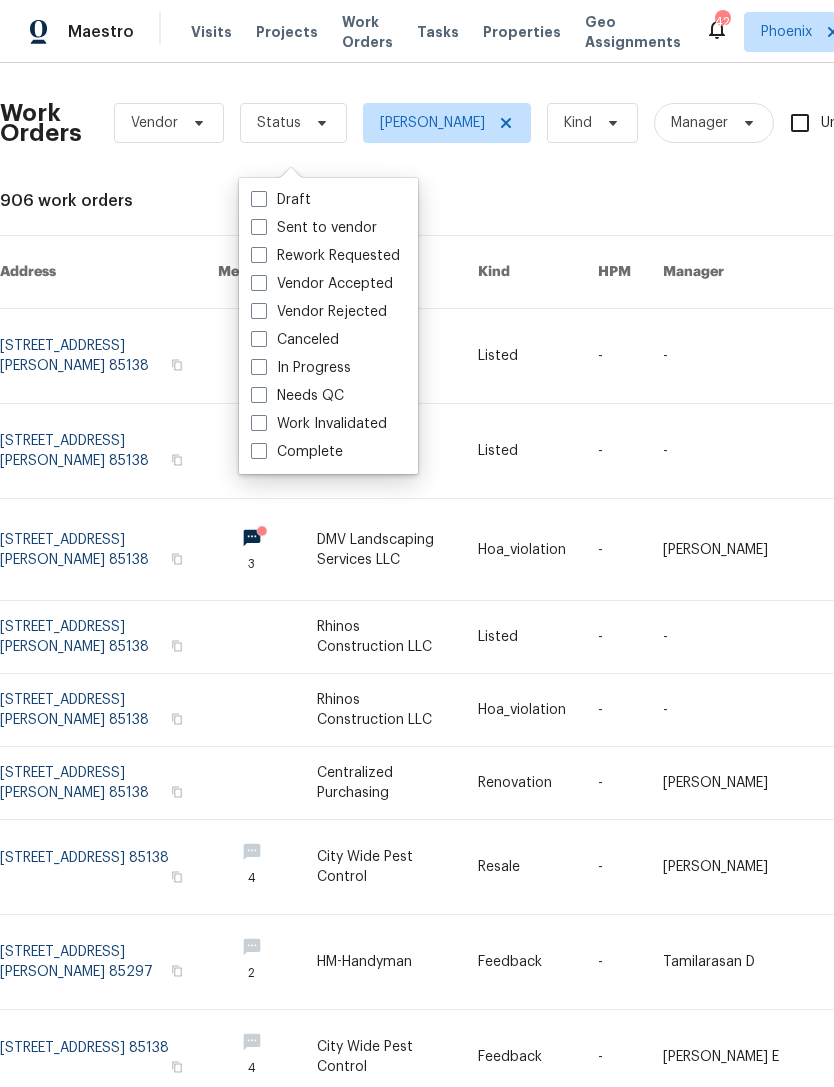click on "In Progress" at bounding box center [301, 368] 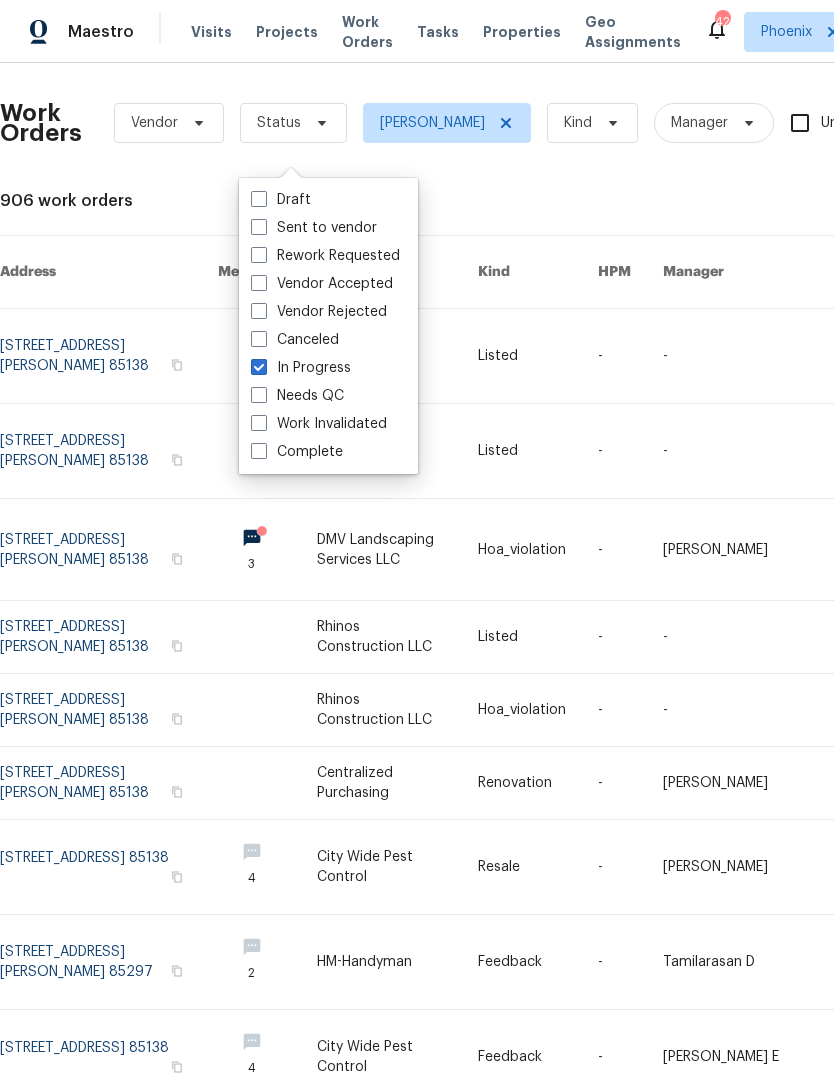 checkbox on "true" 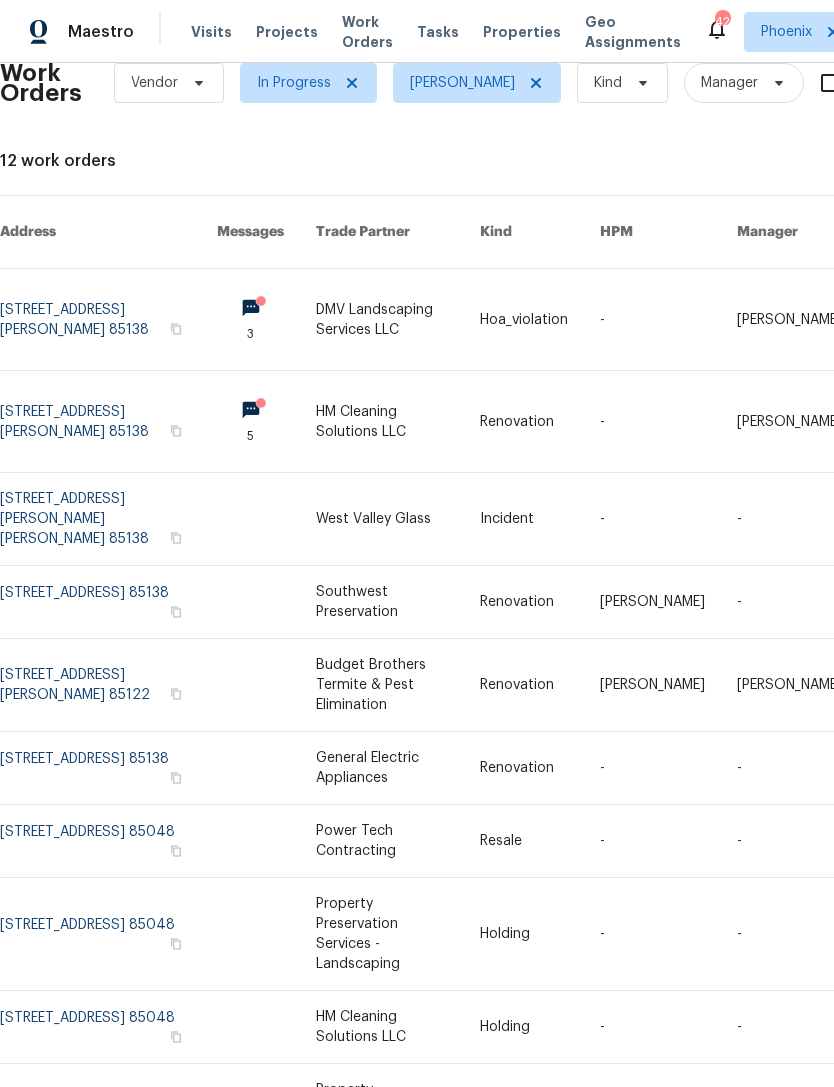 scroll, scrollTop: 41, scrollLeft: 0, axis: vertical 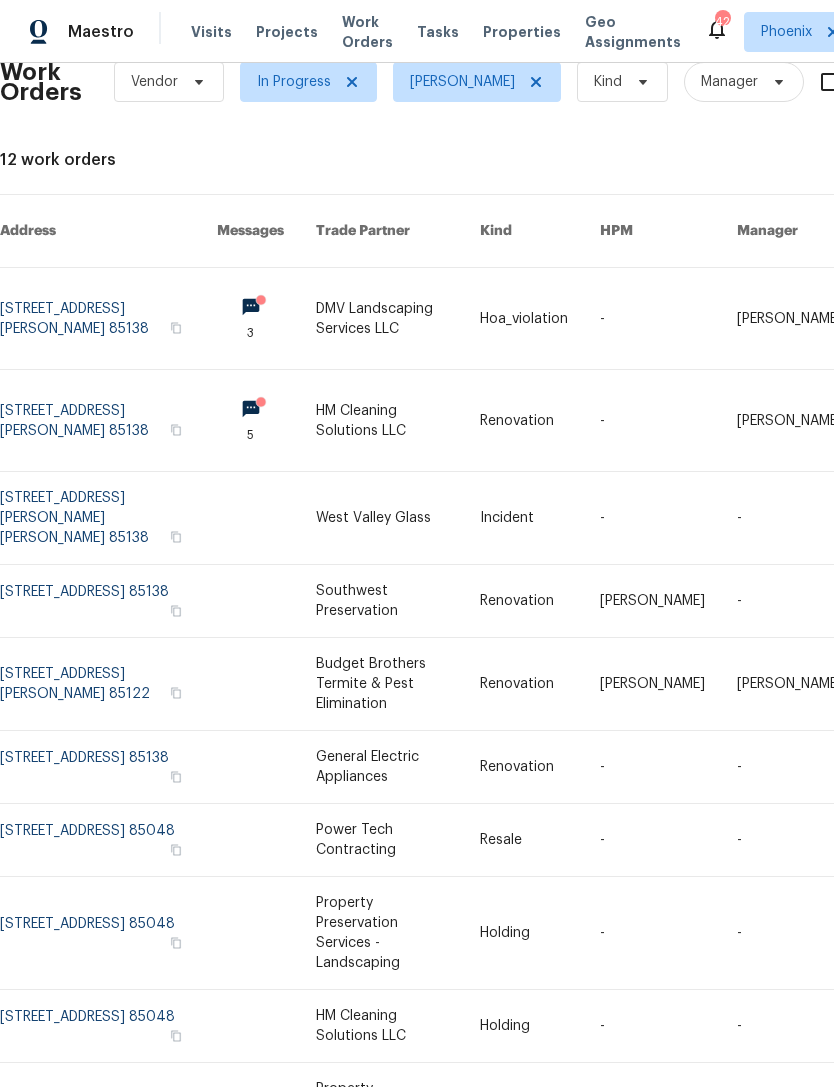 click at bounding box center [108, 420] 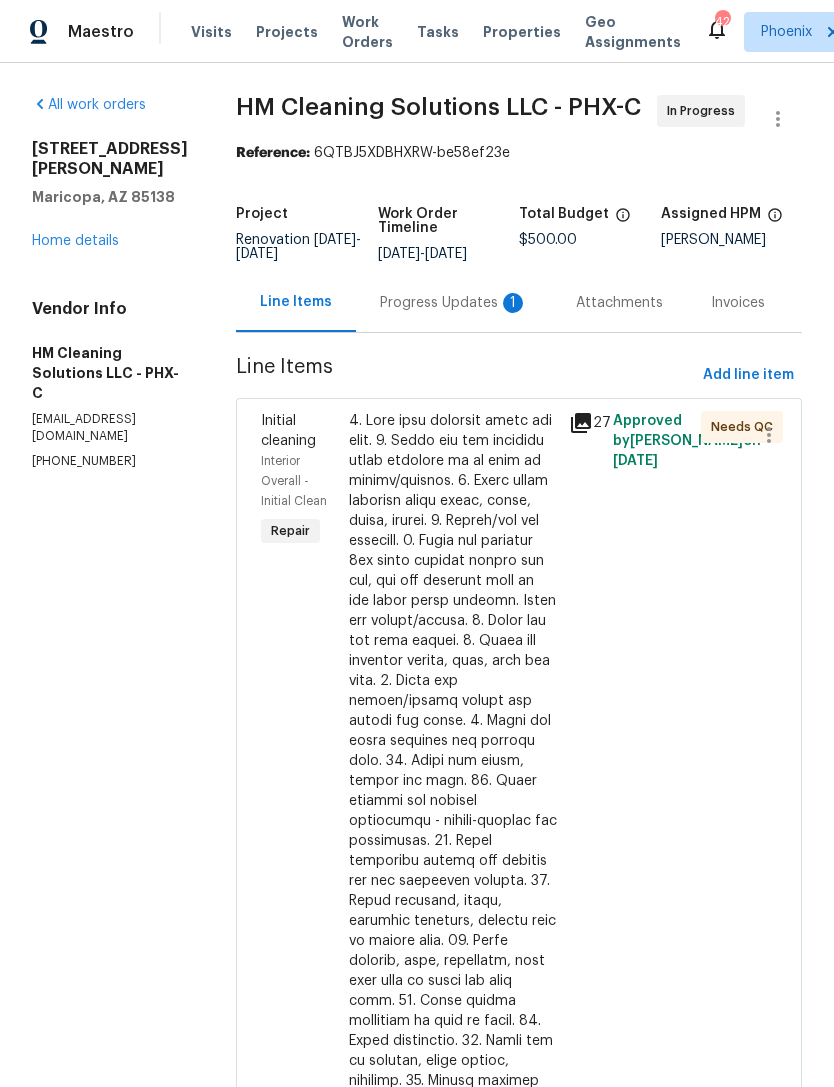 click on "Progress Updates 1" at bounding box center (454, 303) 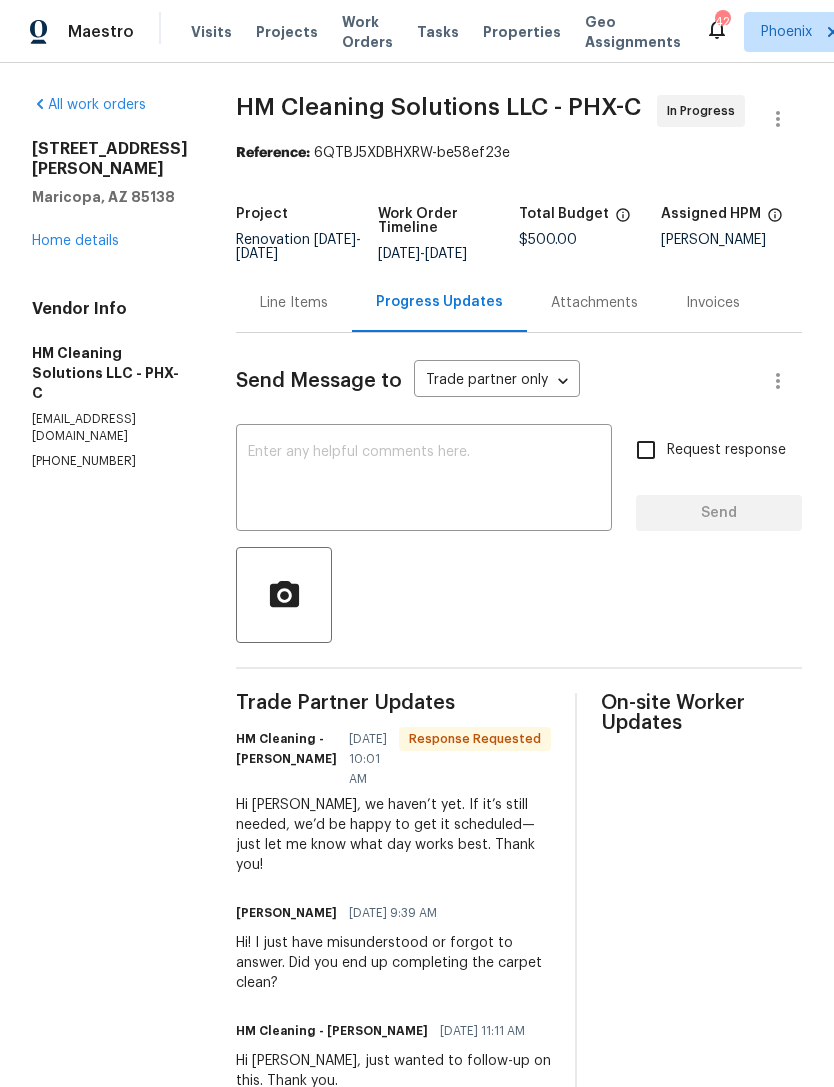 scroll, scrollTop: 0, scrollLeft: 0, axis: both 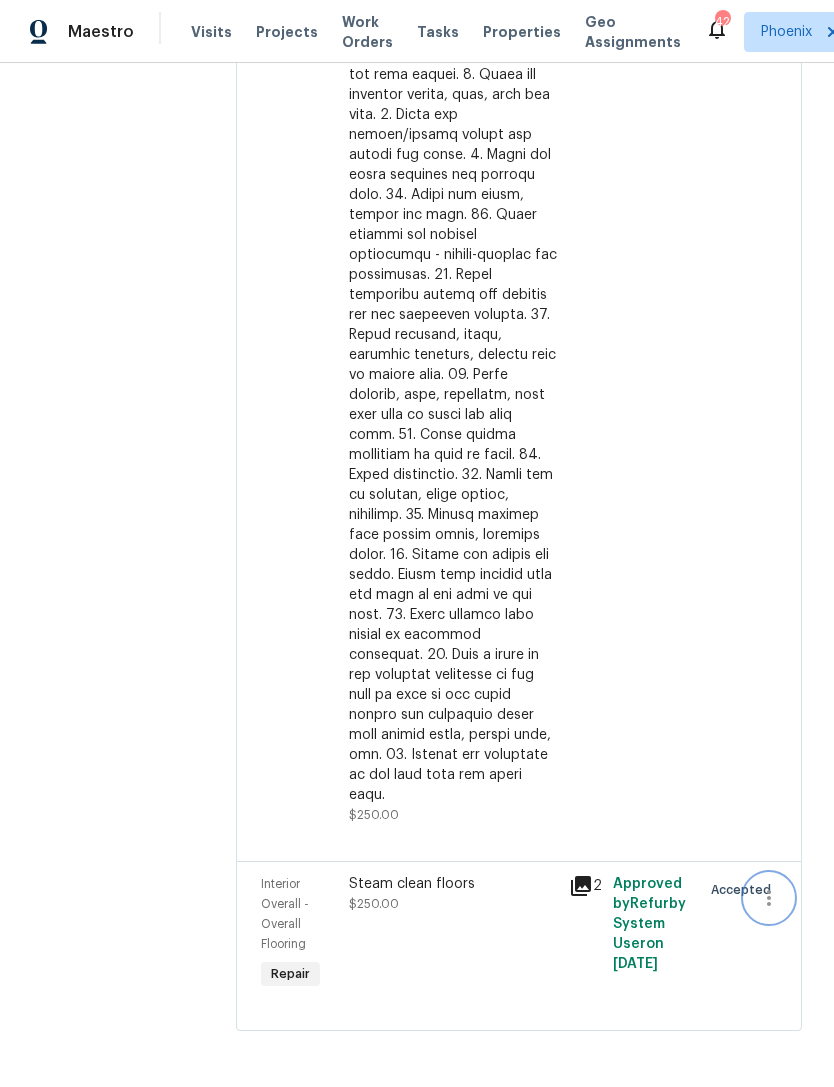 click 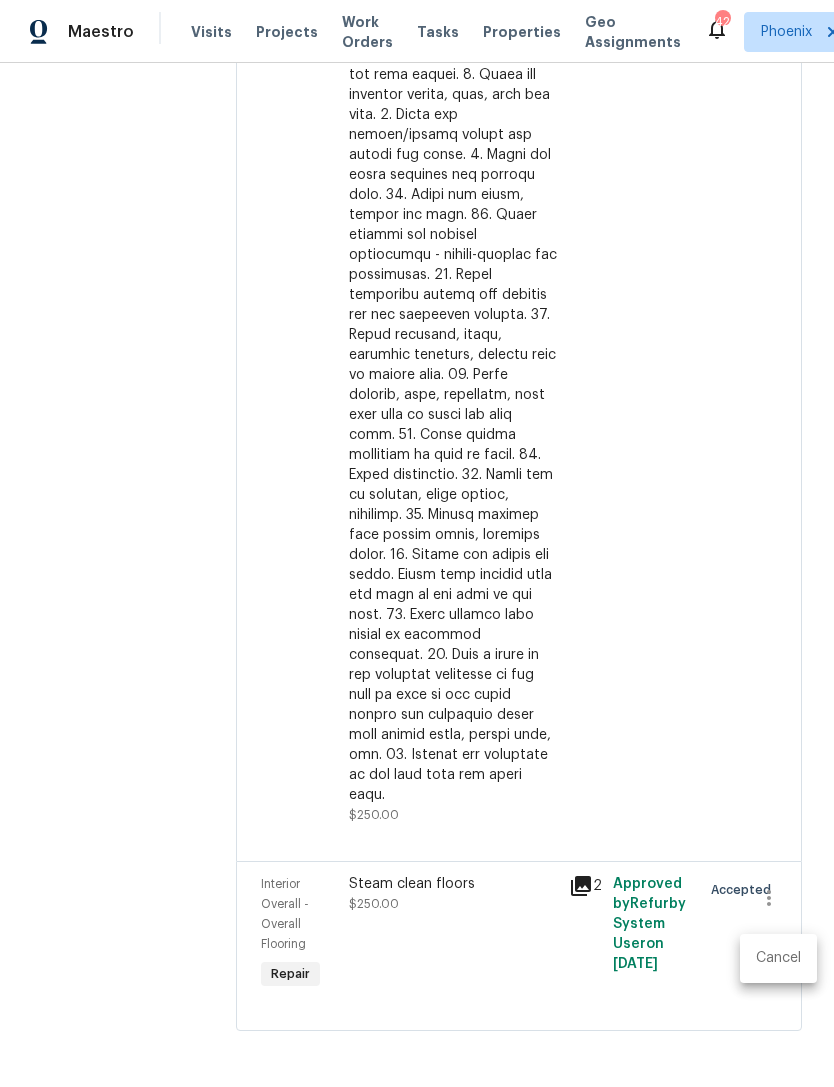 click on "Cancel" at bounding box center (778, 958) 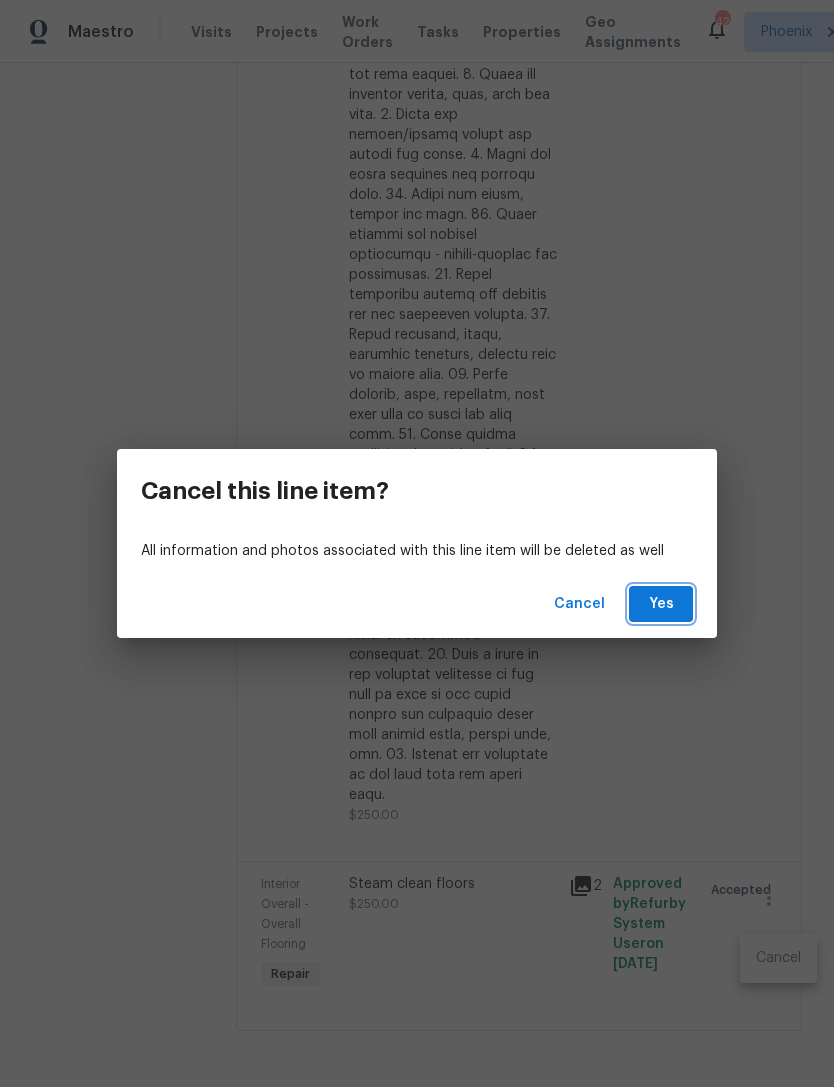 click on "Yes" at bounding box center [661, 604] 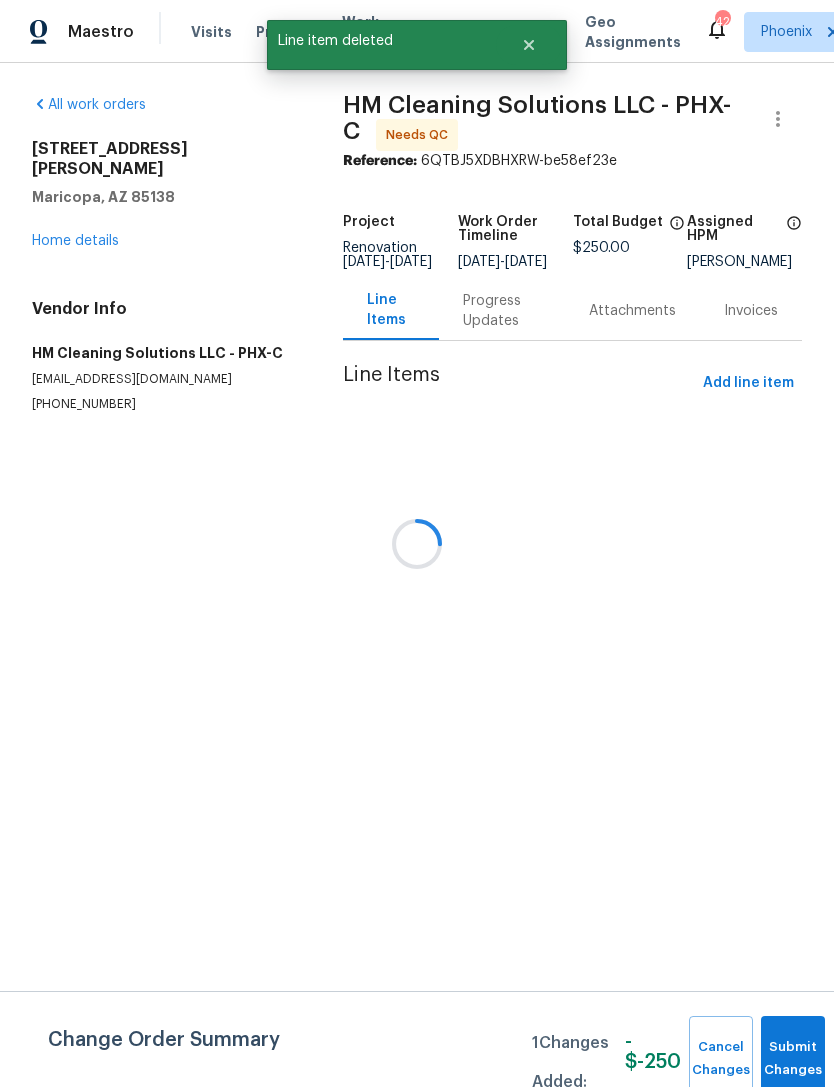scroll, scrollTop: 0, scrollLeft: 0, axis: both 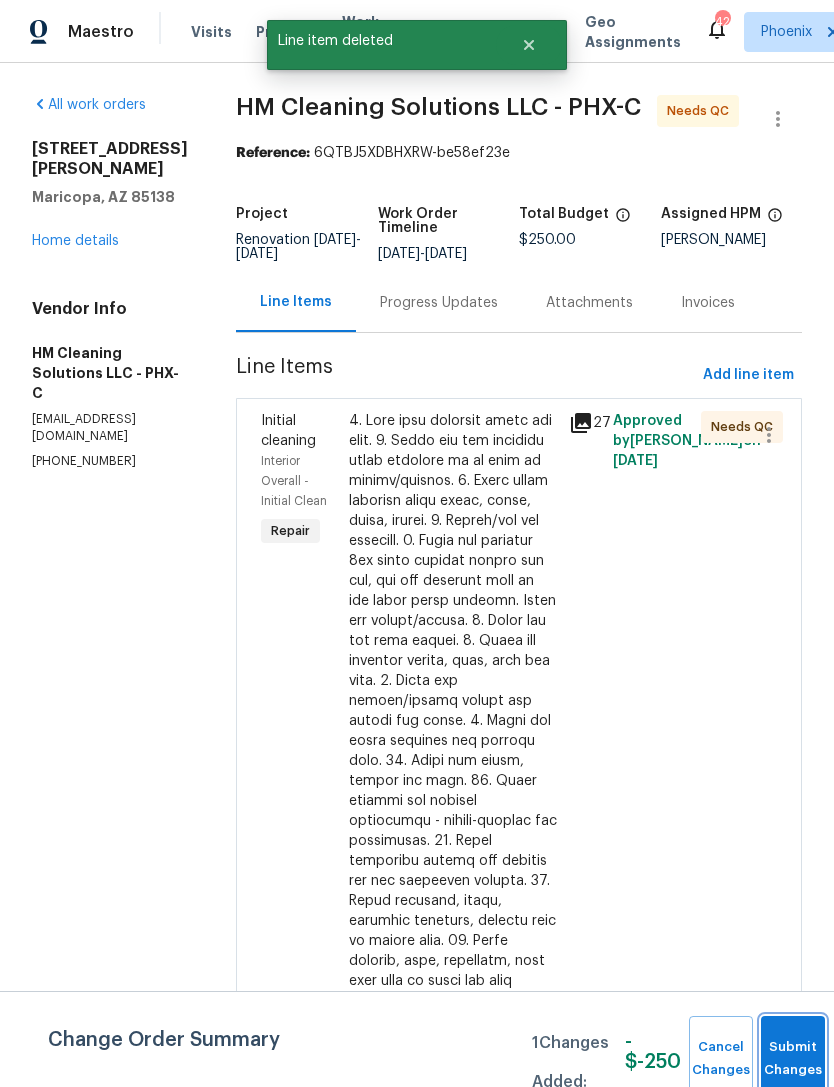 click on "Submit Changes" at bounding box center [793, 1059] 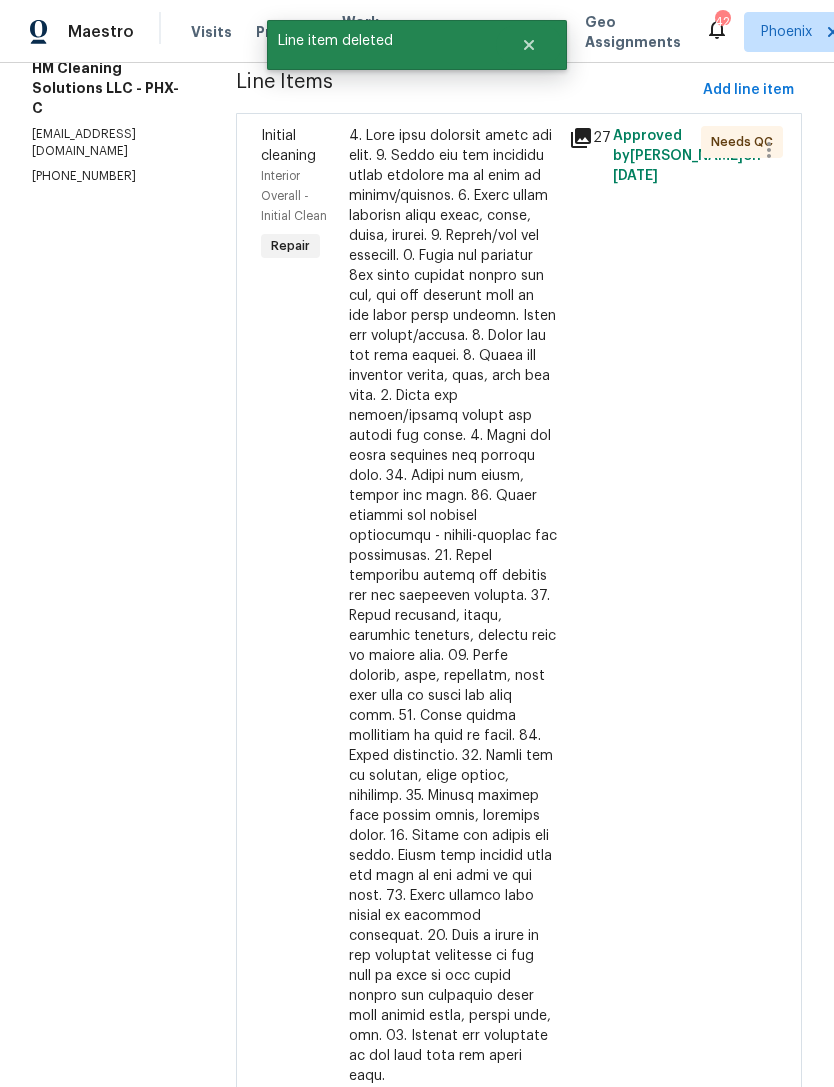 scroll, scrollTop: 172, scrollLeft: 0, axis: vertical 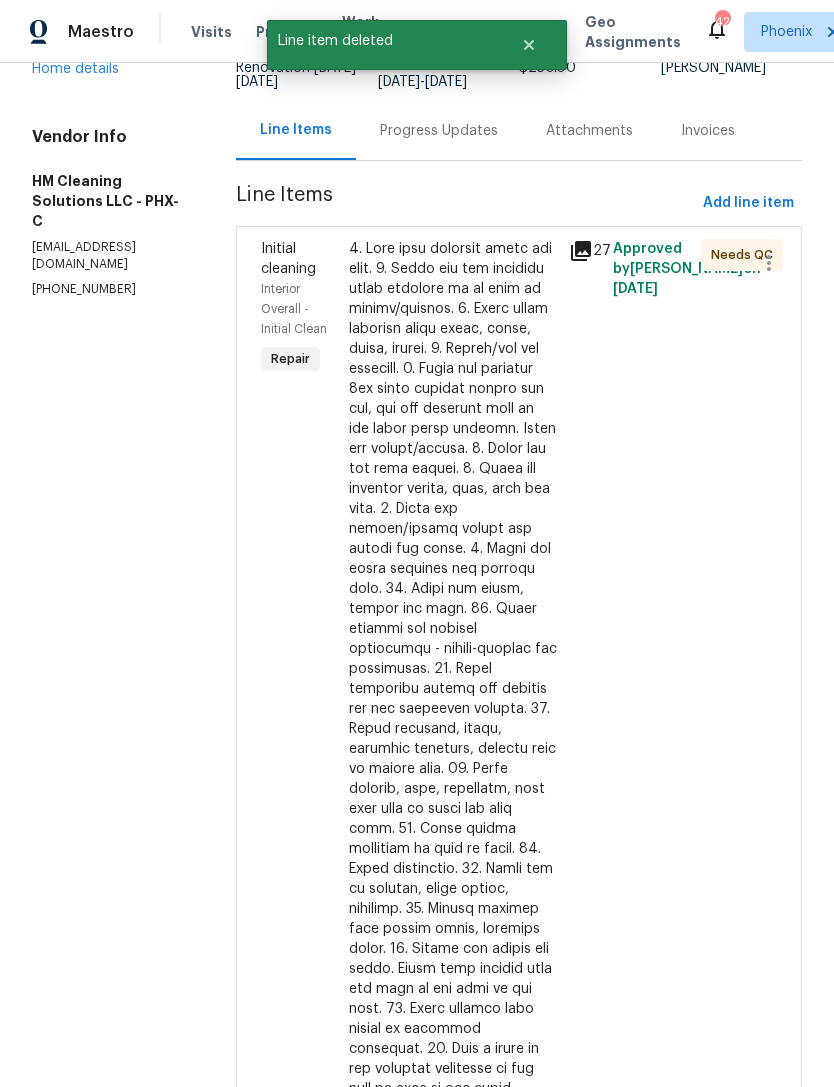 click on "Initial cleaning Interior Overall - Initial Clean Repair" at bounding box center (299, 729) 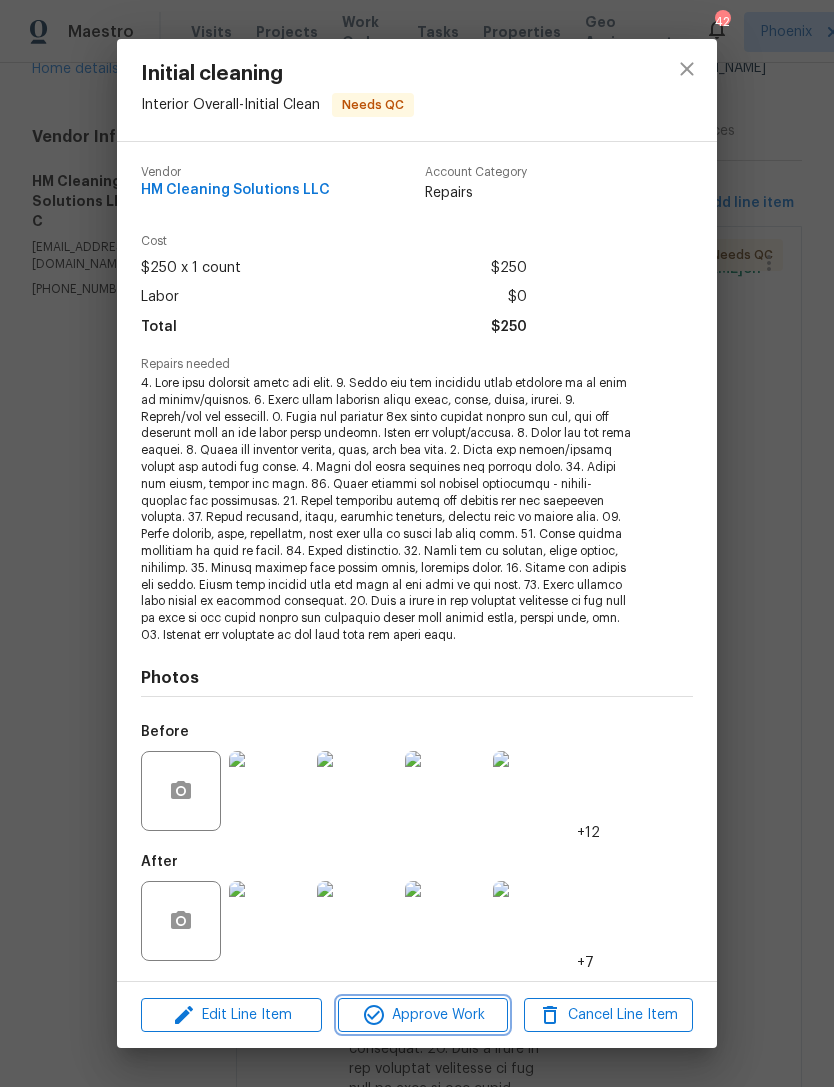 click on "Approve Work" at bounding box center (422, 1015) 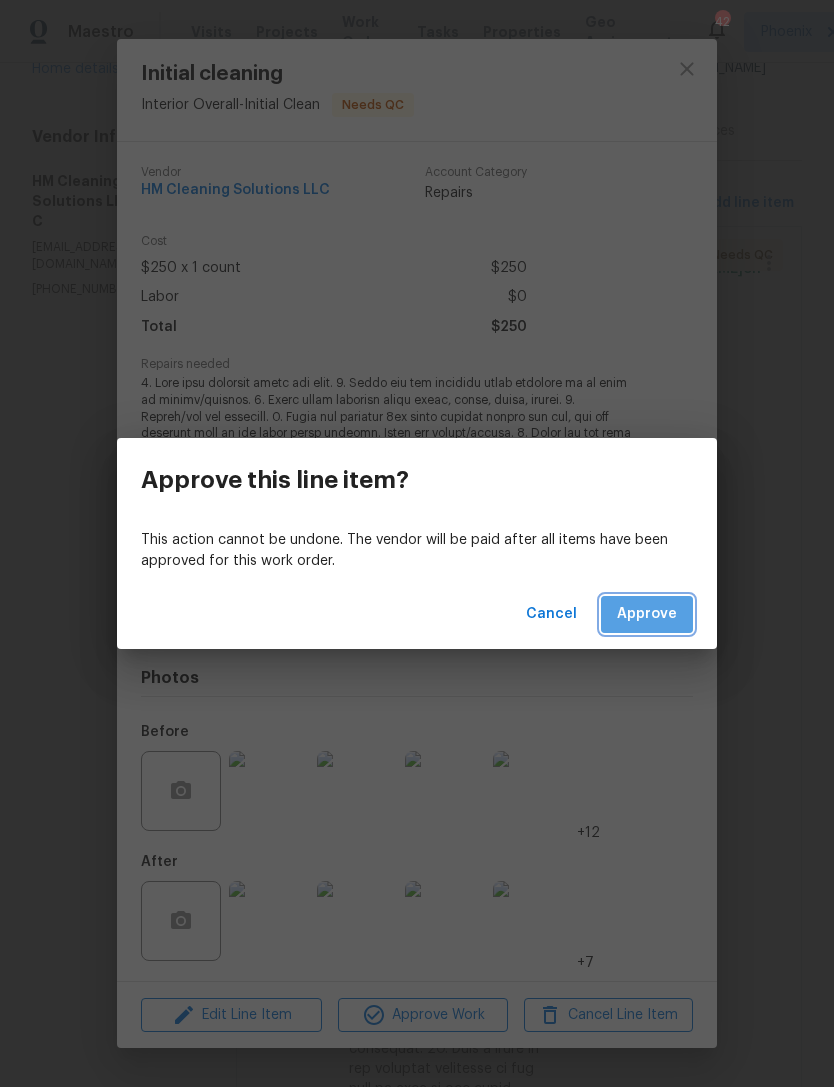 click on "Approve" at bounding box center [647, 614] 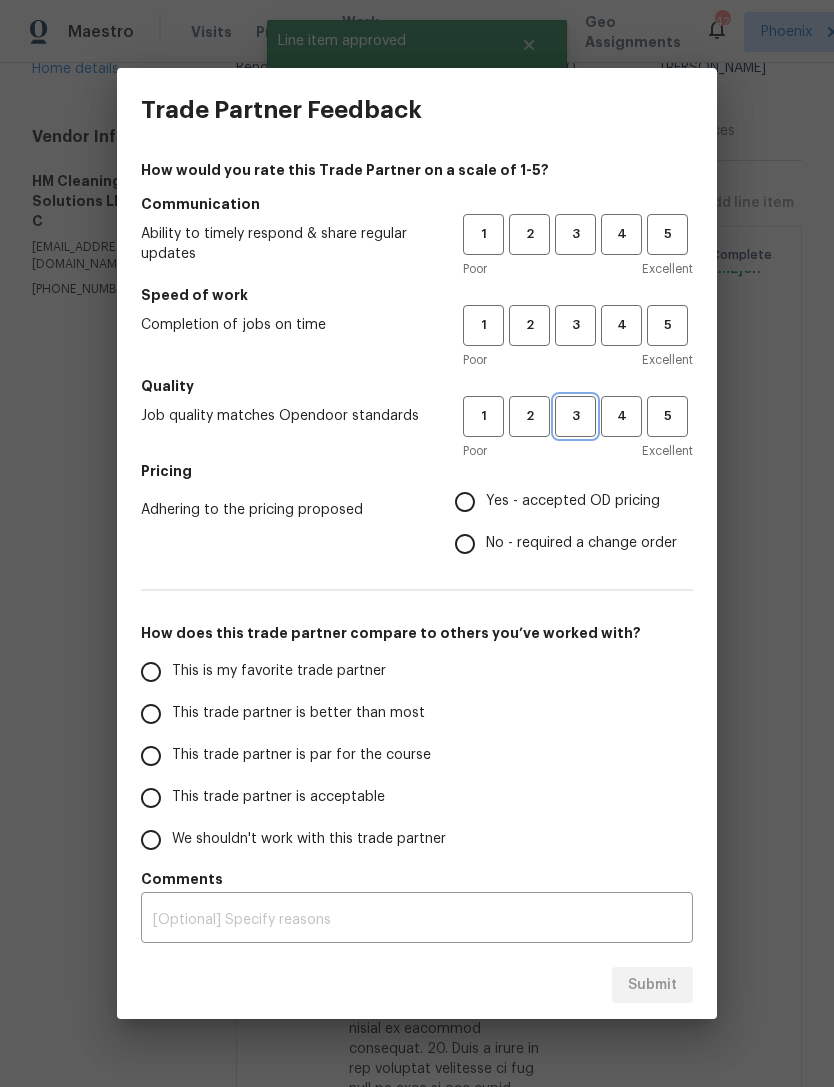 click on "3" at bounding box center [575, 416] 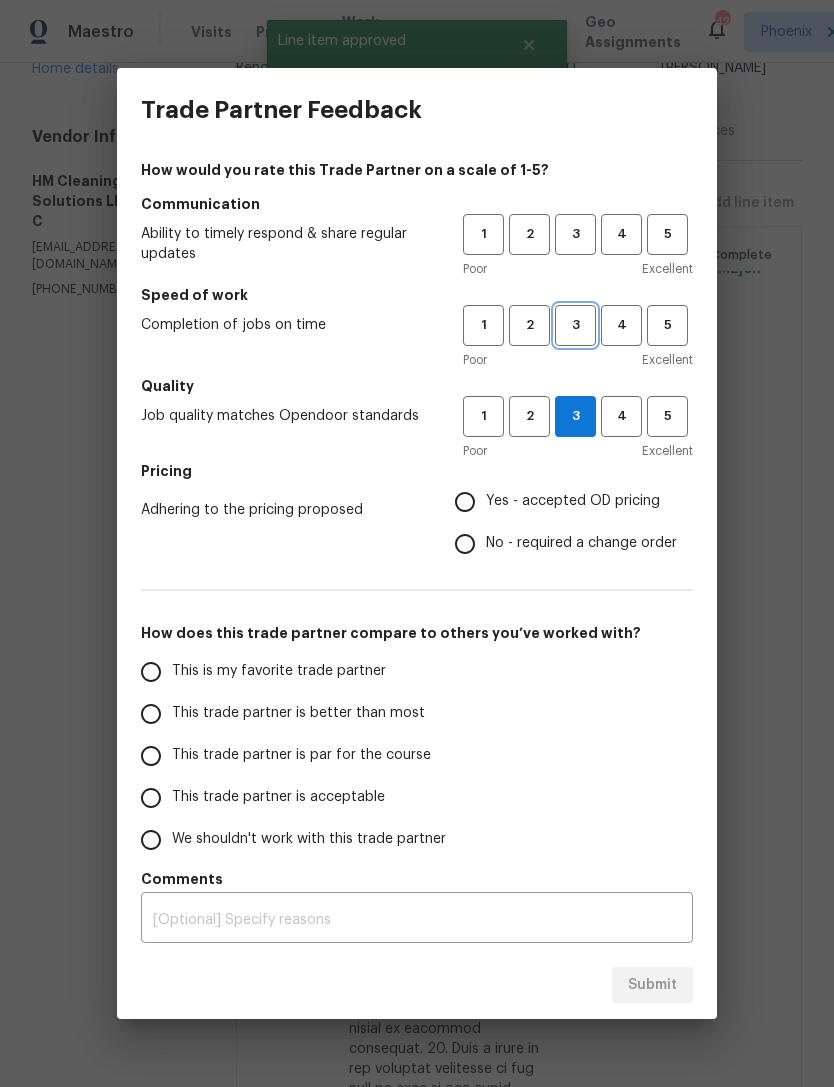 click on "3" at bounding box center [575, 325] 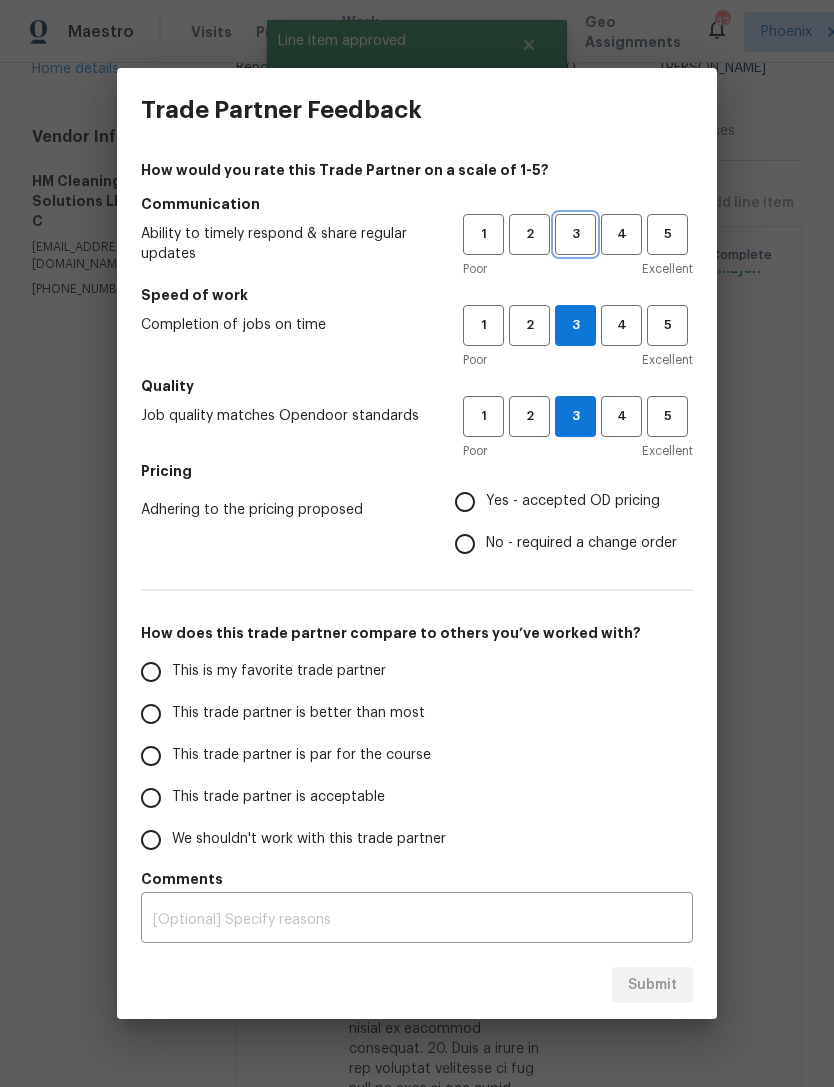 click on "3" at bounding box center (575, 234) 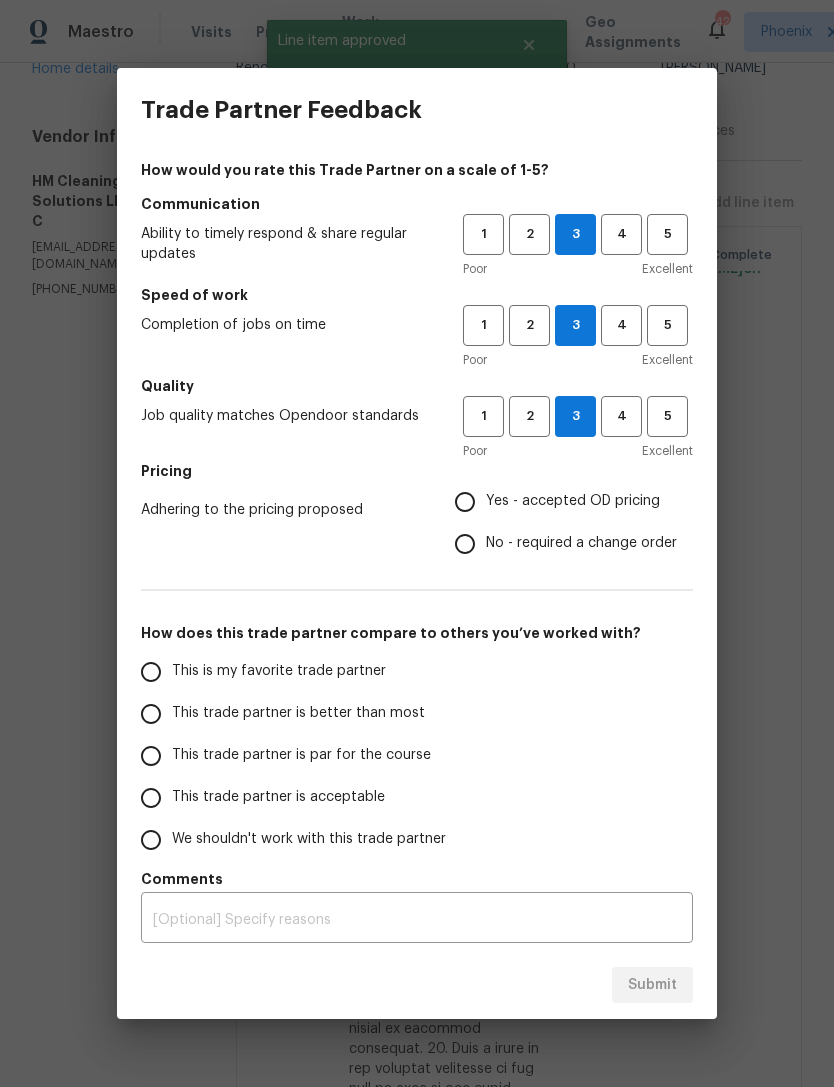 click on "Yes - accepted OD pricing" at bounding box center (465, 502) 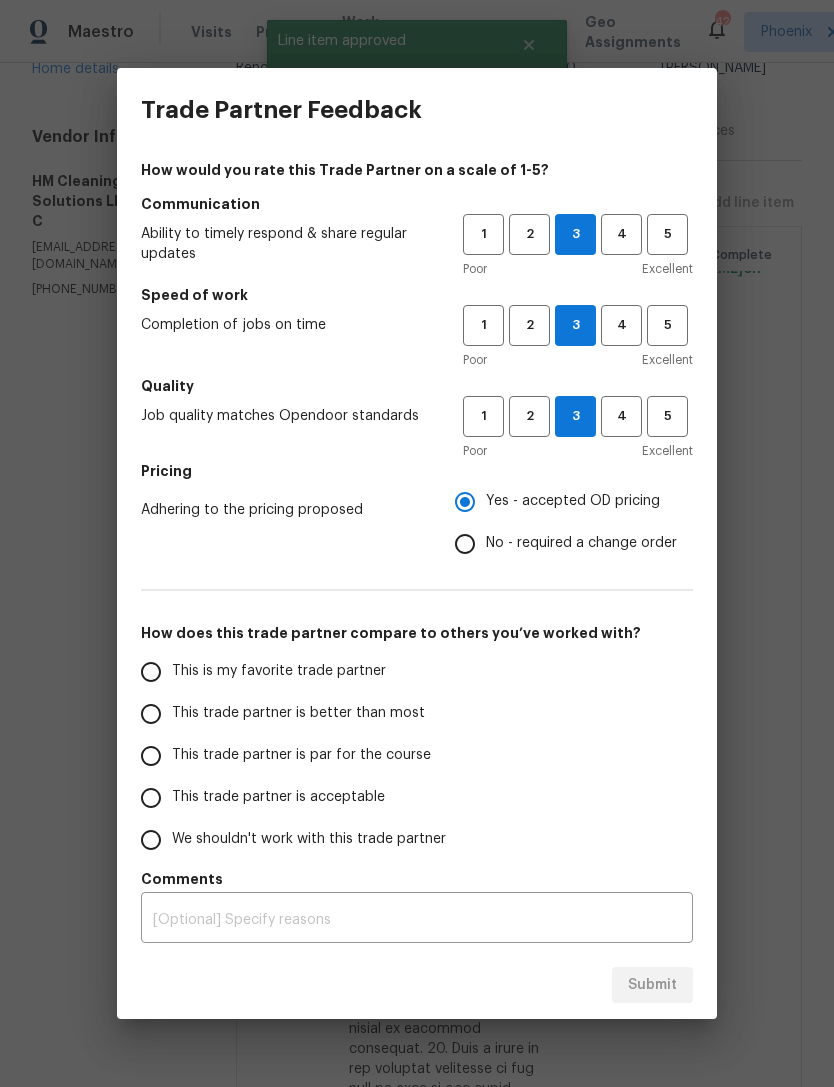 click on "This trade partner is better than most" at bounding box center [151, 714] 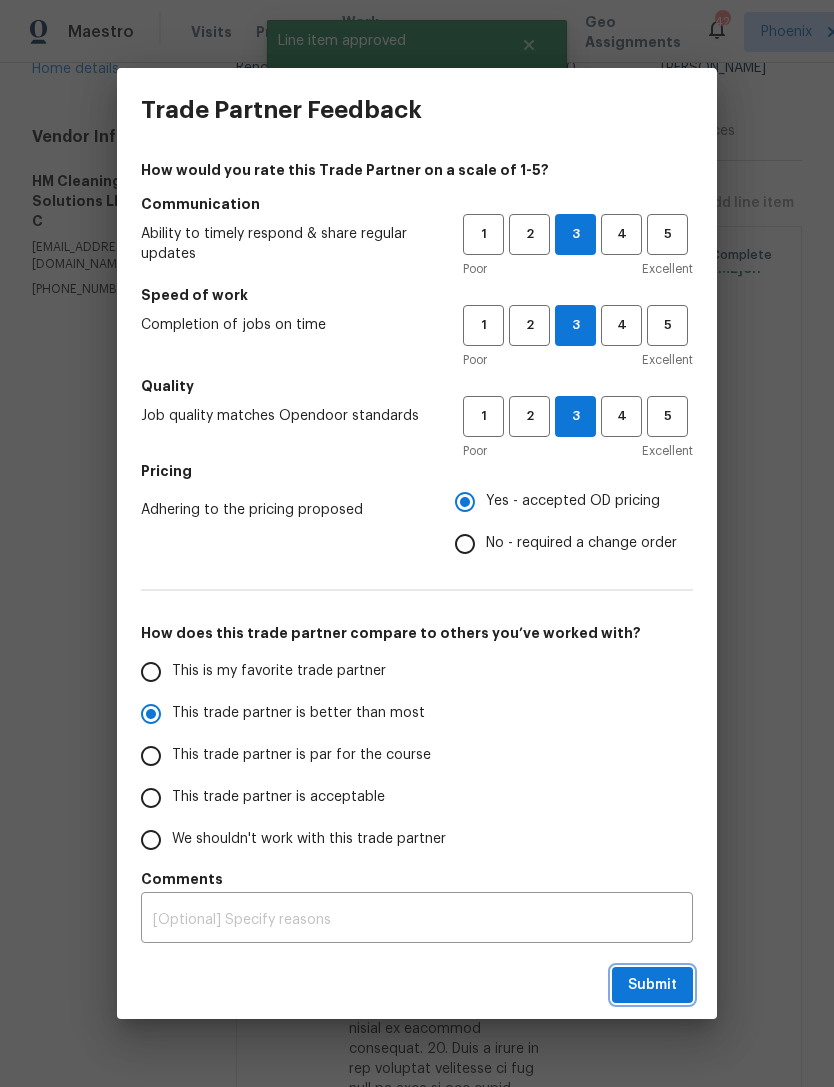 click on "Submit" at bounding box center (652, 985) 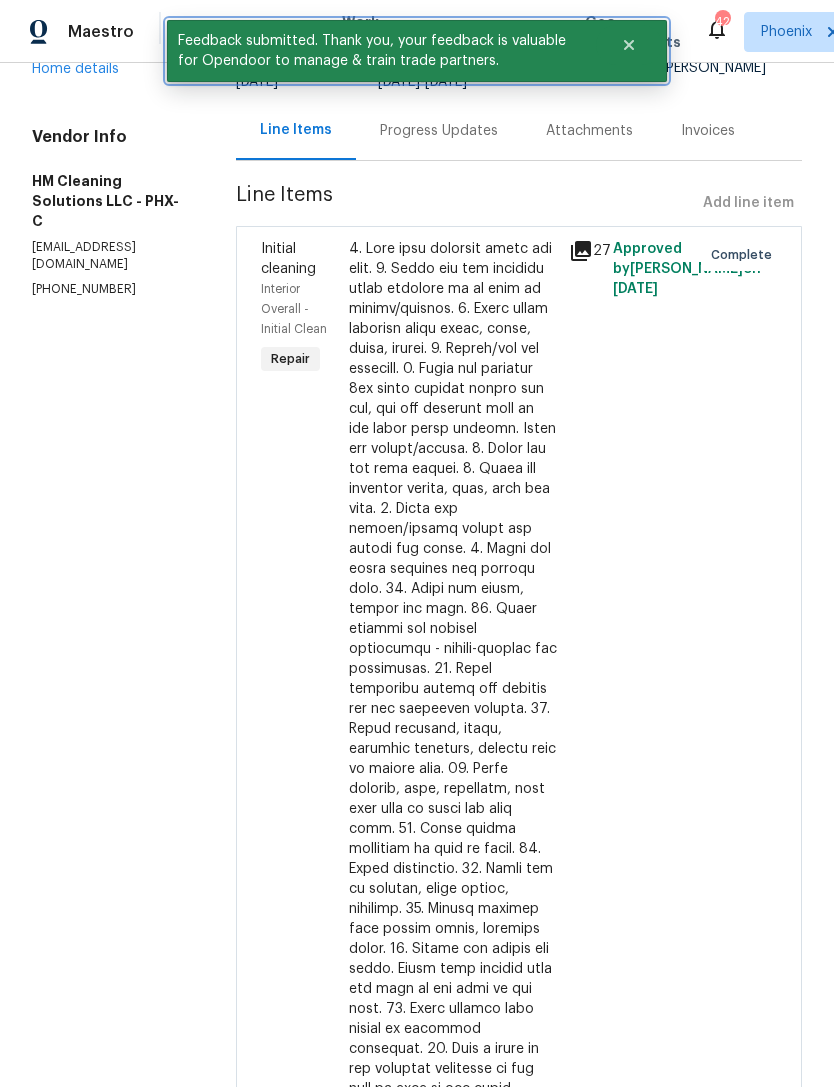 click at bounding box center (629, 45) 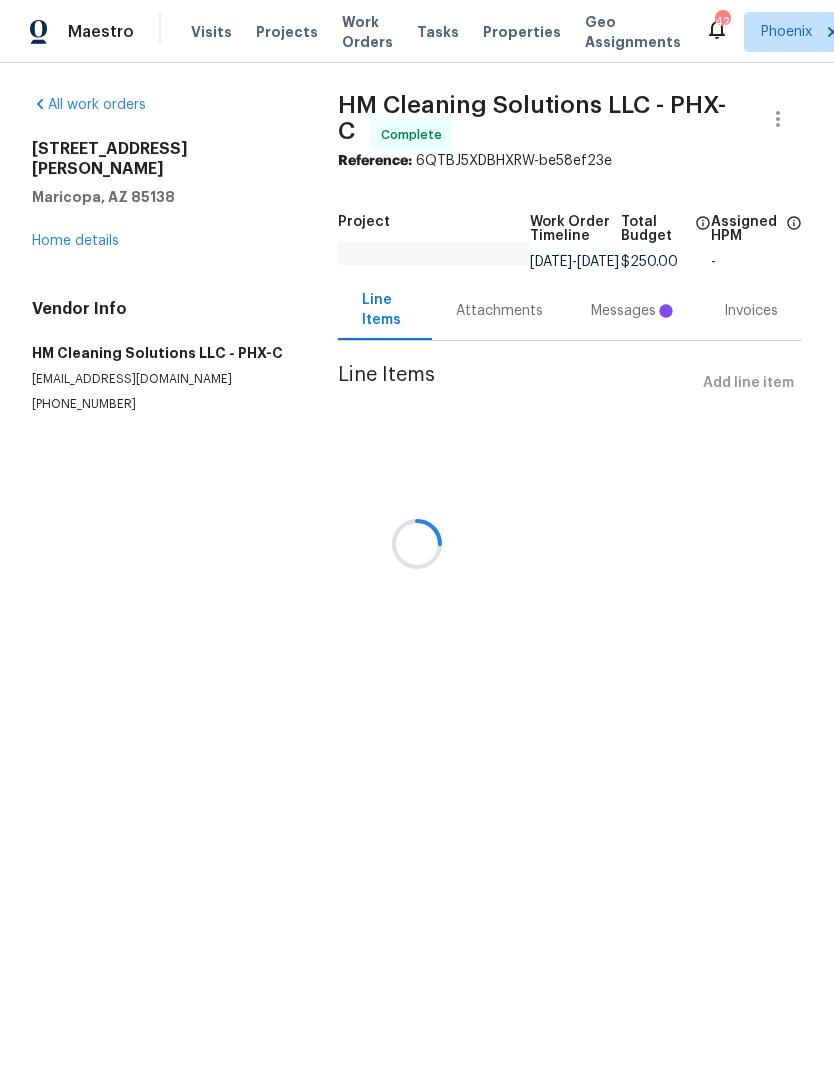 scroll, scrollTop: 0, scrollLeft: 0, axis: both 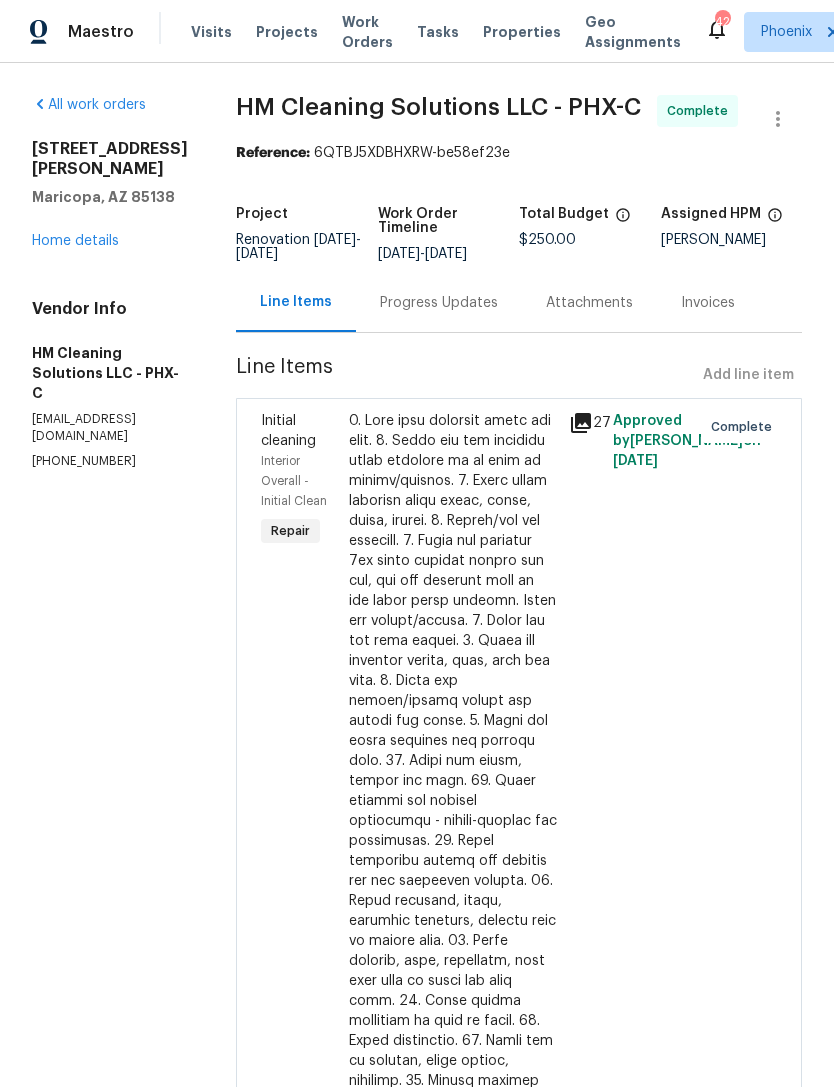 click on "Work Orders" at bounding box center (367, 32) 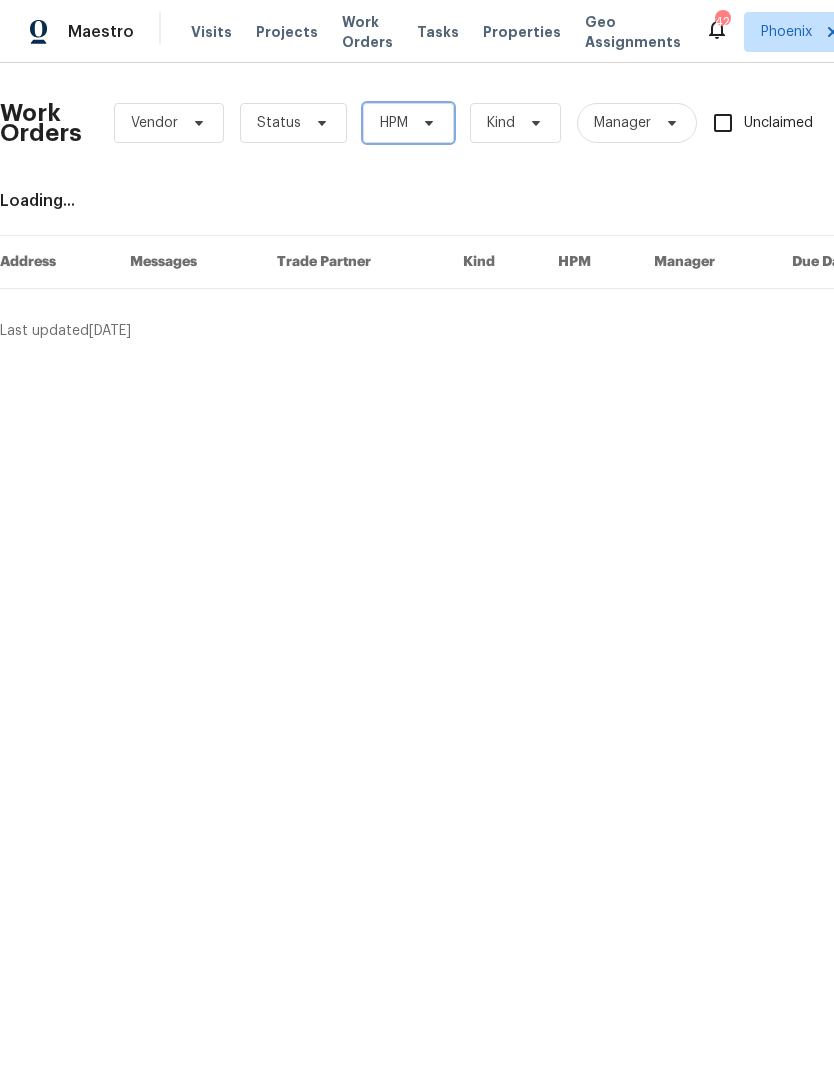 click 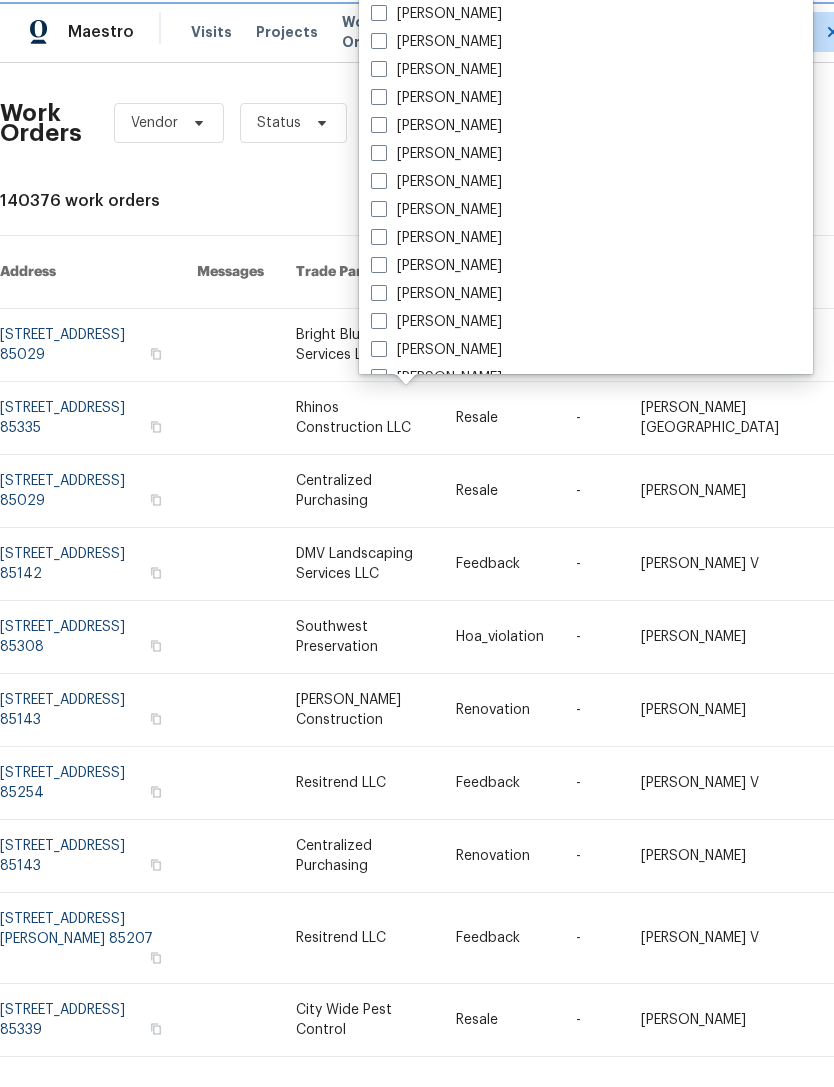 scroll, scrollTop: 953, scrollLeft: 0, axis: vertical 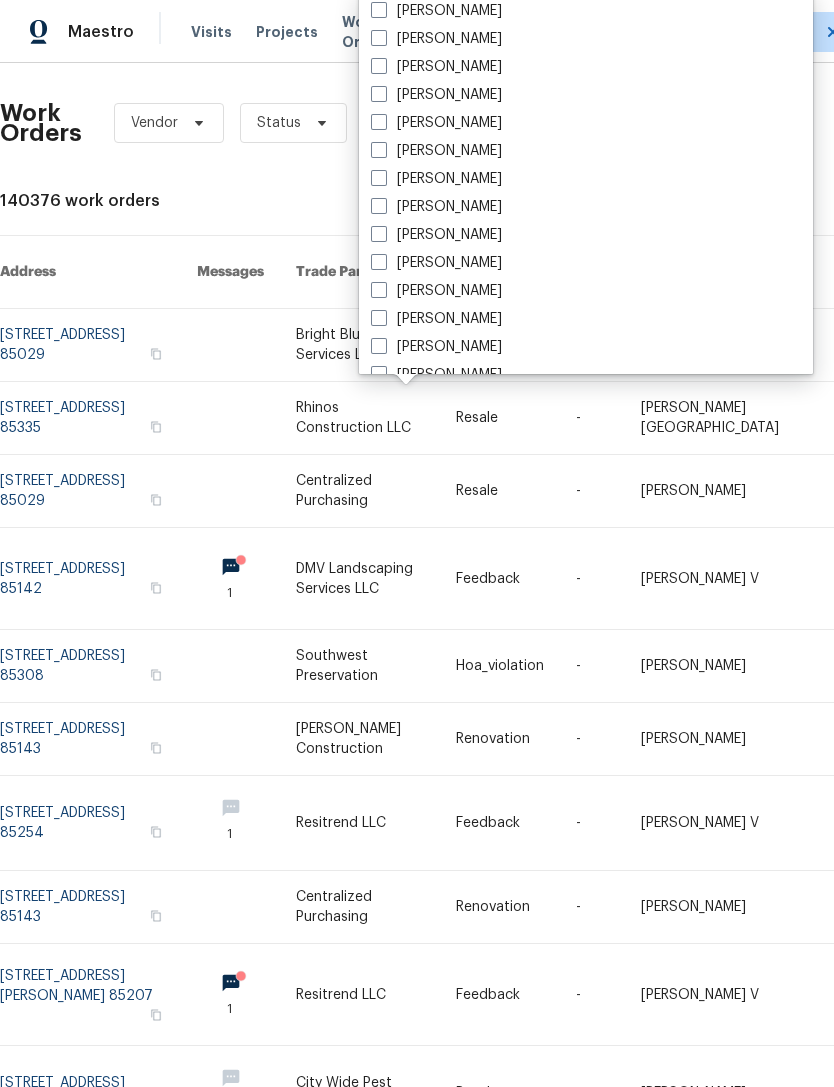 click on "[PERSON_NAME]" at bounding box center [436, 207] 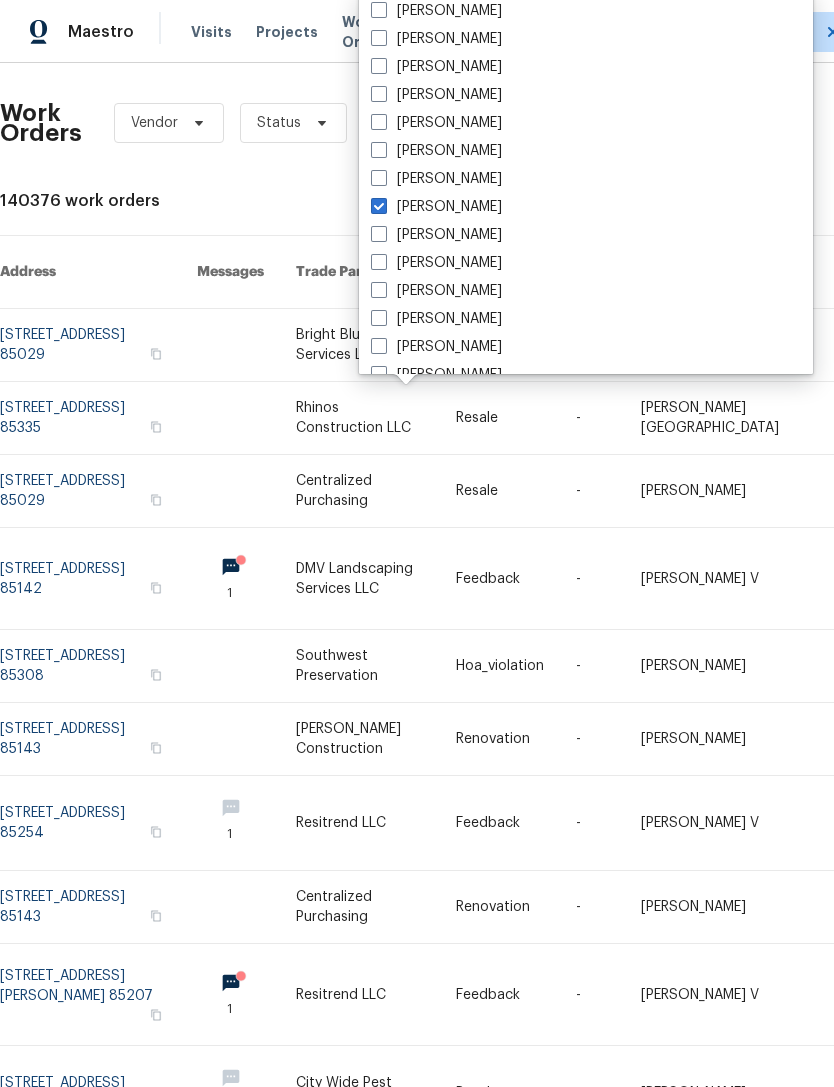 checkbox on "true" 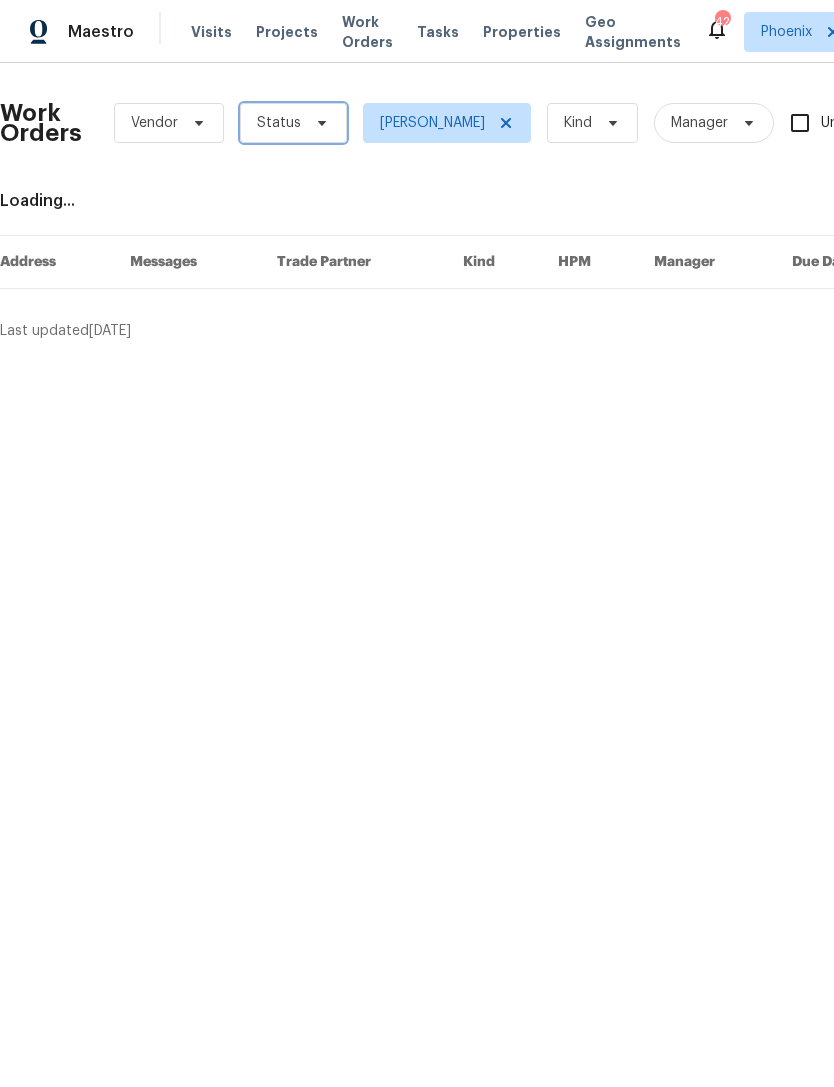 click on "Status" at bounding box center (293, 123) 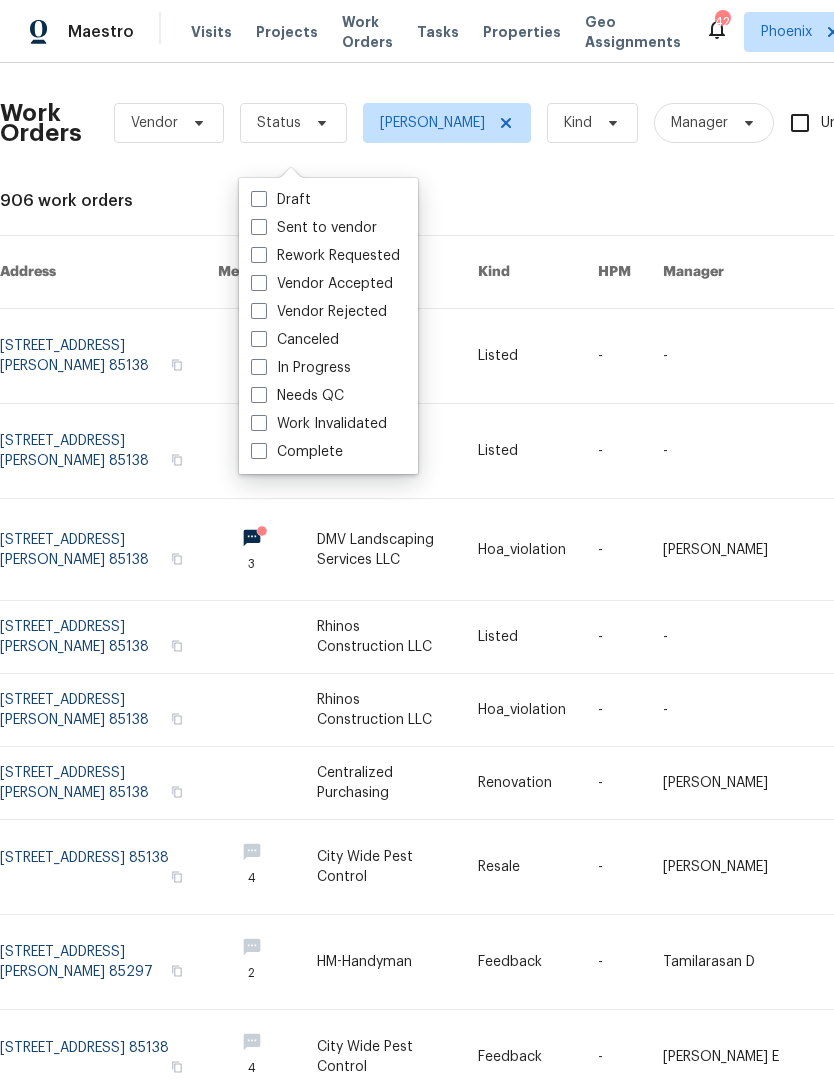 click on "In Progress" at bounding box center [301, 368] 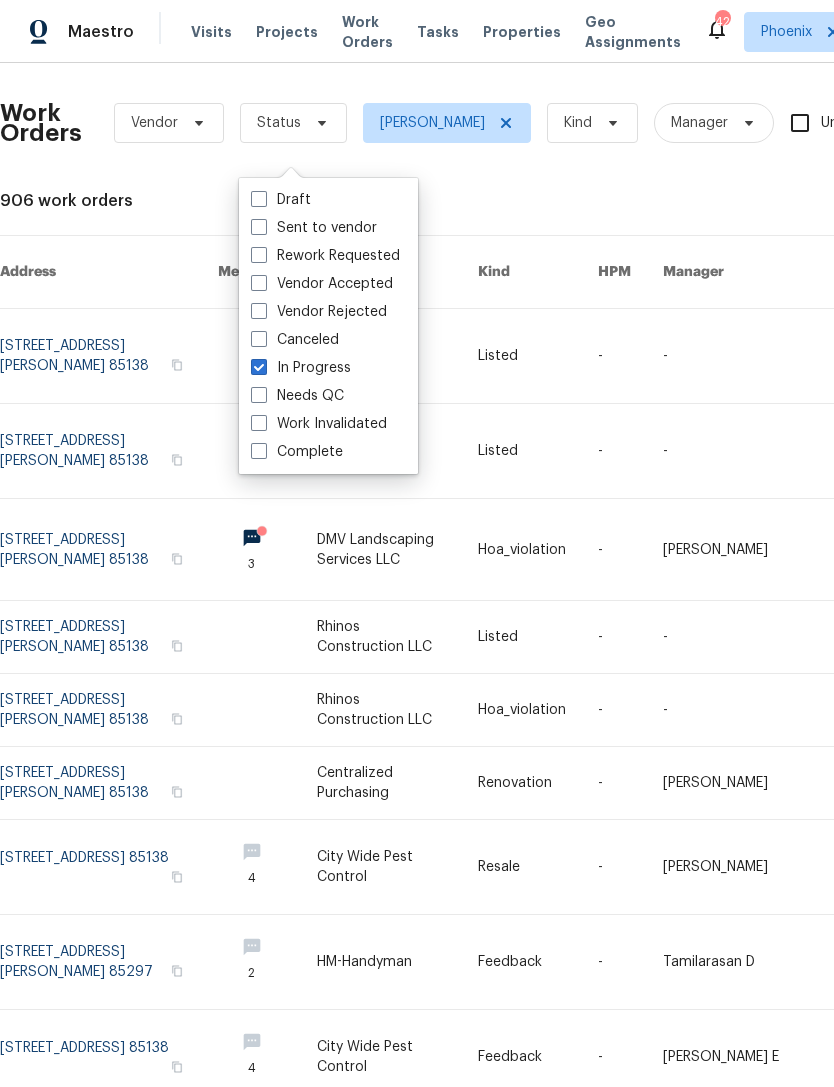 checkbox on "true" 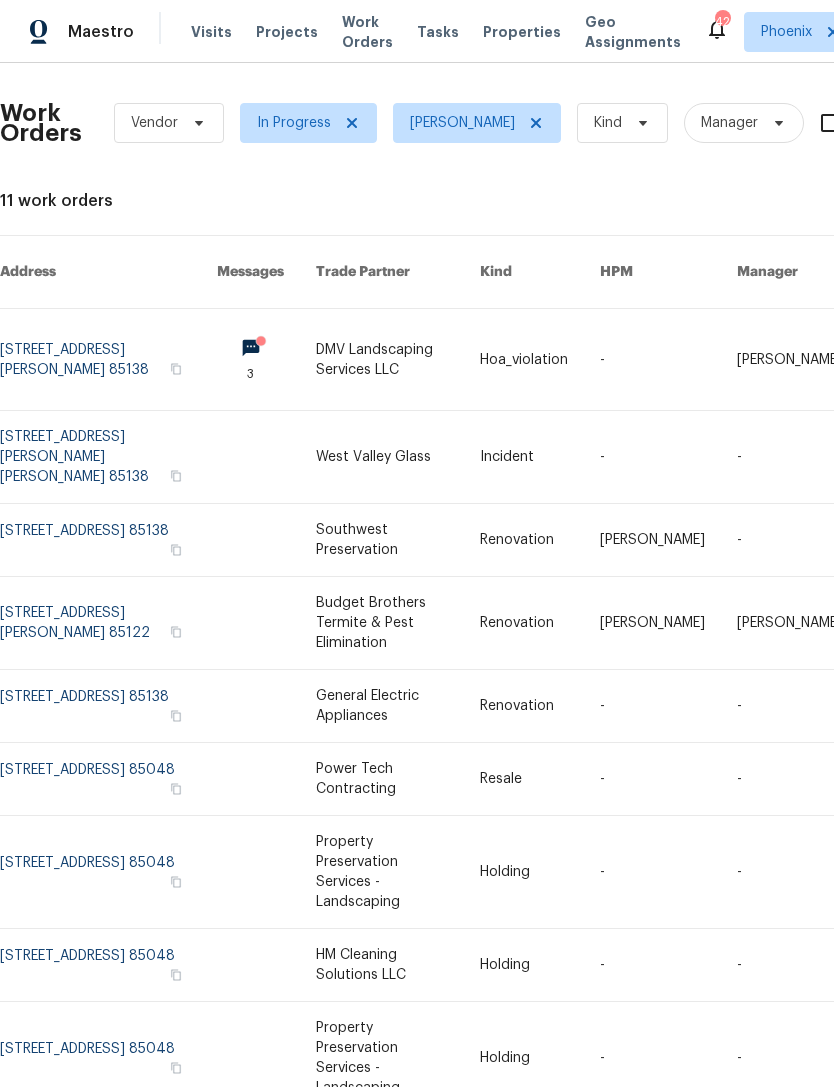 scroll, scrollTop: 0, scrollLeft: 0, axis: both 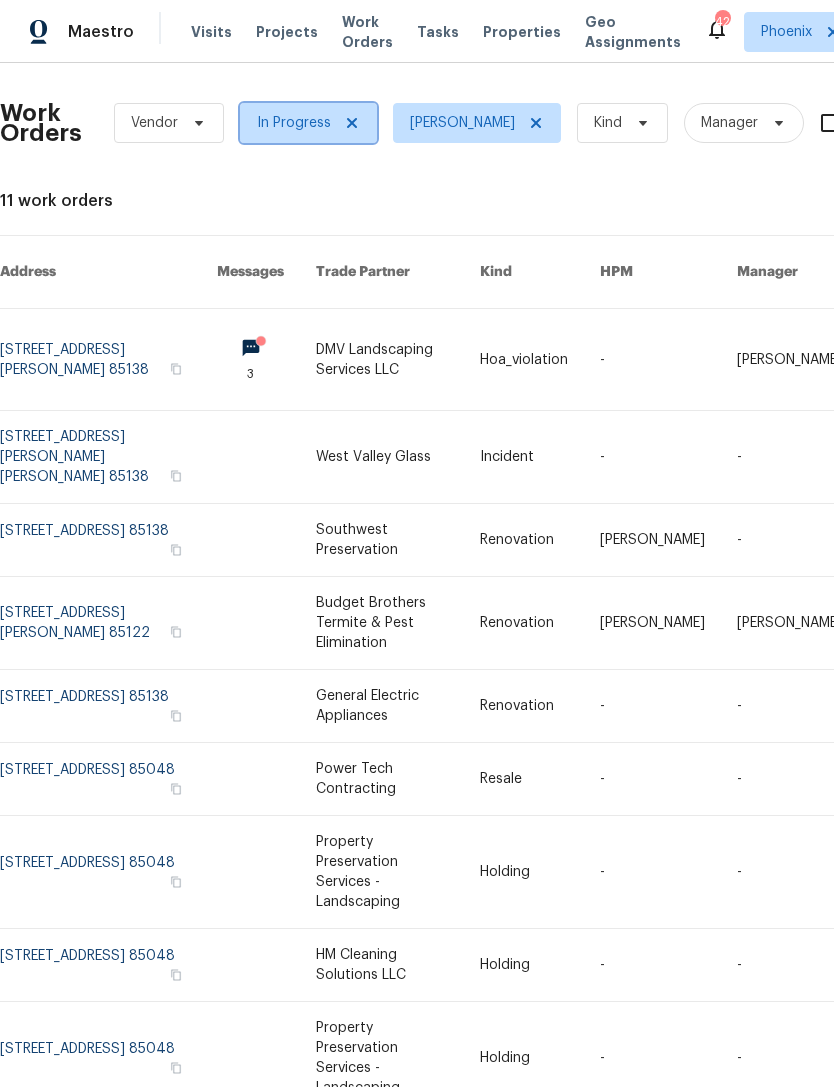 click 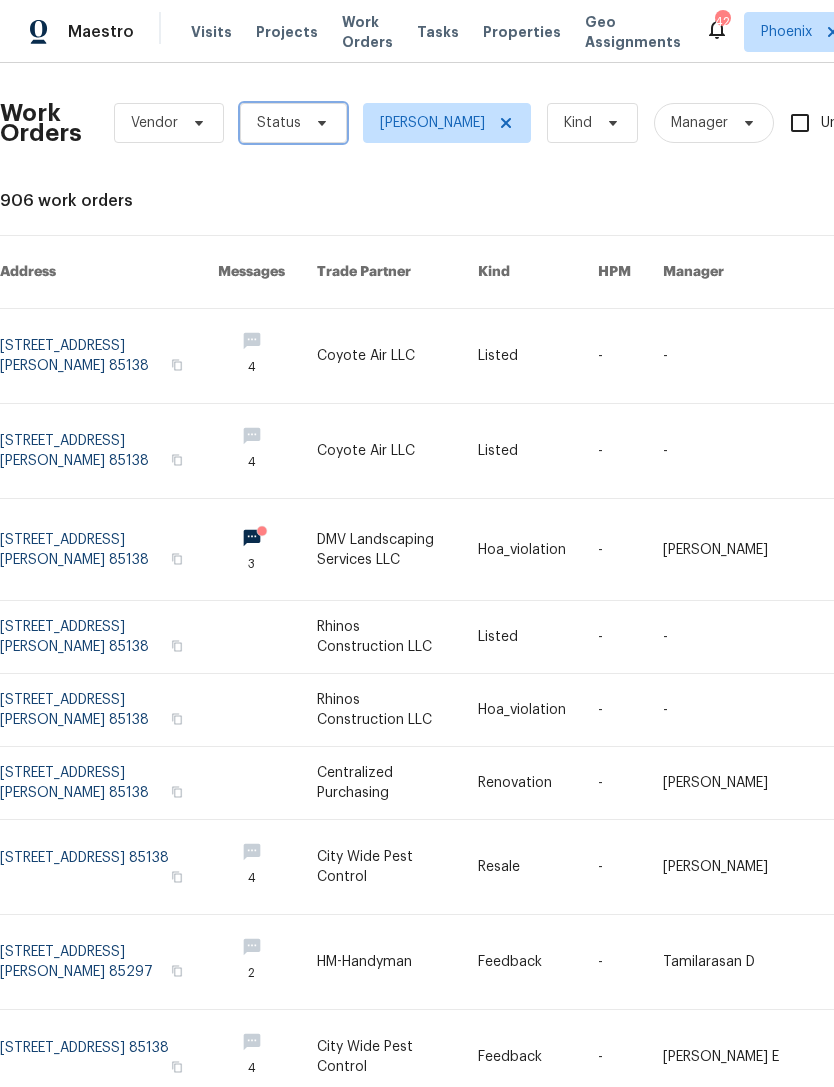 click at bounding box center [319, 123] 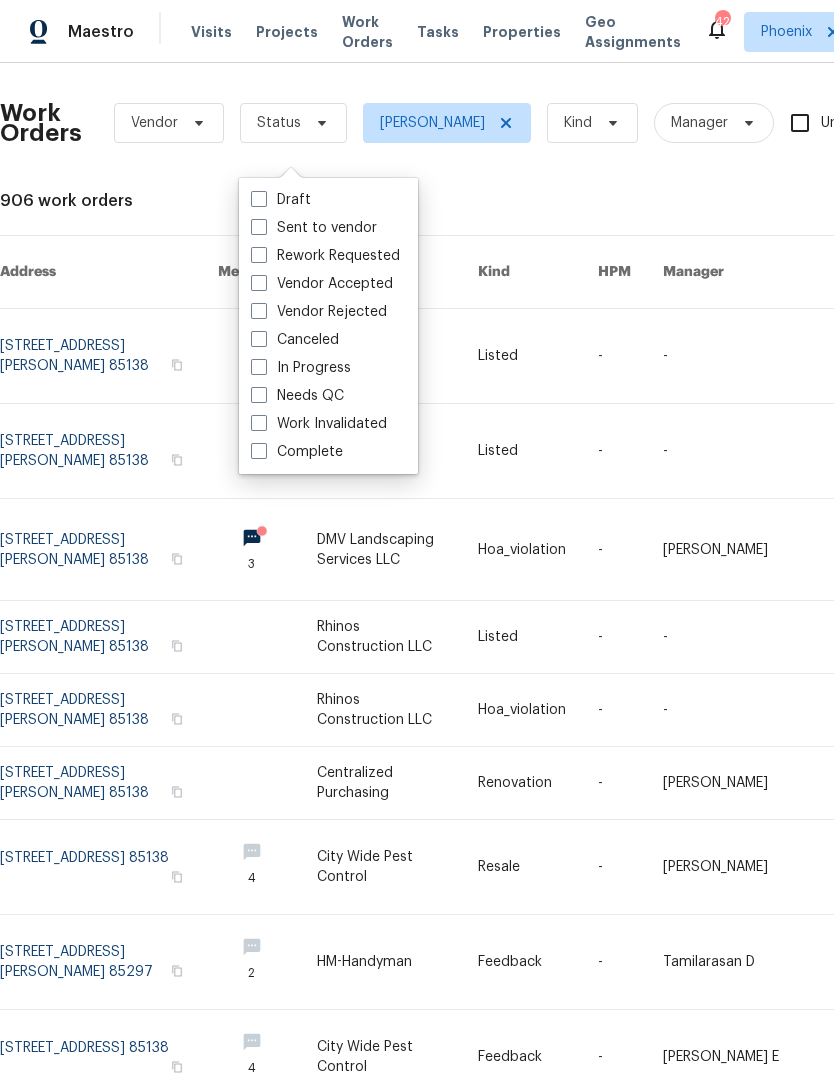 click on "Vendor Accepted" at bounding box center (322, 284) 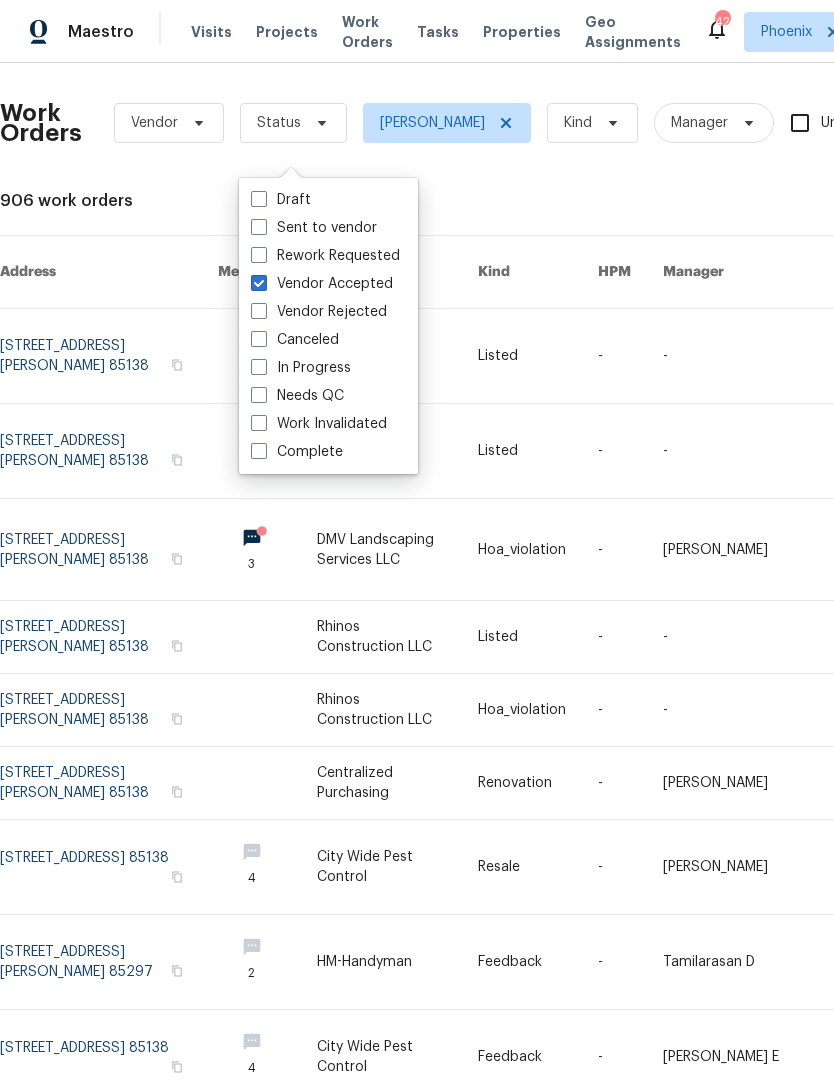 checkbox on "true" 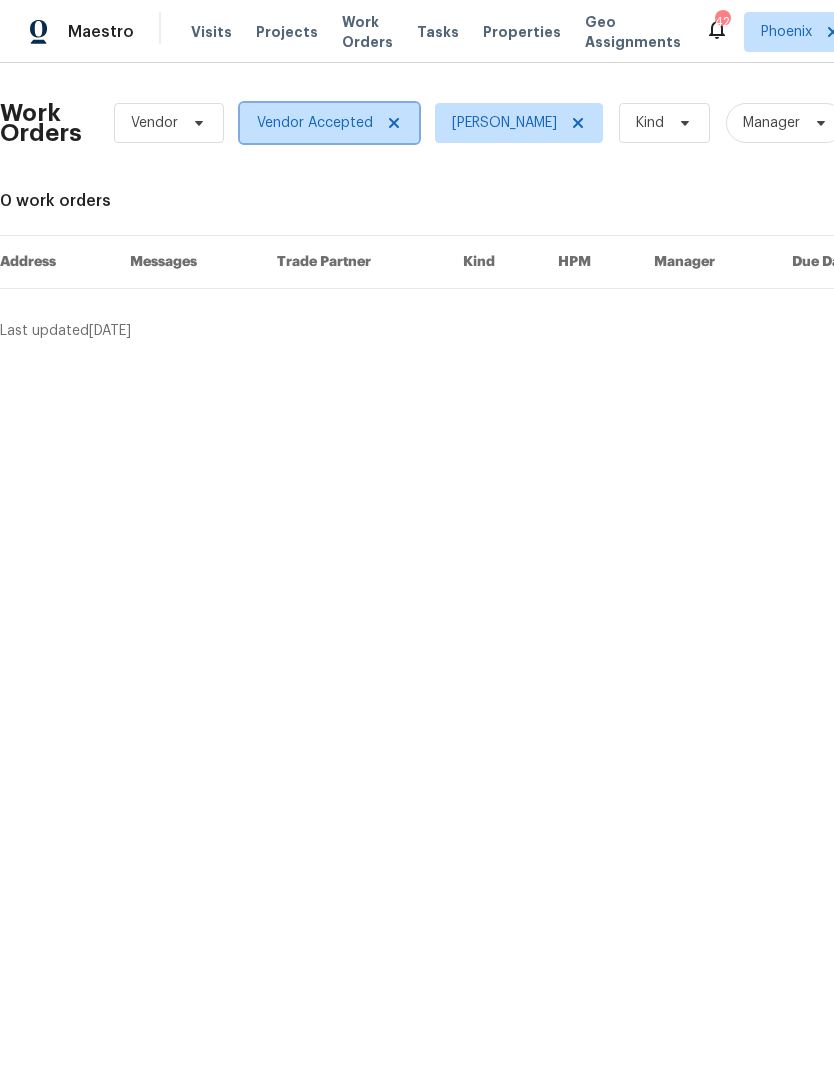 click 